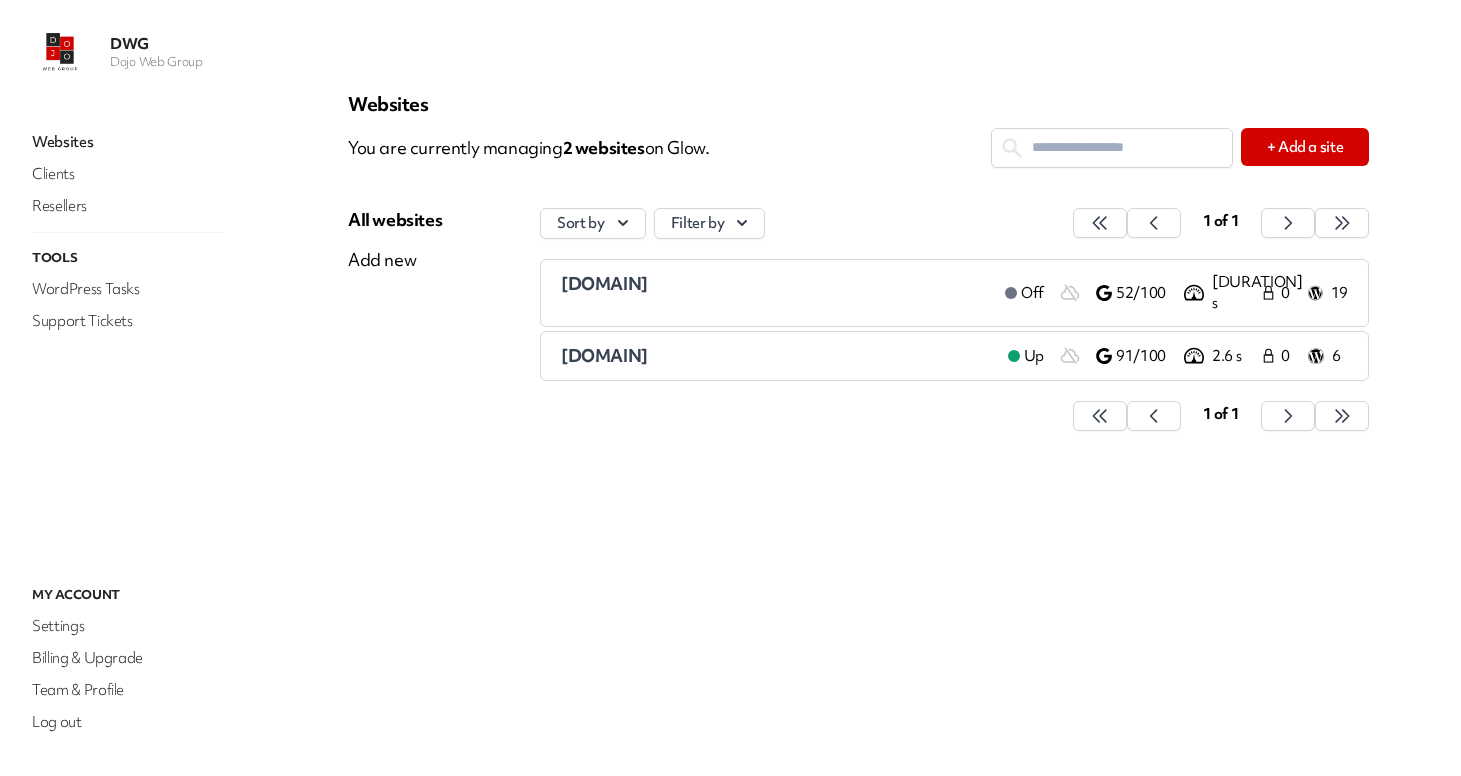 scroll, scrollTop: 0, scrollLeft: 0, axis: both 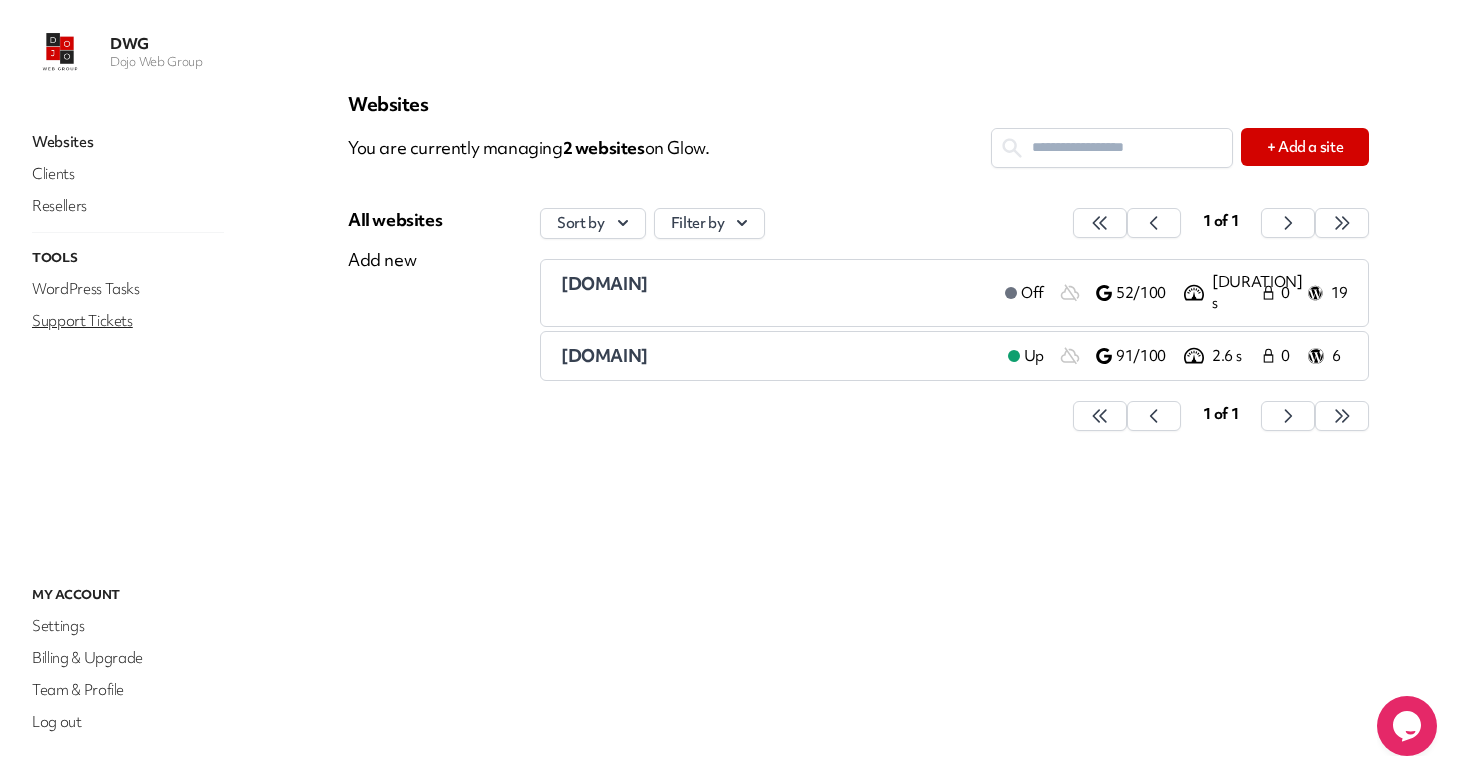 click on "Support Tickets" at bounding box center (128, 321) 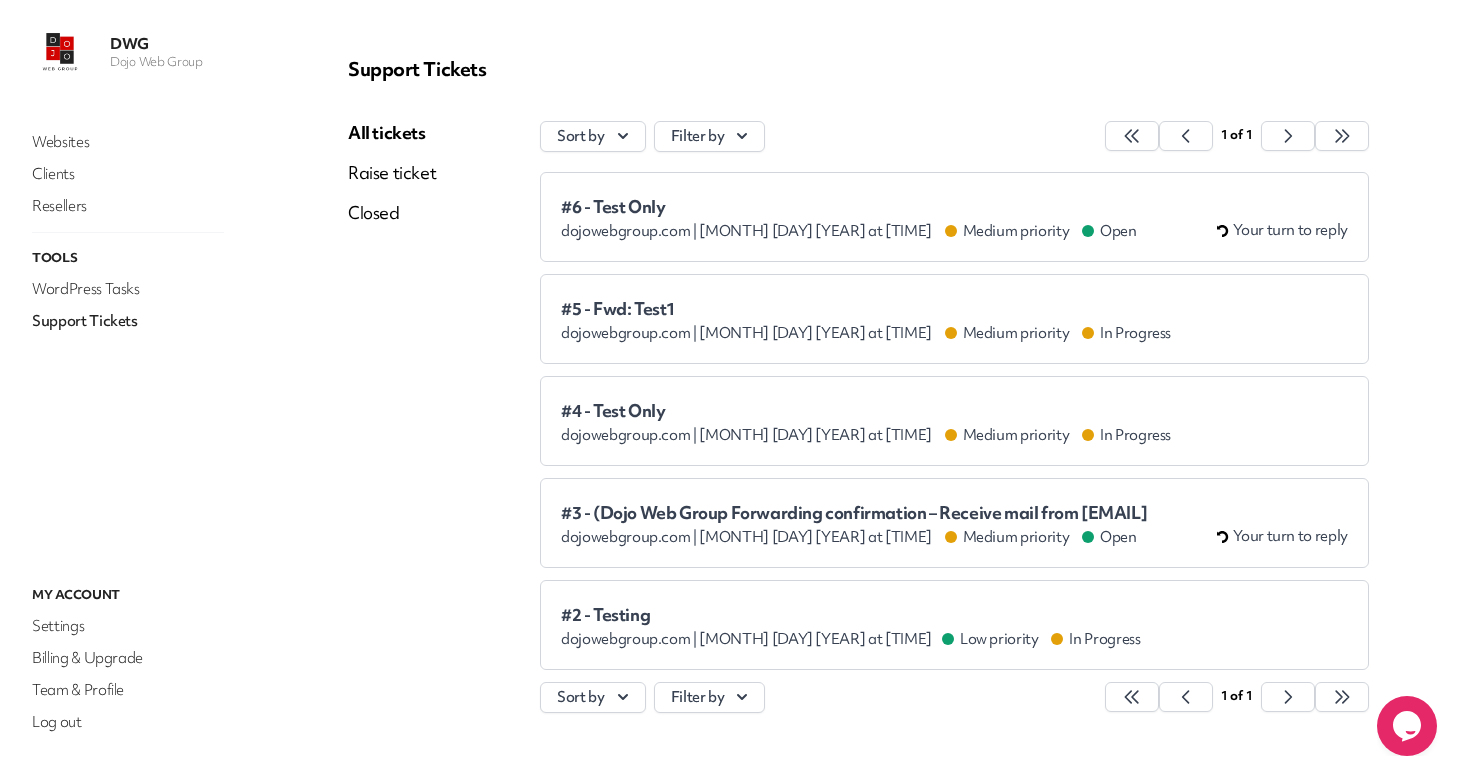 scroll, scrollTop: 0, scrollLeft: 0, axis: both 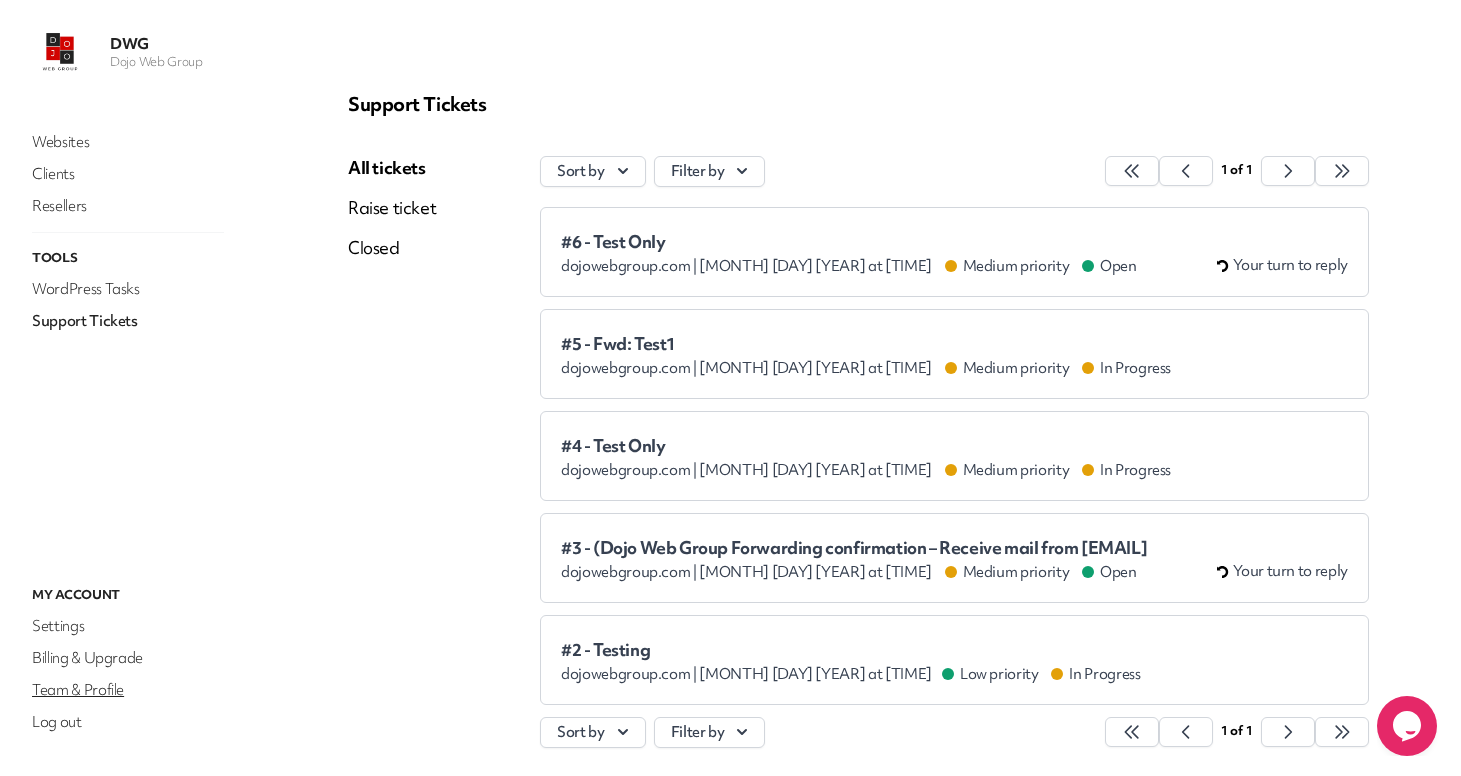click on "Team & Profile" at bounding box center [128, 690] 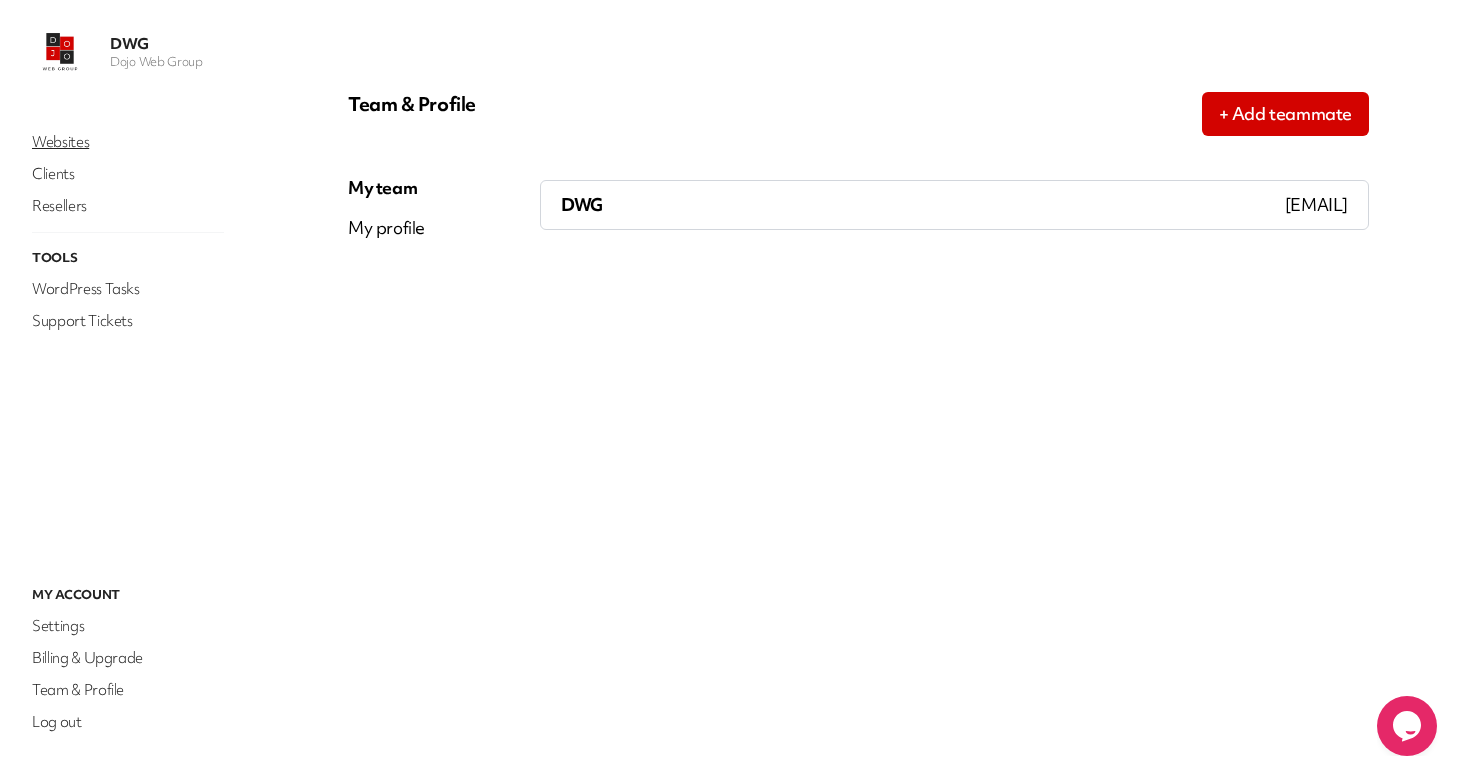 click on "Websites" at bounding box center [128, 142] 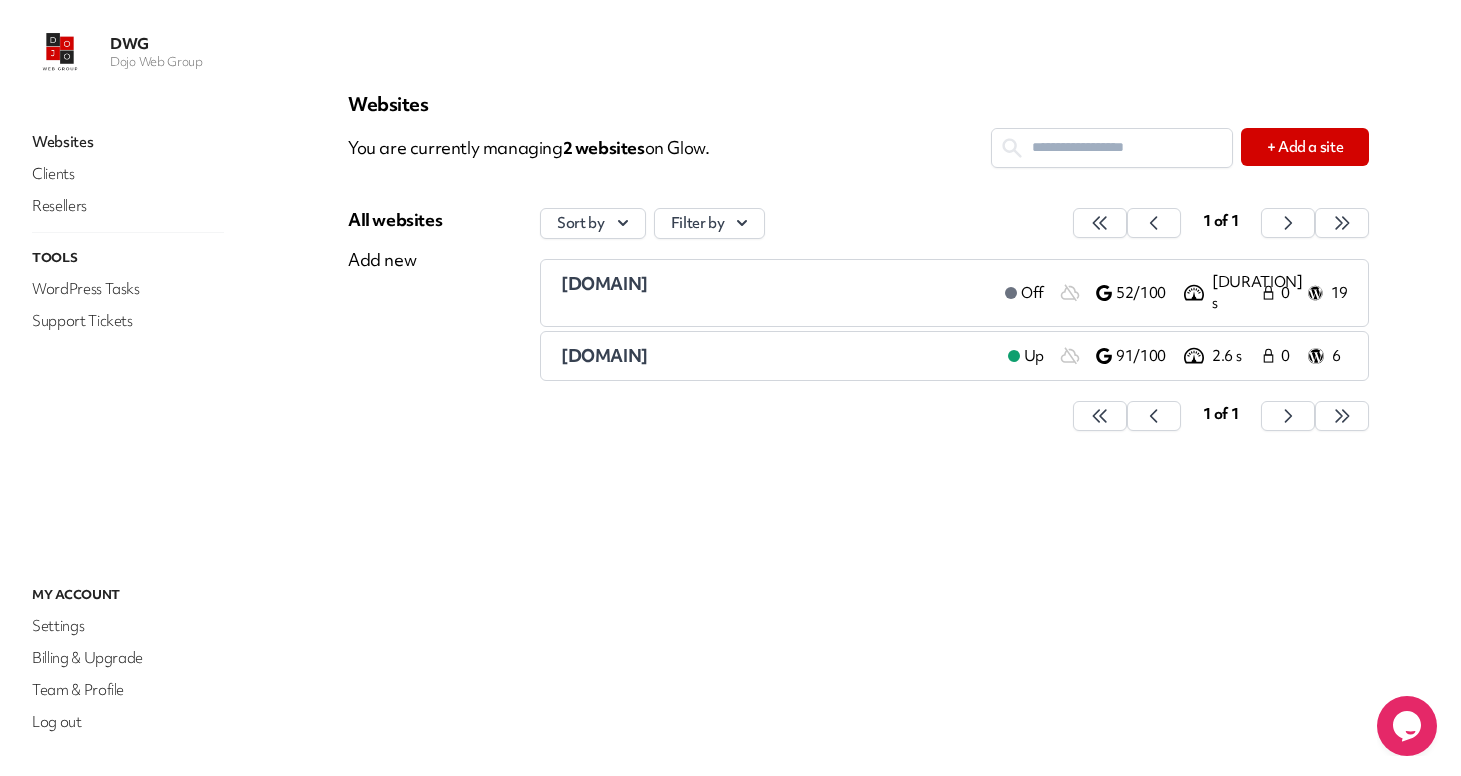click on "[DOMAIN]" at bounding box center [775, 284] 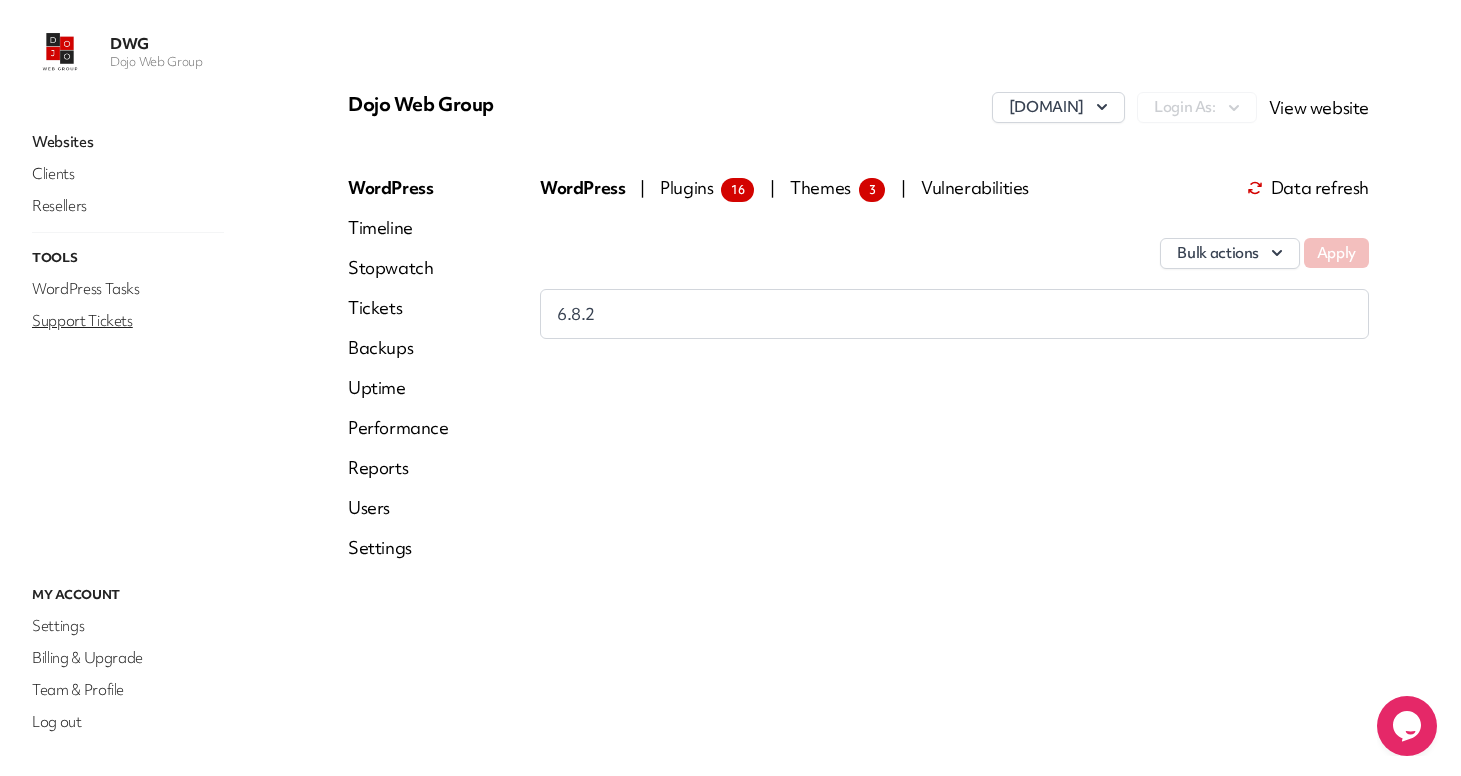 click on "Support Tickets" at bounding box center (128, 321) 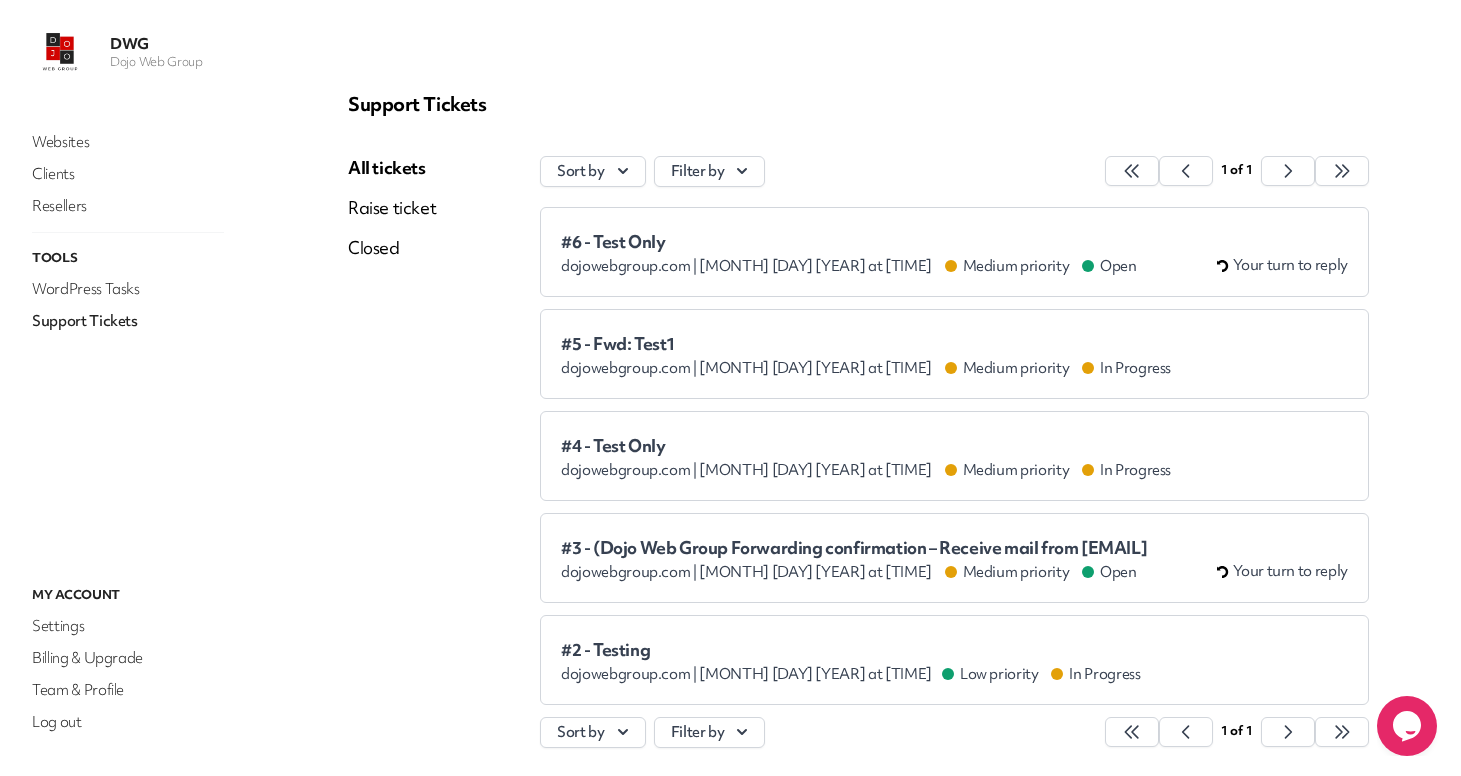click on "#6 - Test Only" at bounding box center (849, 242) 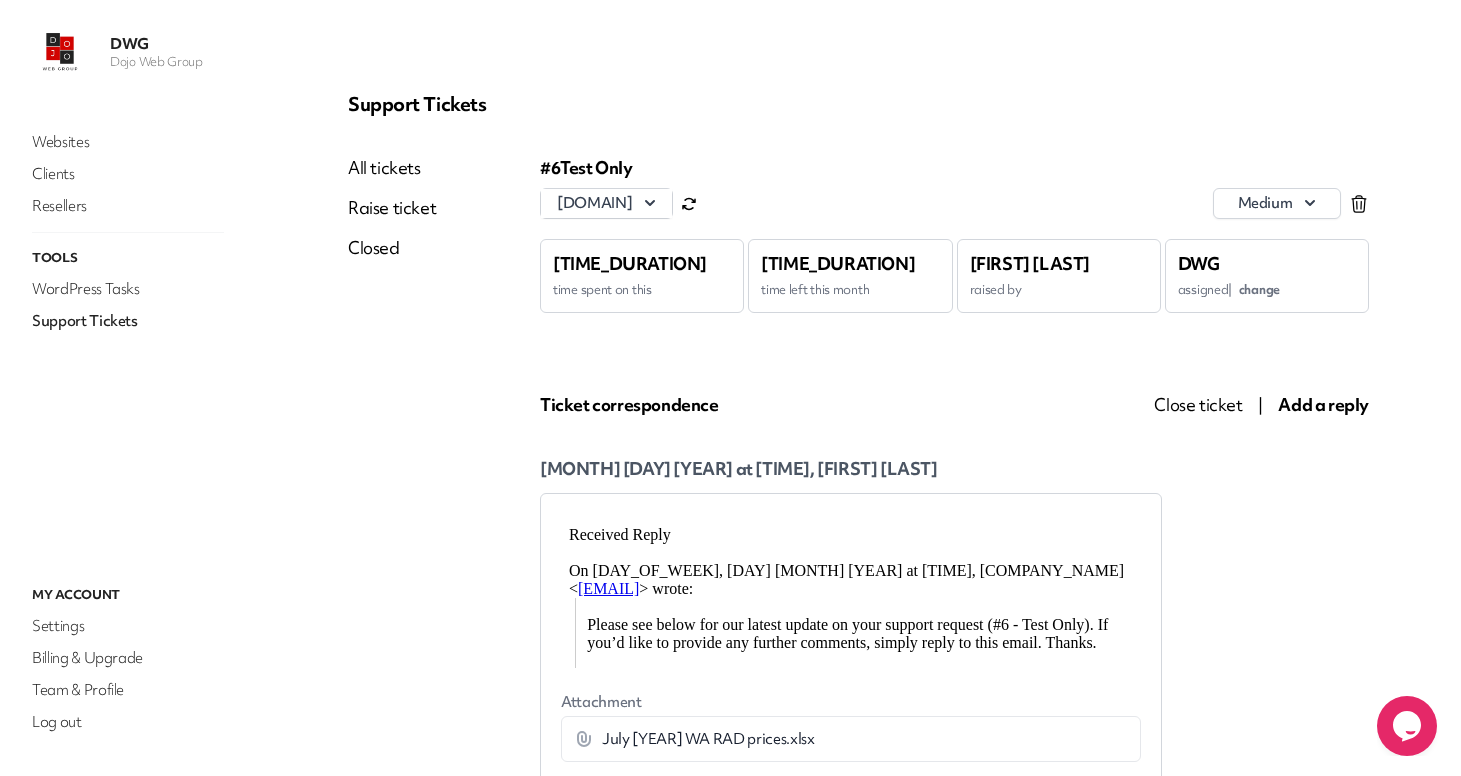 scroll, scrollTop: 0, scrollLeft: 0, axis: both 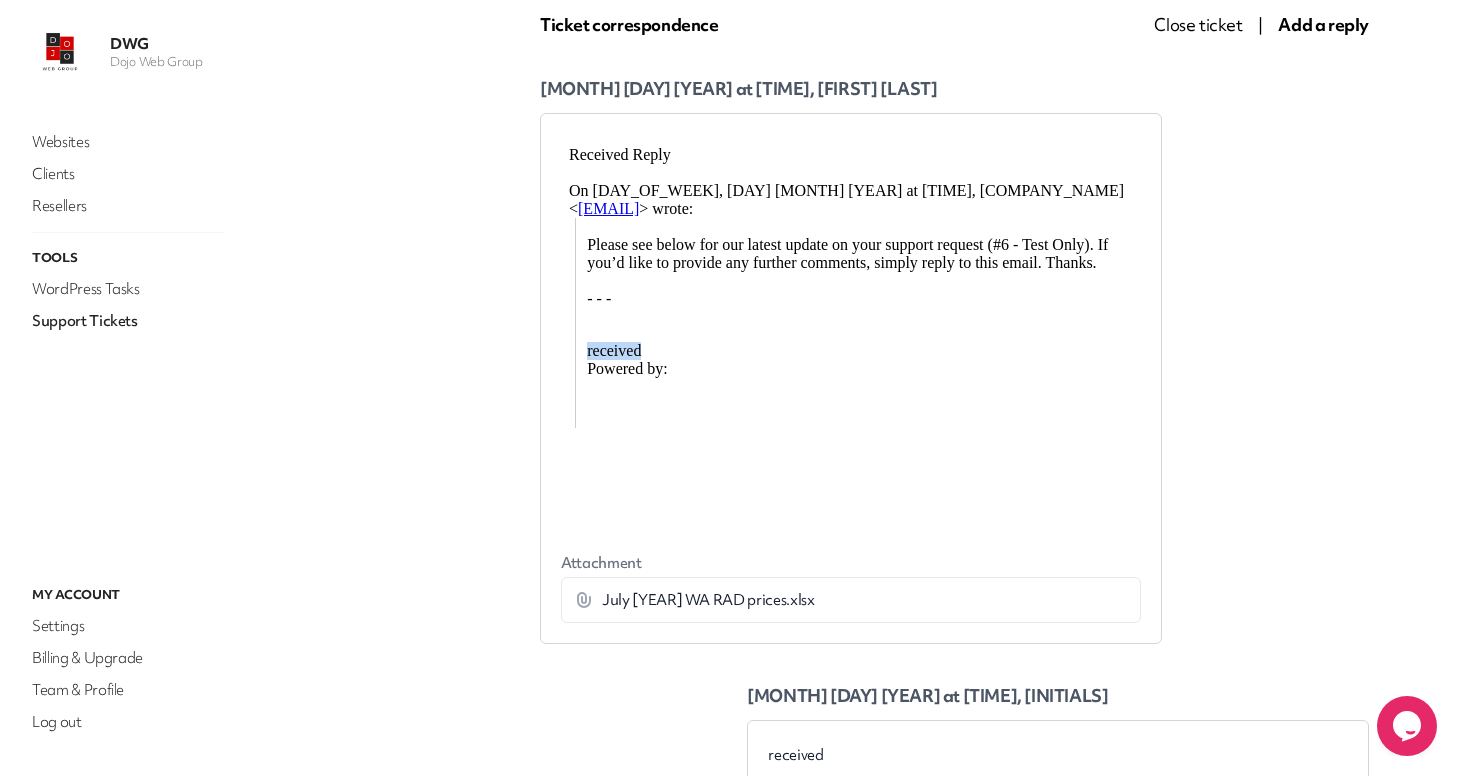 drag, startPoint x: 587, startPoint y: 354, endPoint x: 705, endPoint y: 354, distance: 118 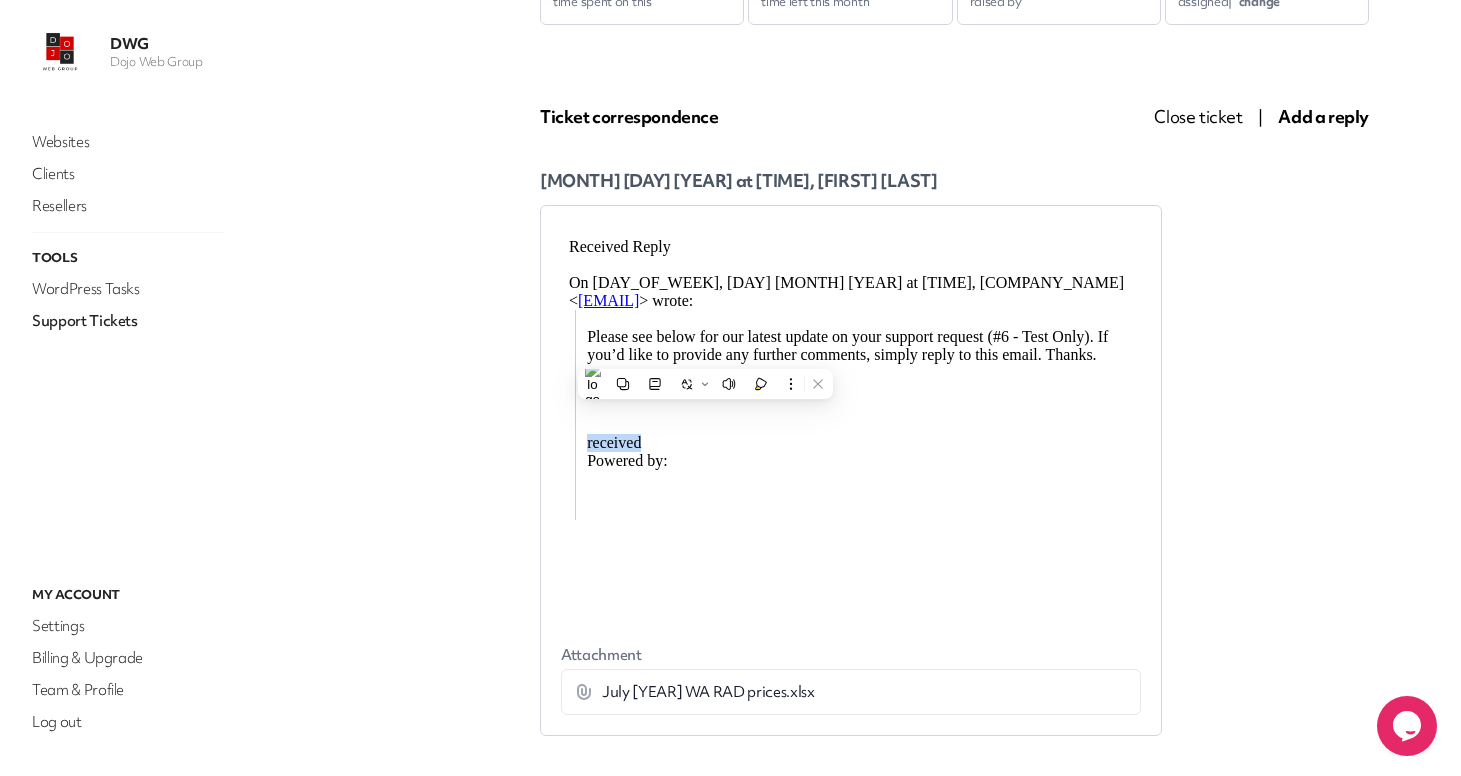 scroll, scrollTop: 192, scrollLeft: 0, axis: vertical 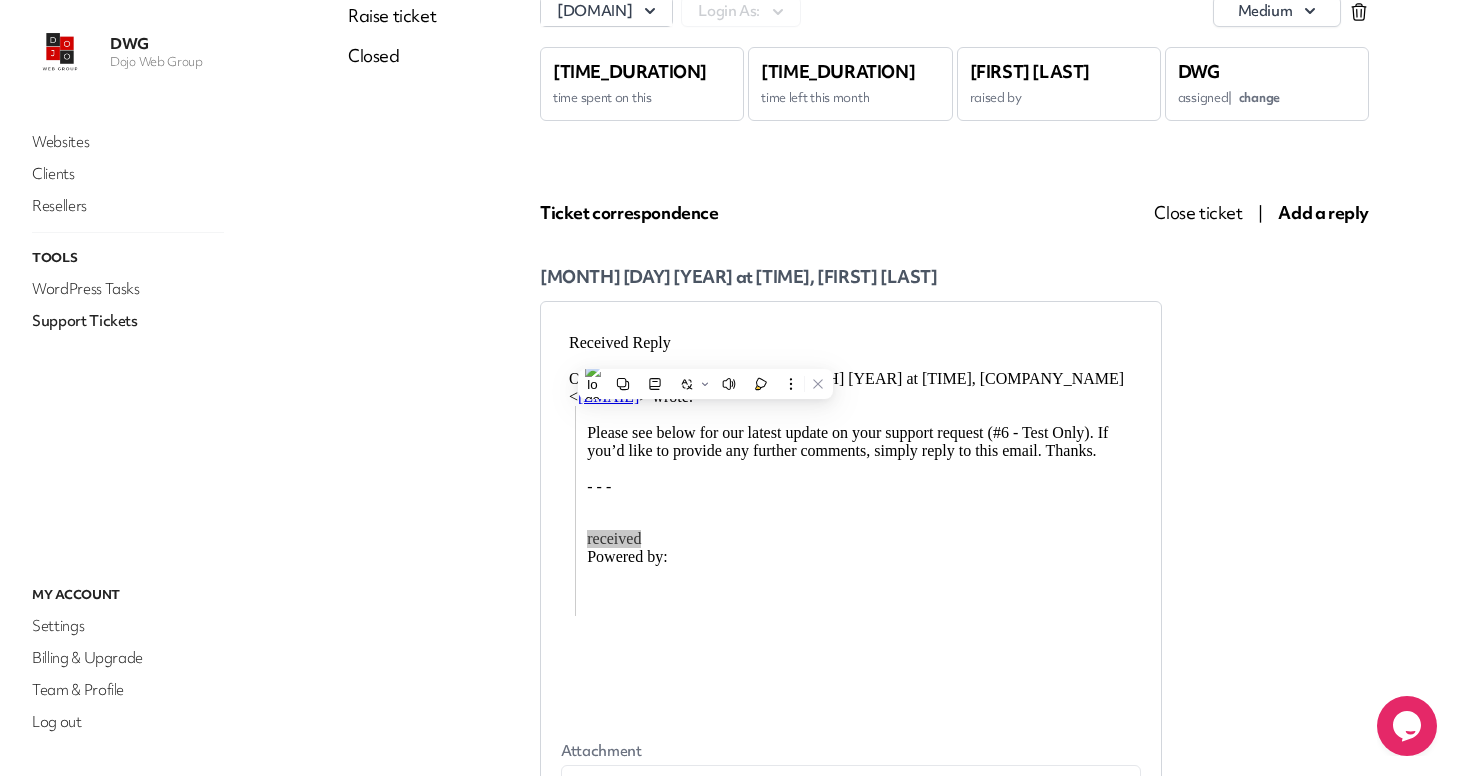 drag, startPoint x: 742, startPoint y: 273, endPoint x: 855, endPoint y: 275, distance: 113.0177 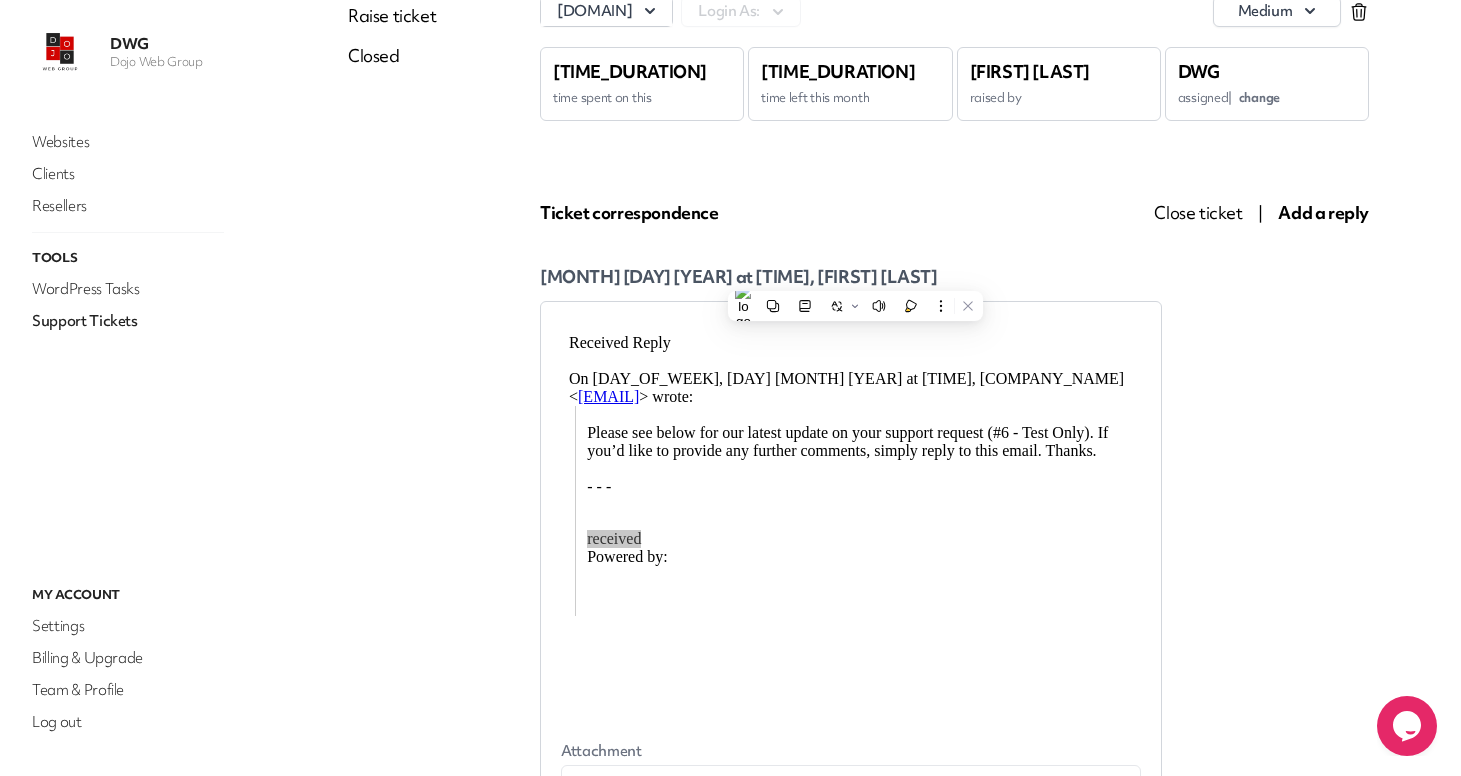 click on "Aug 8th 2025 at 11.07am, AJ Mabuti" at bounding box center [851, 277] 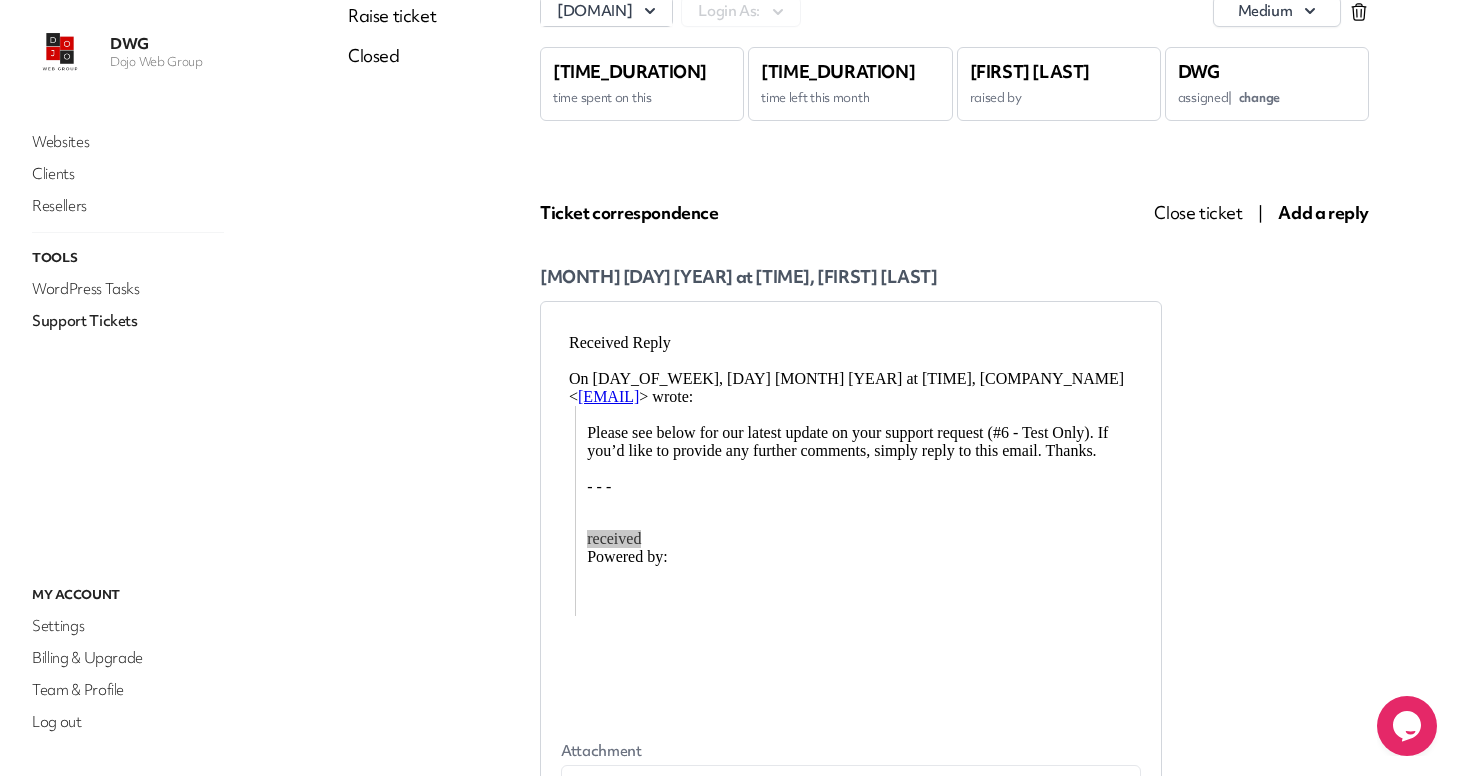 click on "Aug 8th 2025 at 11.07am, AJ Mabuti" at bounding box center (851, 277) 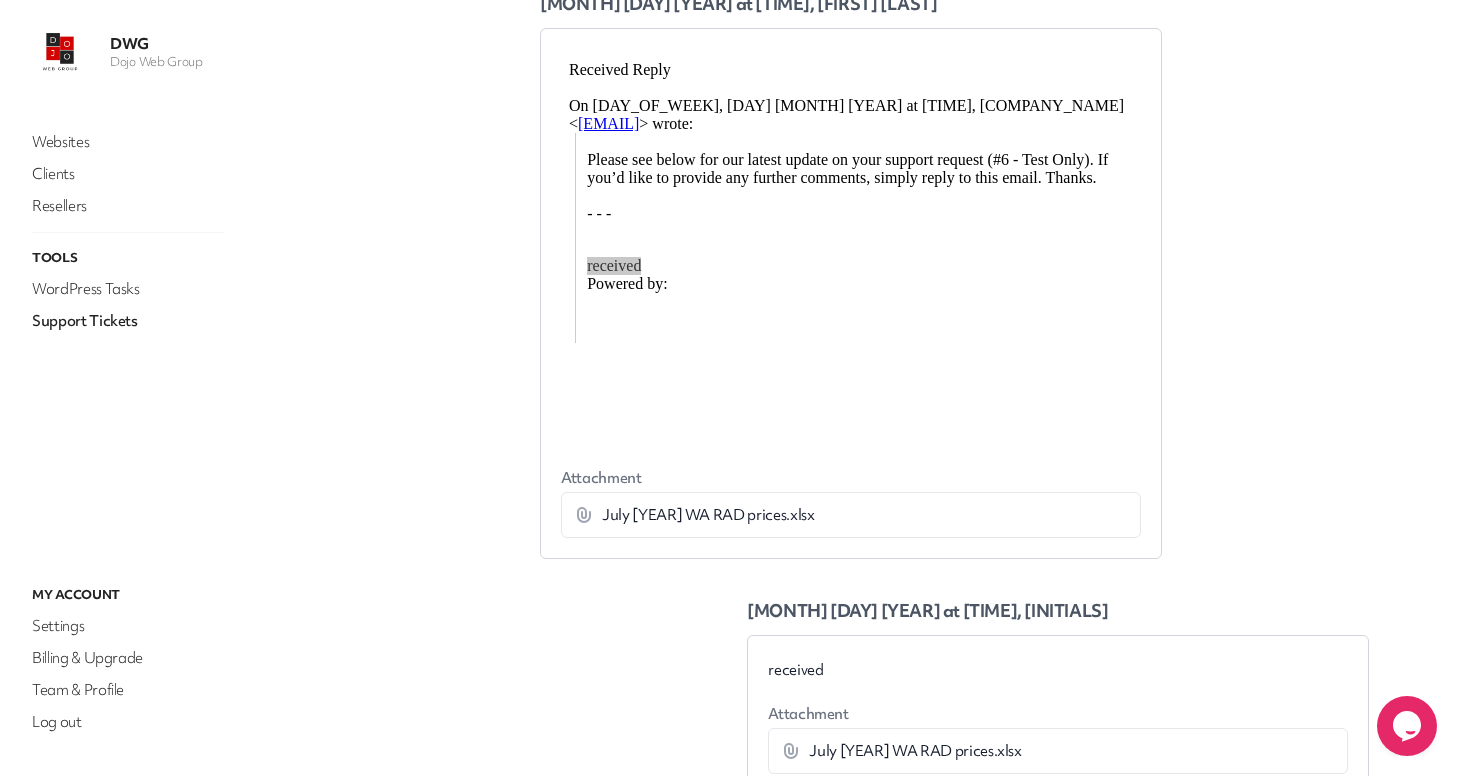 scroll, scrollTop: 909, scrollLeft: 0, axis: vertical 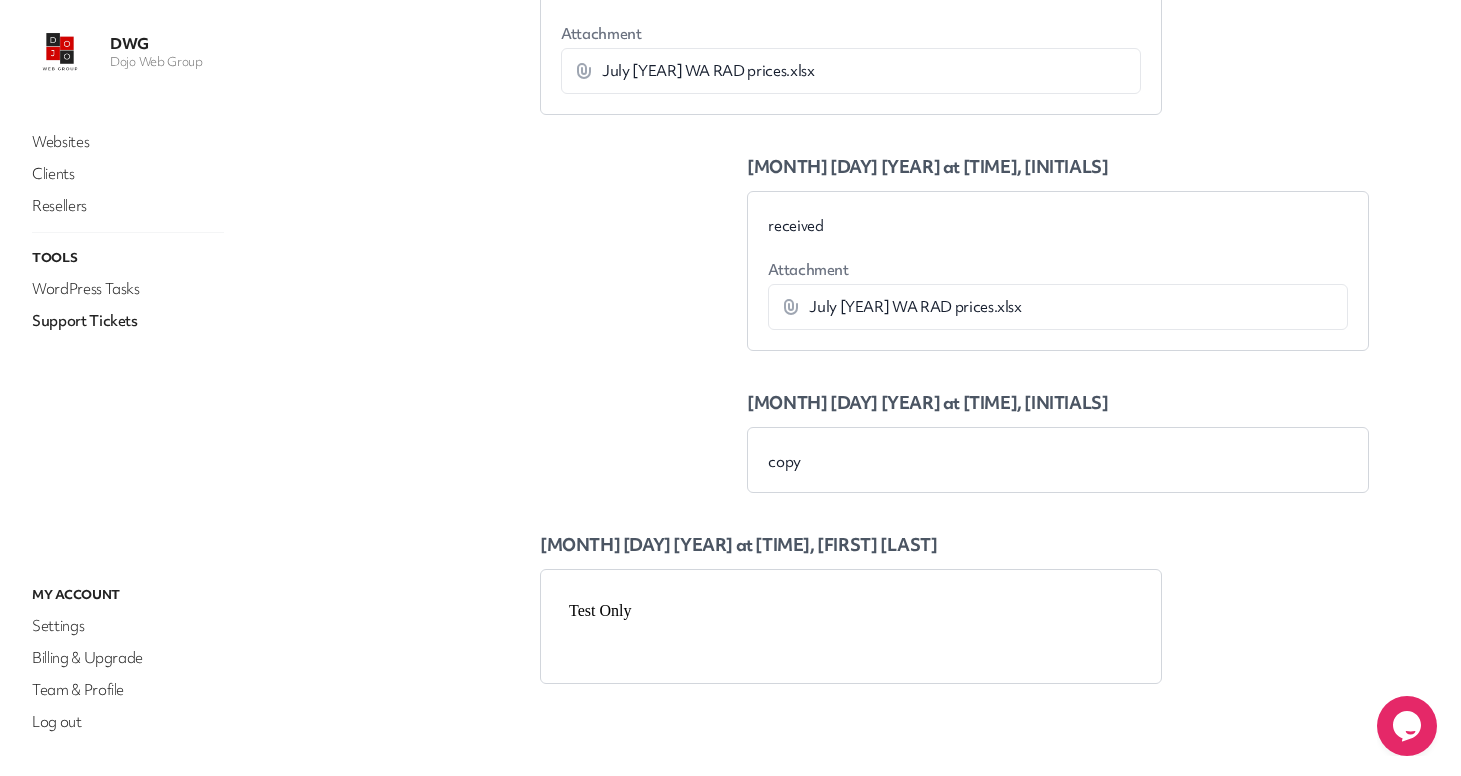 drag, startPoint x: 946, startPoint y: 404, endPoint x: 998, endPoint y: 404, distance: 52 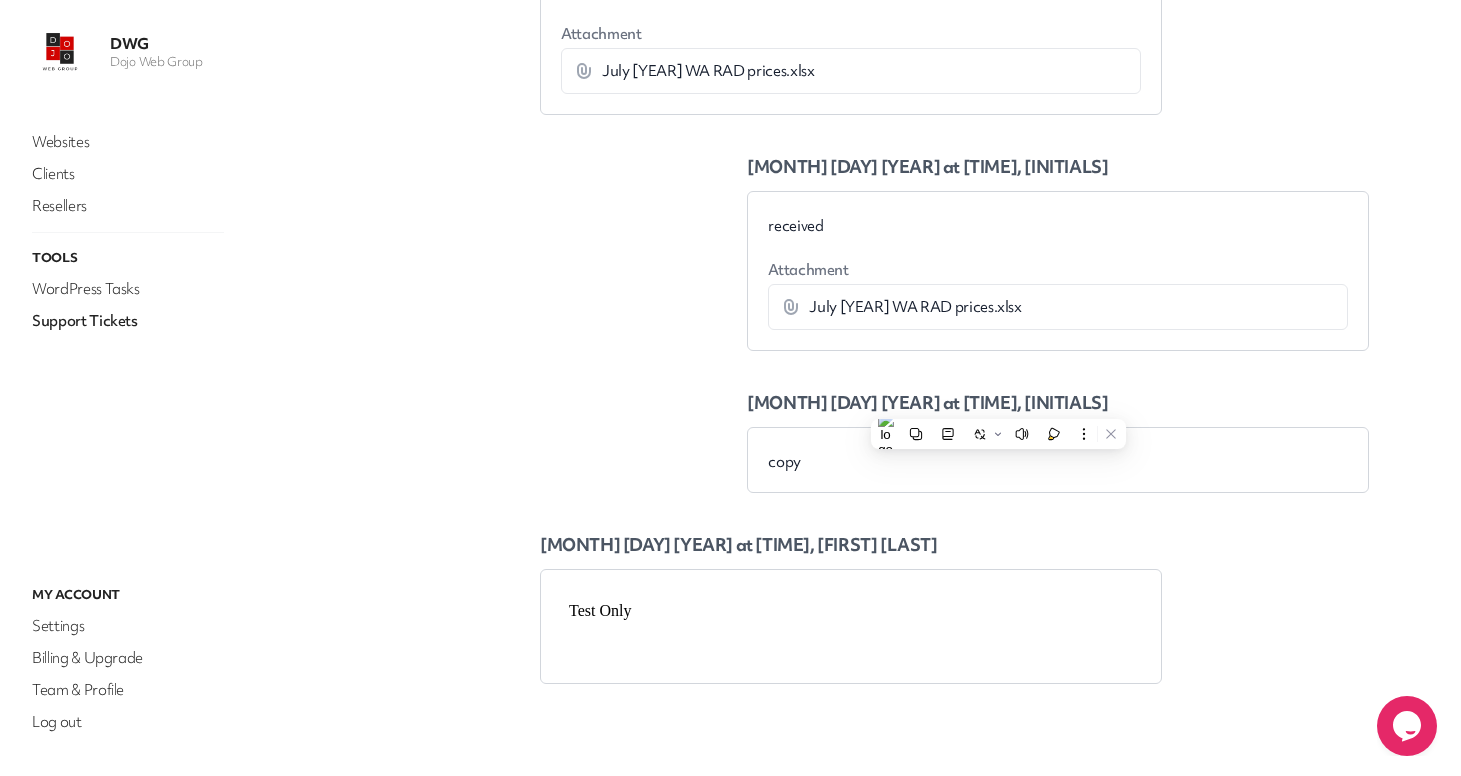 drag, startPoint x: 947, startPoint y: 168, endPoint x: 1014, endPoint y: 281, distance: 131.3697 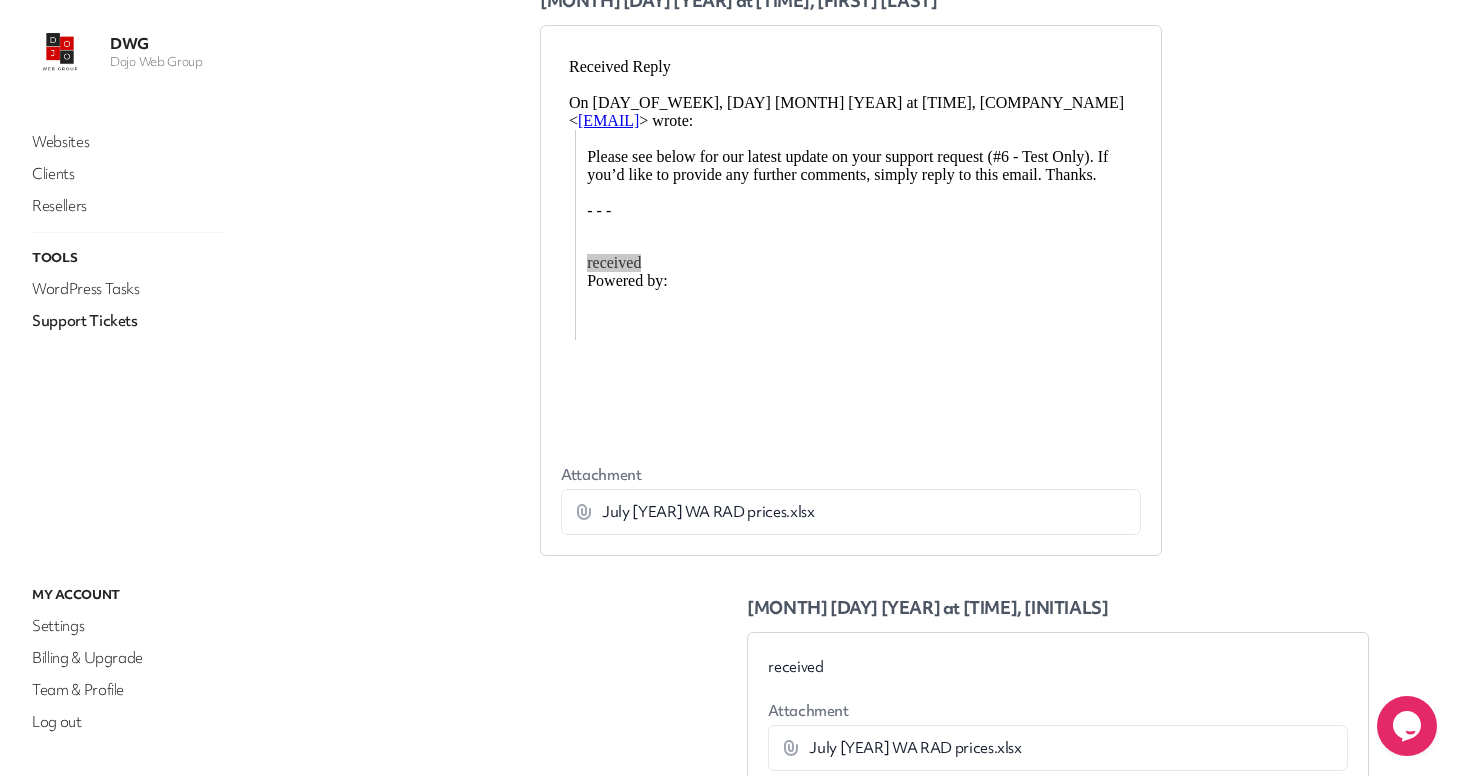 scroll, scrollTop: 441, scrollLeft: 0, axis: vertical 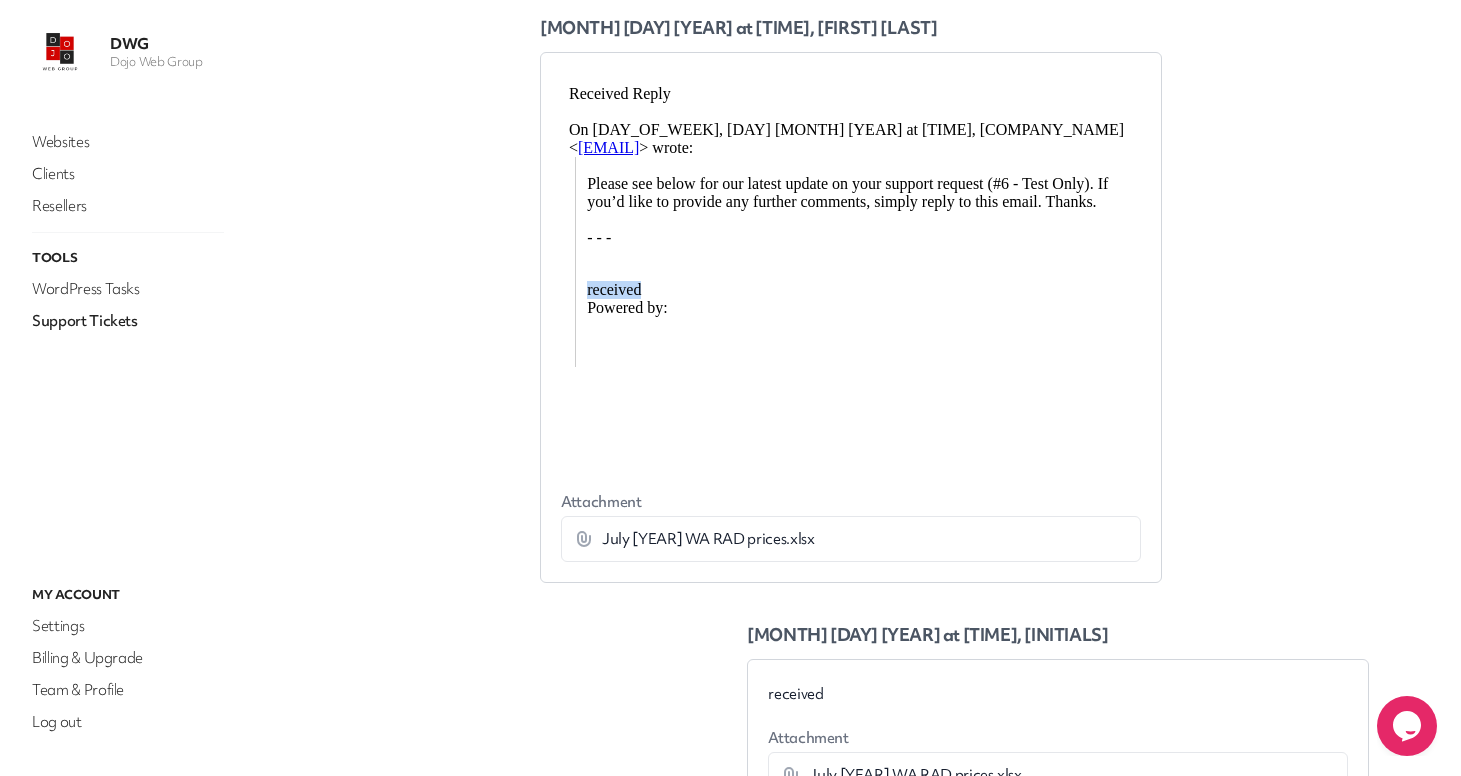 click on "Please see below for our latest update on your support request (#6 - Test Only). If you’d like to provide any further comments, simply reply to this email. Thanks.   - - -  received" at bounding box center (858, 228) 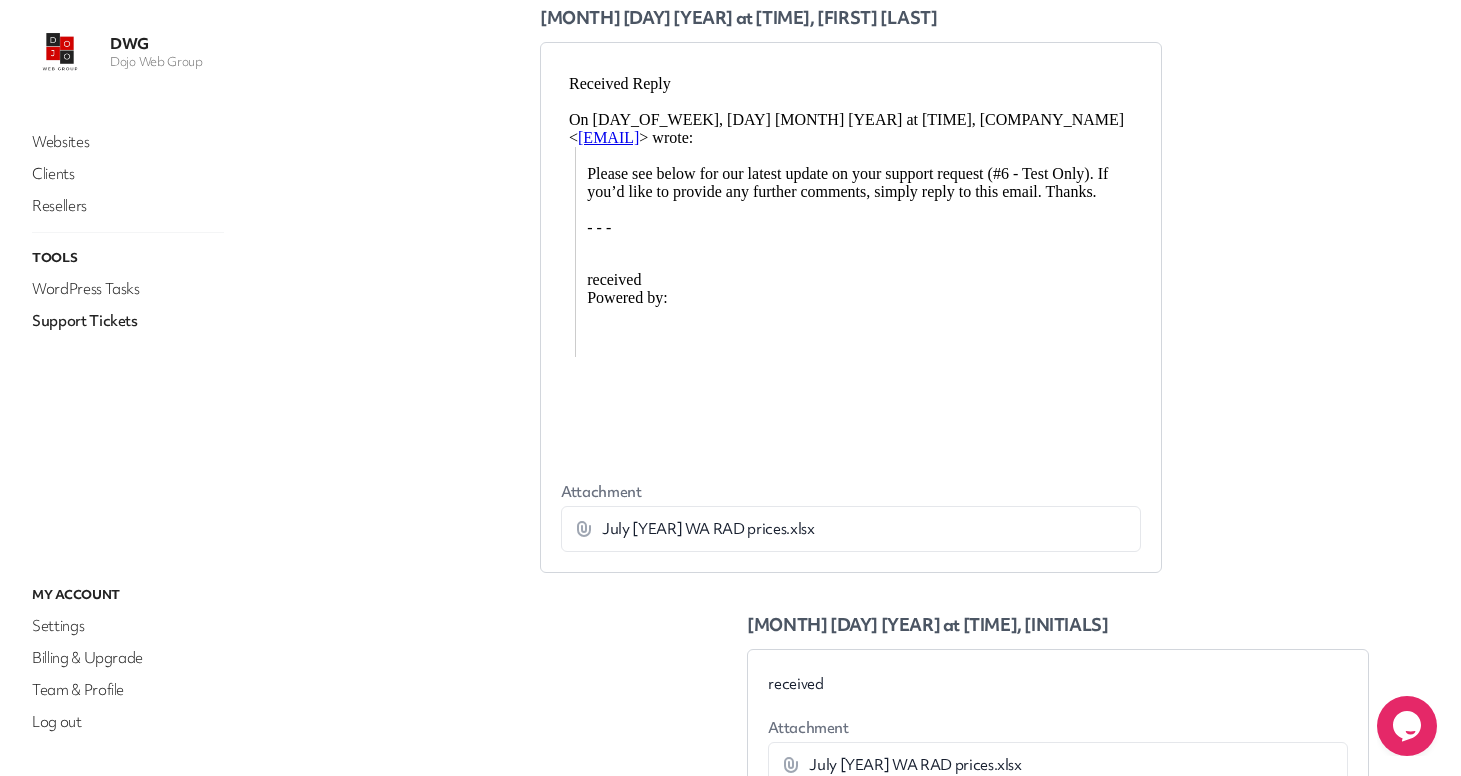 scroll, scrollTop: 463, scrollLeft: 0, axis: vertical 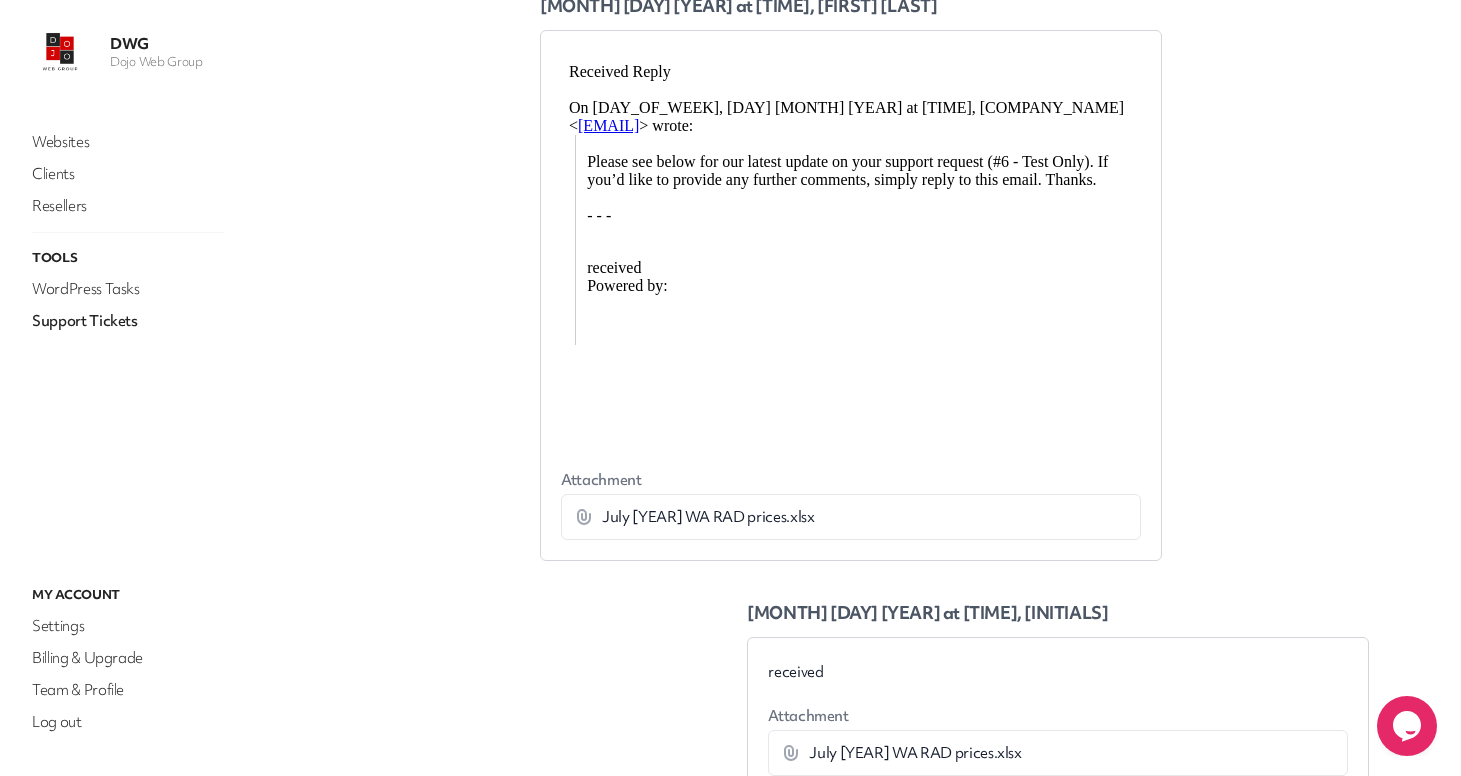 click on "July 2025 WA RAD prices.xlsx" at bounding box center [708, 517] 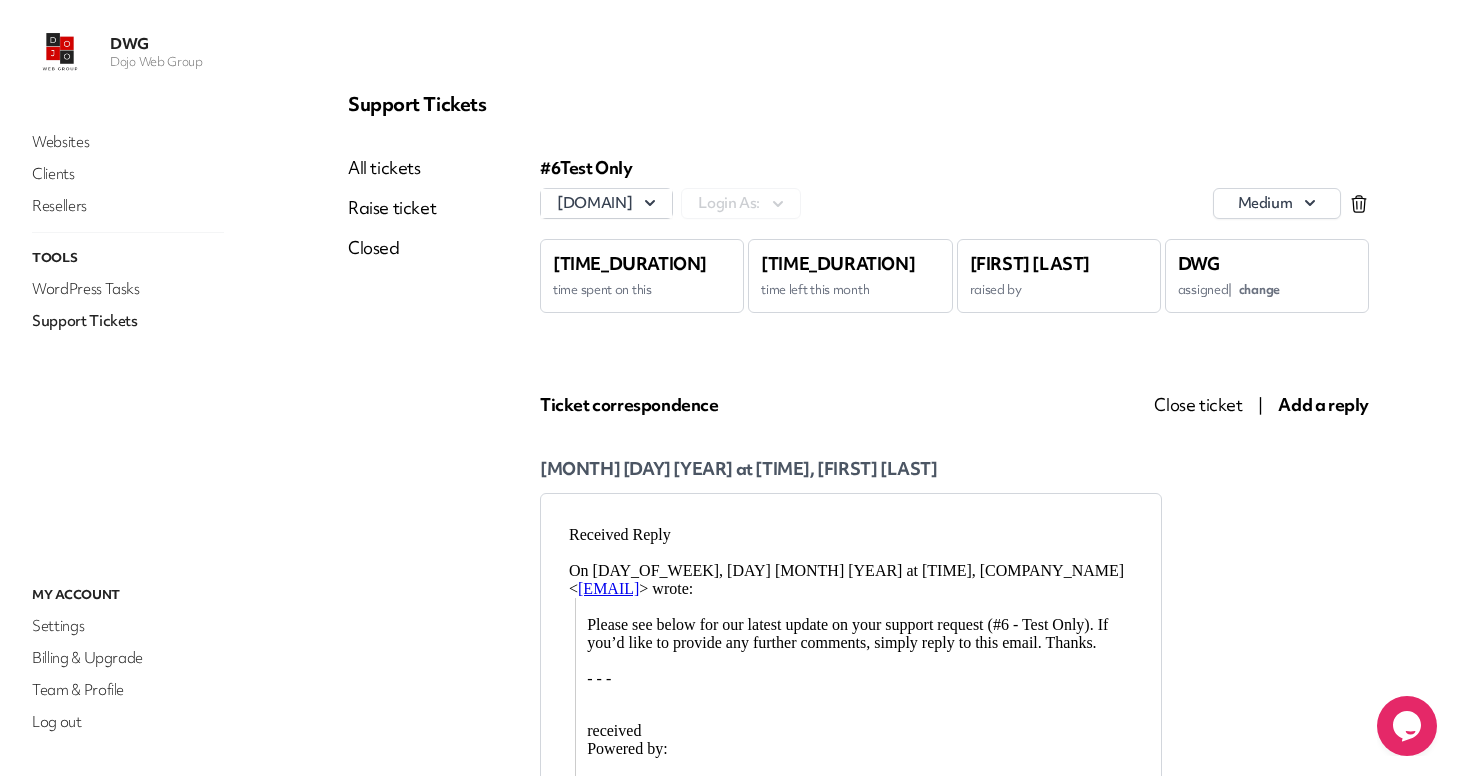 scroll, scrollTop: 48, scrollLeft: 0, axis: vertical 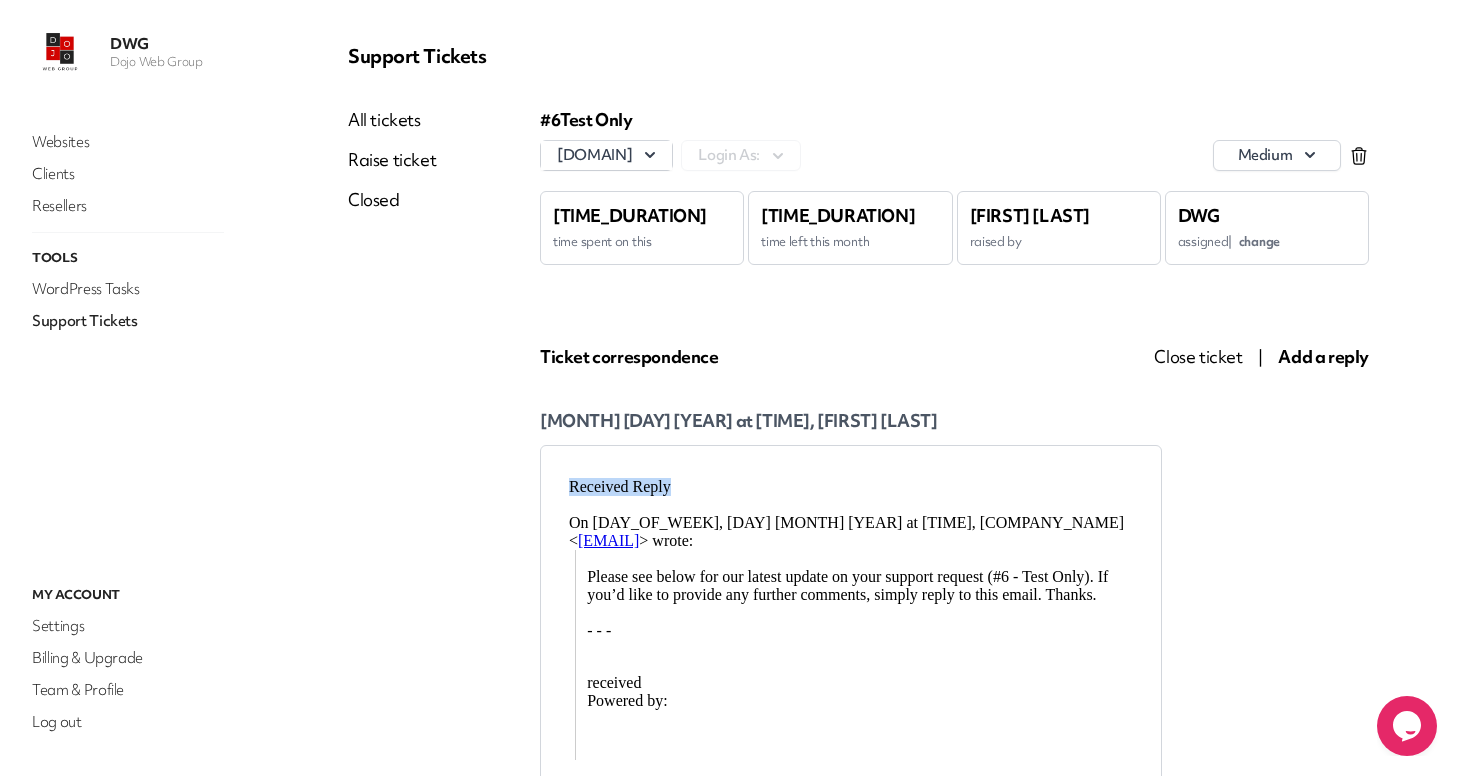 drag, startPoint x: 567, startPoint y: 491, endPoint x: 679, endPoint y: 490, distance: 112.00446 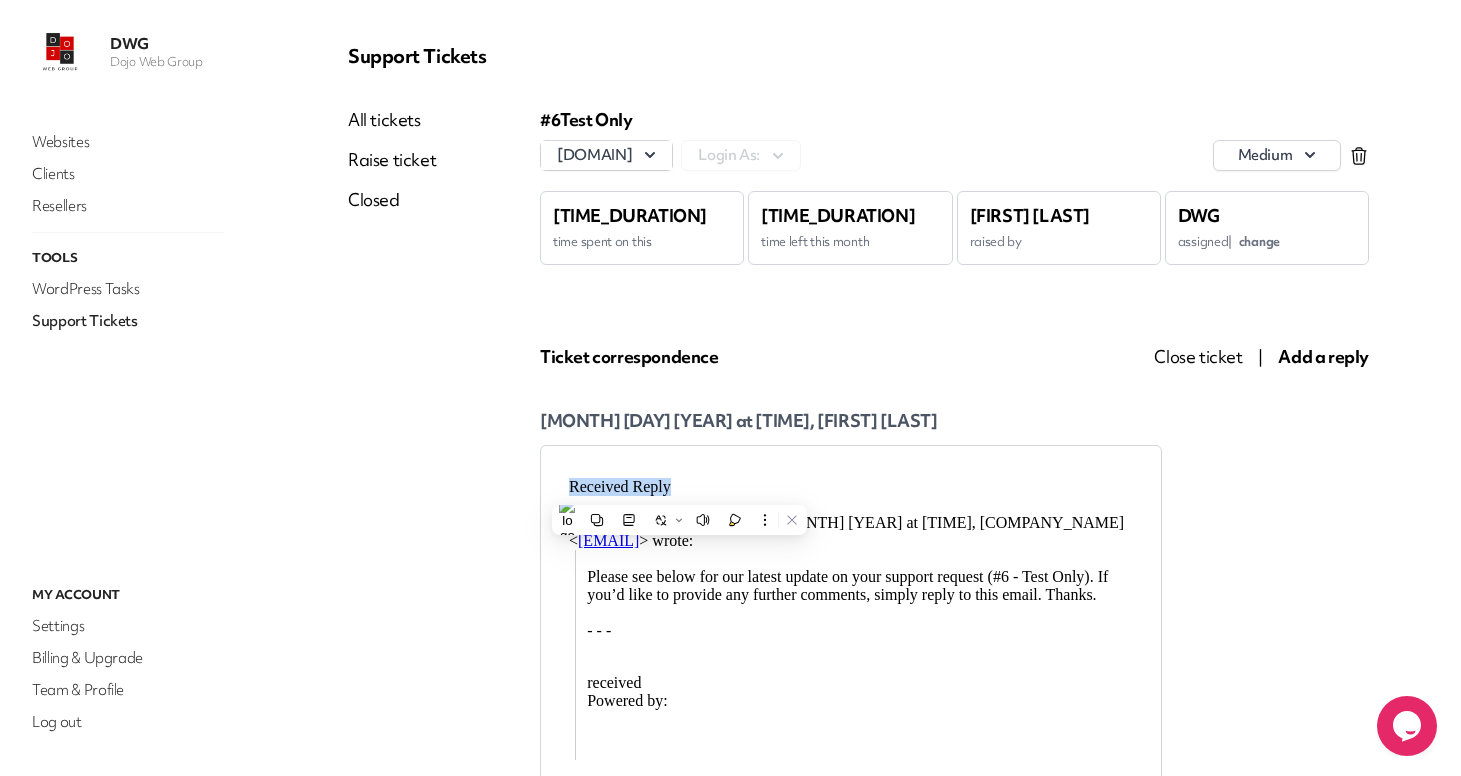 click on "Received Reply" at bounding box center (851, 487) 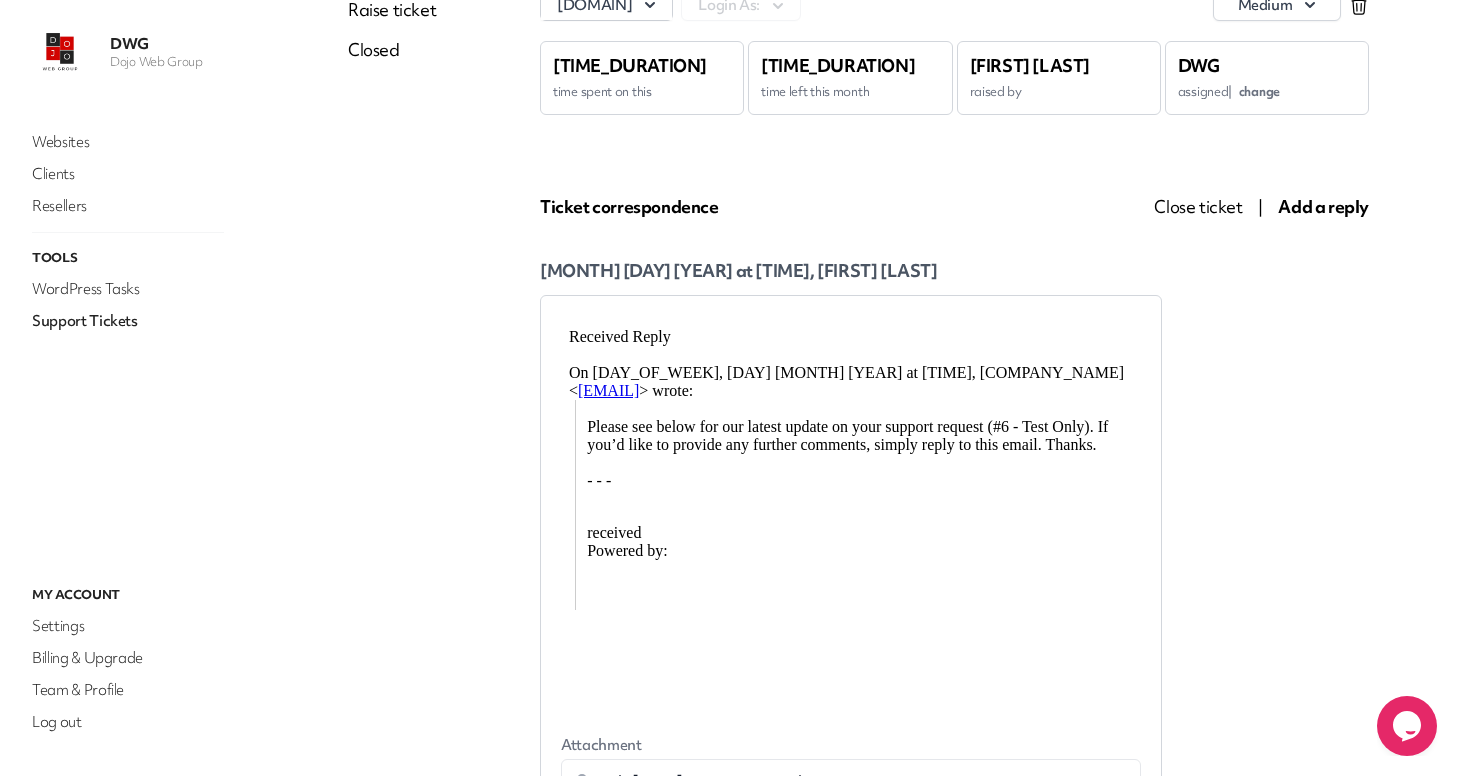 scroll, scrollTop: 10, scrollLeft: 0, axis: vertical 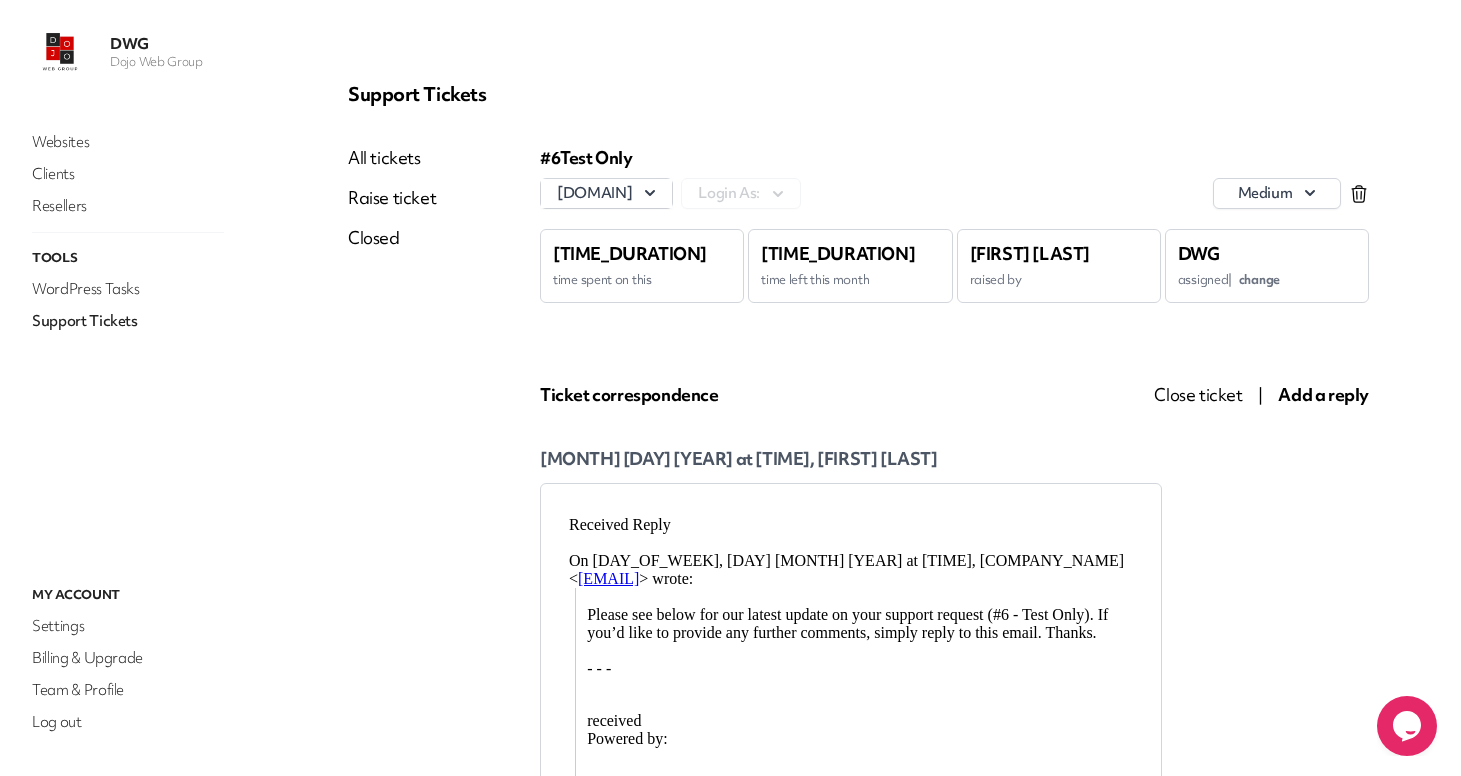 click on "Aug 8th 2025 at 11.07am, AJ Mabuti
Attachment     July 2025 WA RAD prices.xlsx   Download" at bounding box center [851, 710] 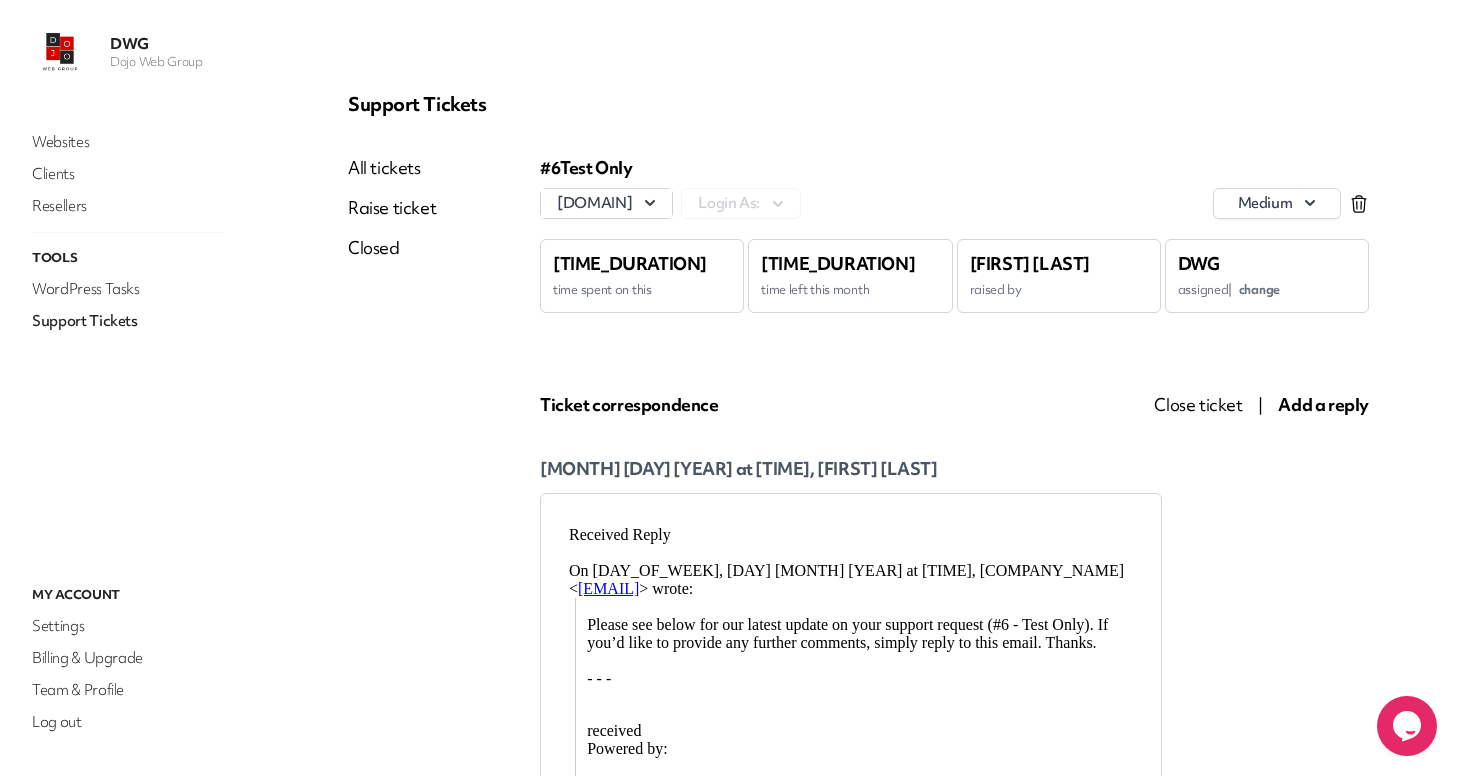 scroll, scrollTop: 273, scrollLeft: 0, axis: vertical 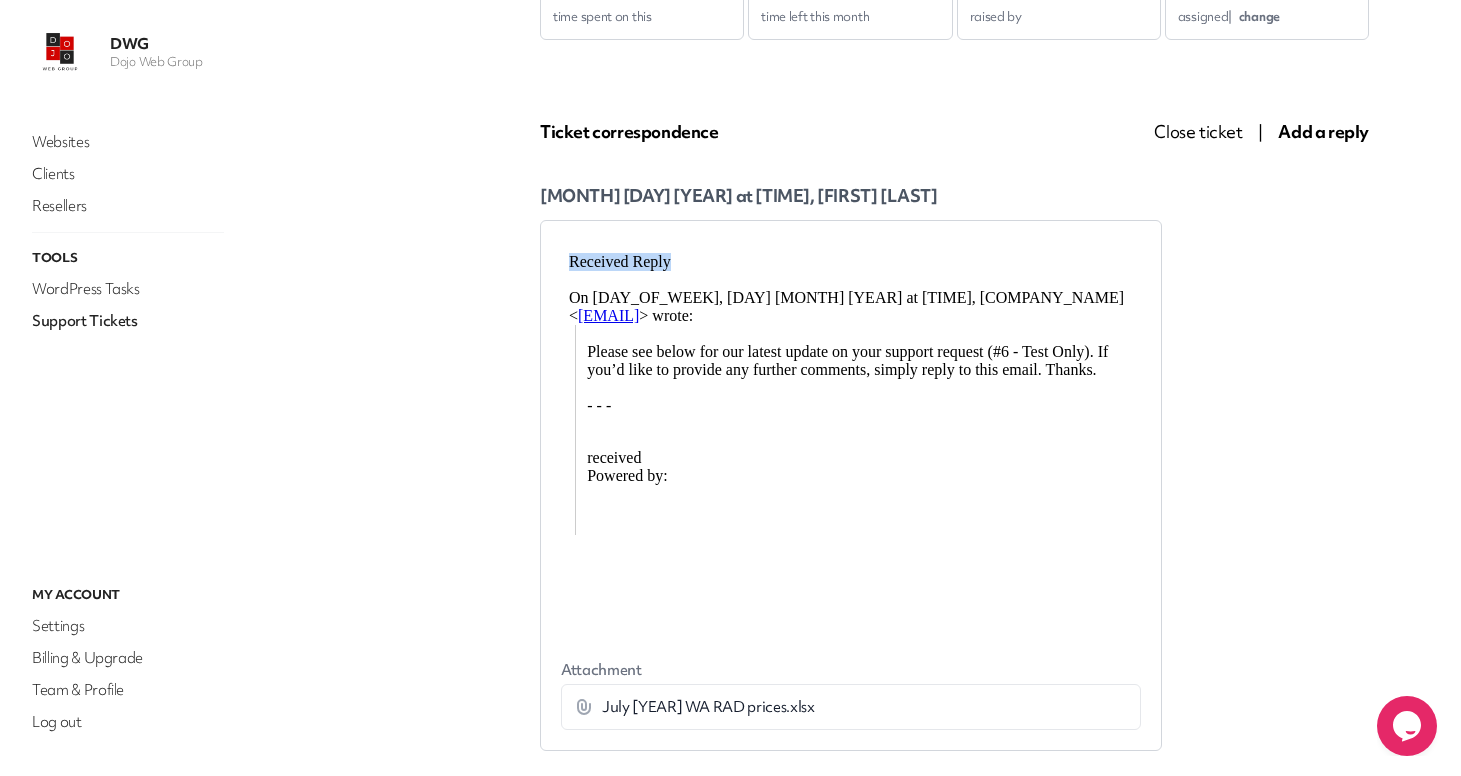 drag, startPoint x: 569, startPoint y: 262, endPoint x: 677, endPoint y: 261, distance: 108.00463 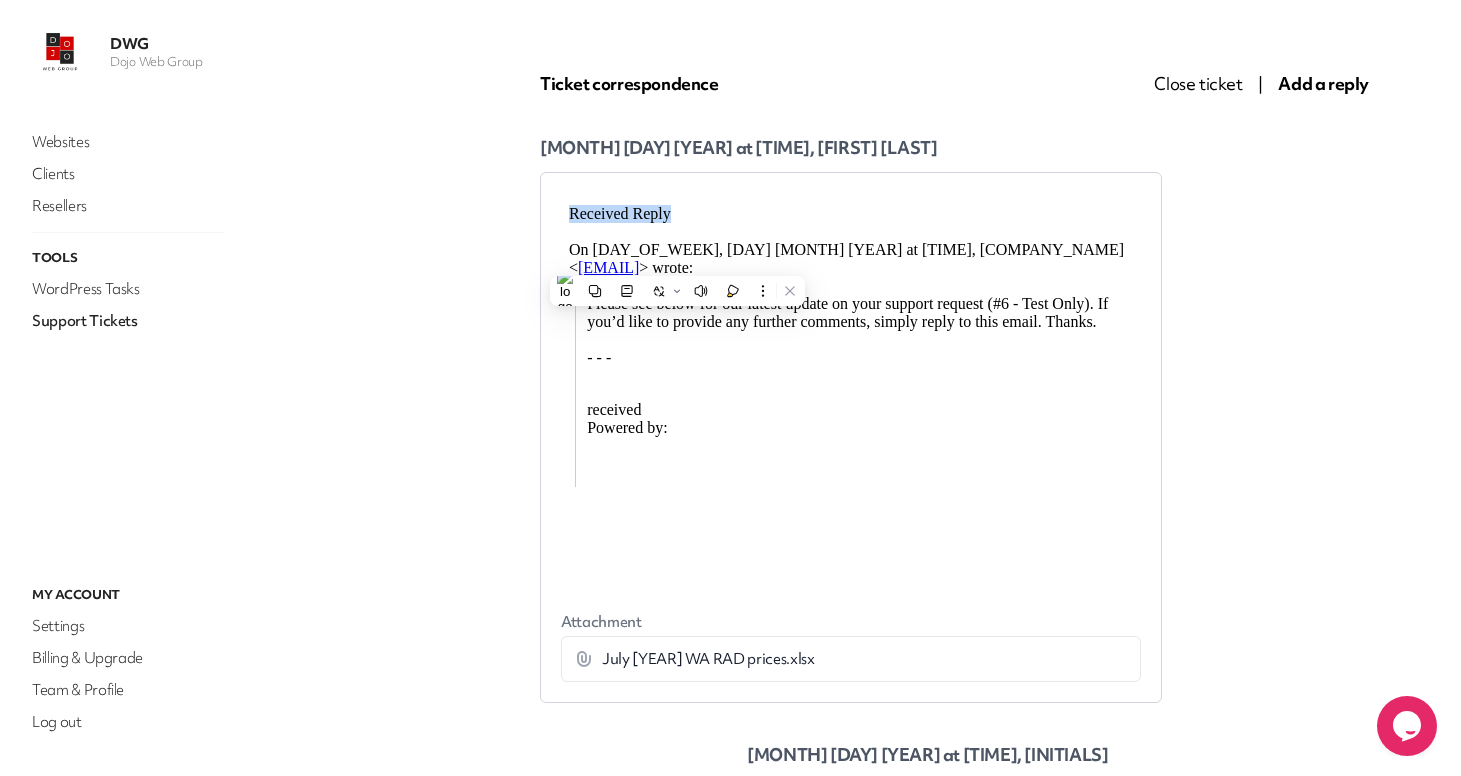 scroll, scrollTop: 132, scrollLeft: 0, axis: vertical 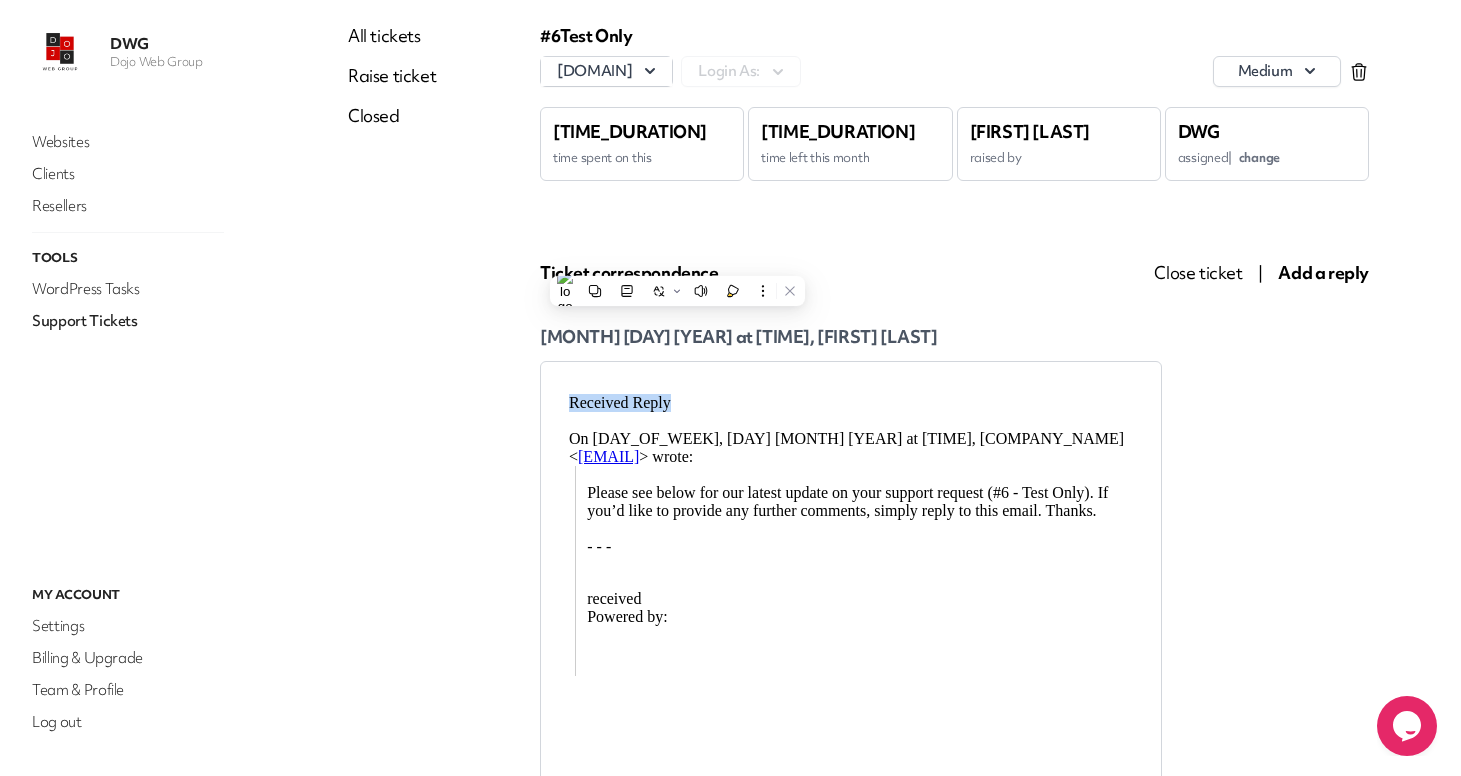 click on "Received Reply On Fri, 8 Aug 2025 at 11:05, Dojo Web Group < info@dojowebgroup.com > wrote:
Please see below for our latest update on your support request (#6 - Test Only). If you’d like to provide any further comments, simply reply to this email. Thanks.   - - -  received
Powered by:" 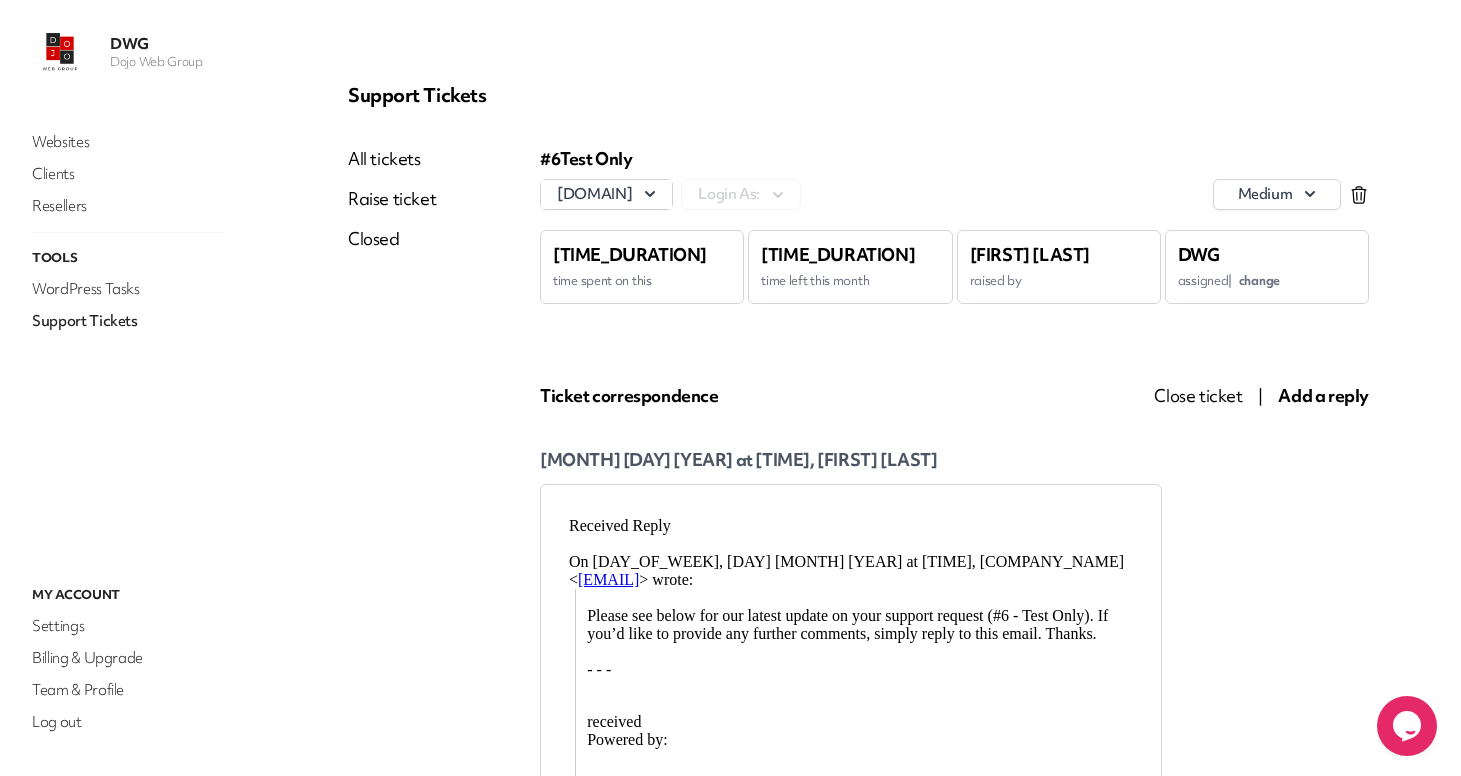 scroll, scrollTop: 0, scrollLeft: 0, axis: both 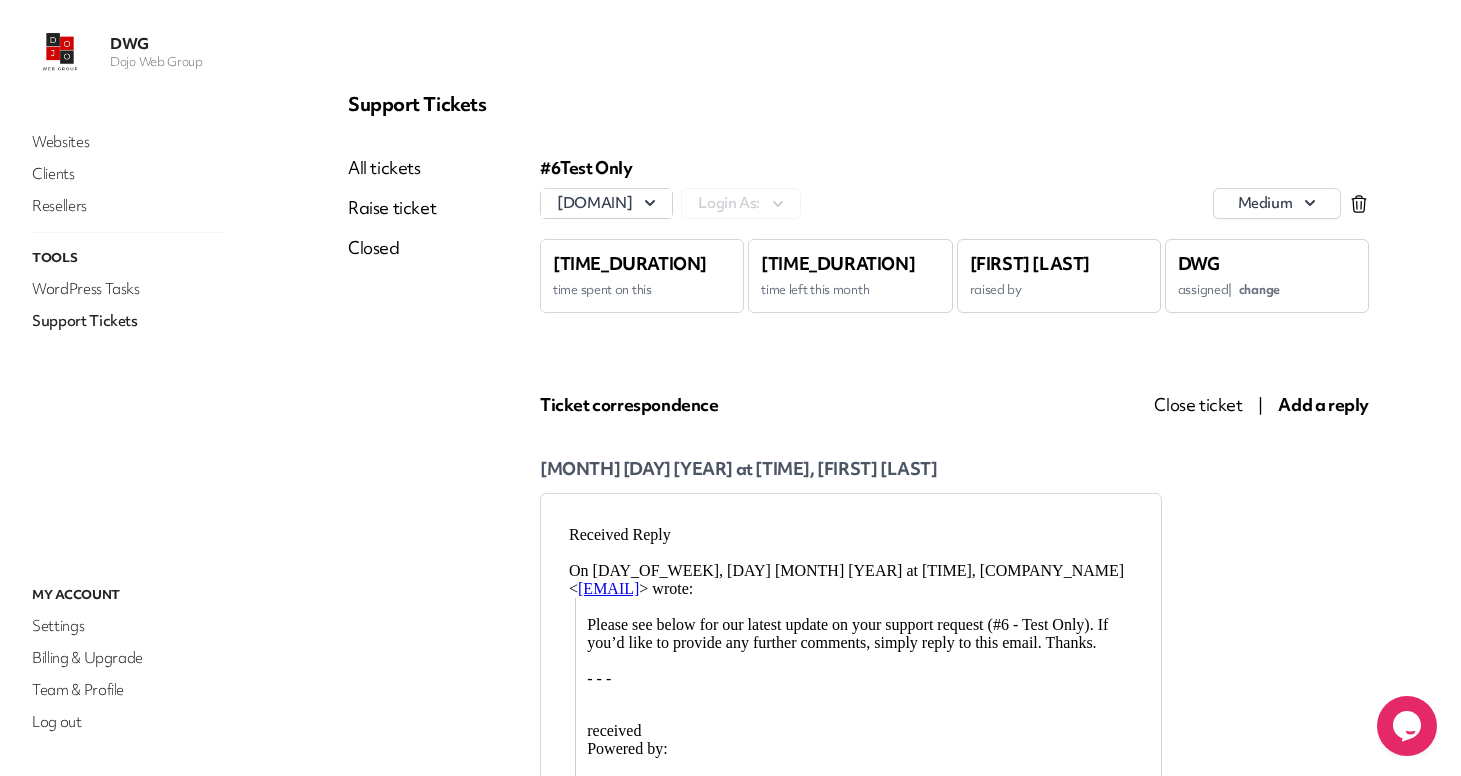 click on "All tickets
Raise ticket
Closed" at bounding box center (392, 874) 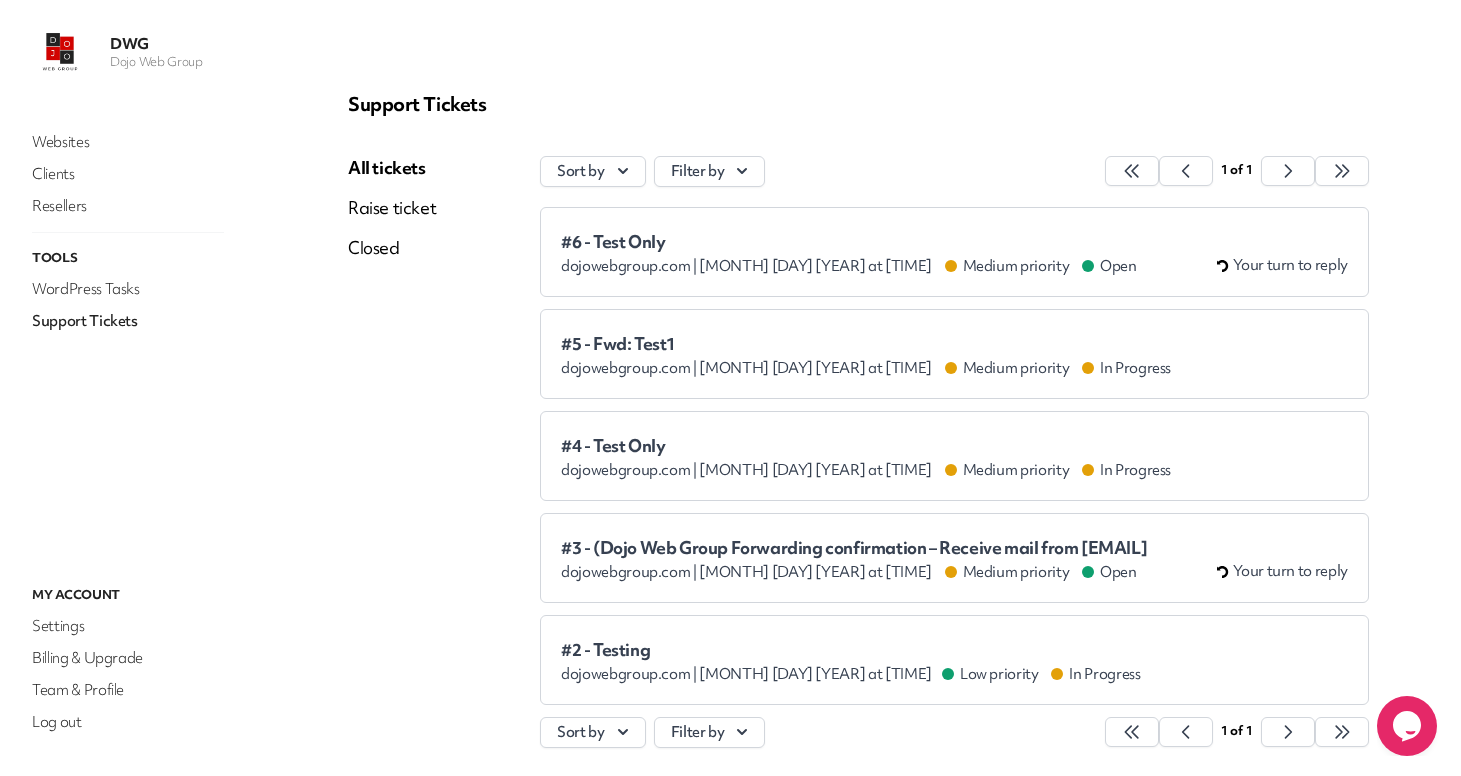 click on "#5 - Fwd: Test1" at bounding box center (866, 344) 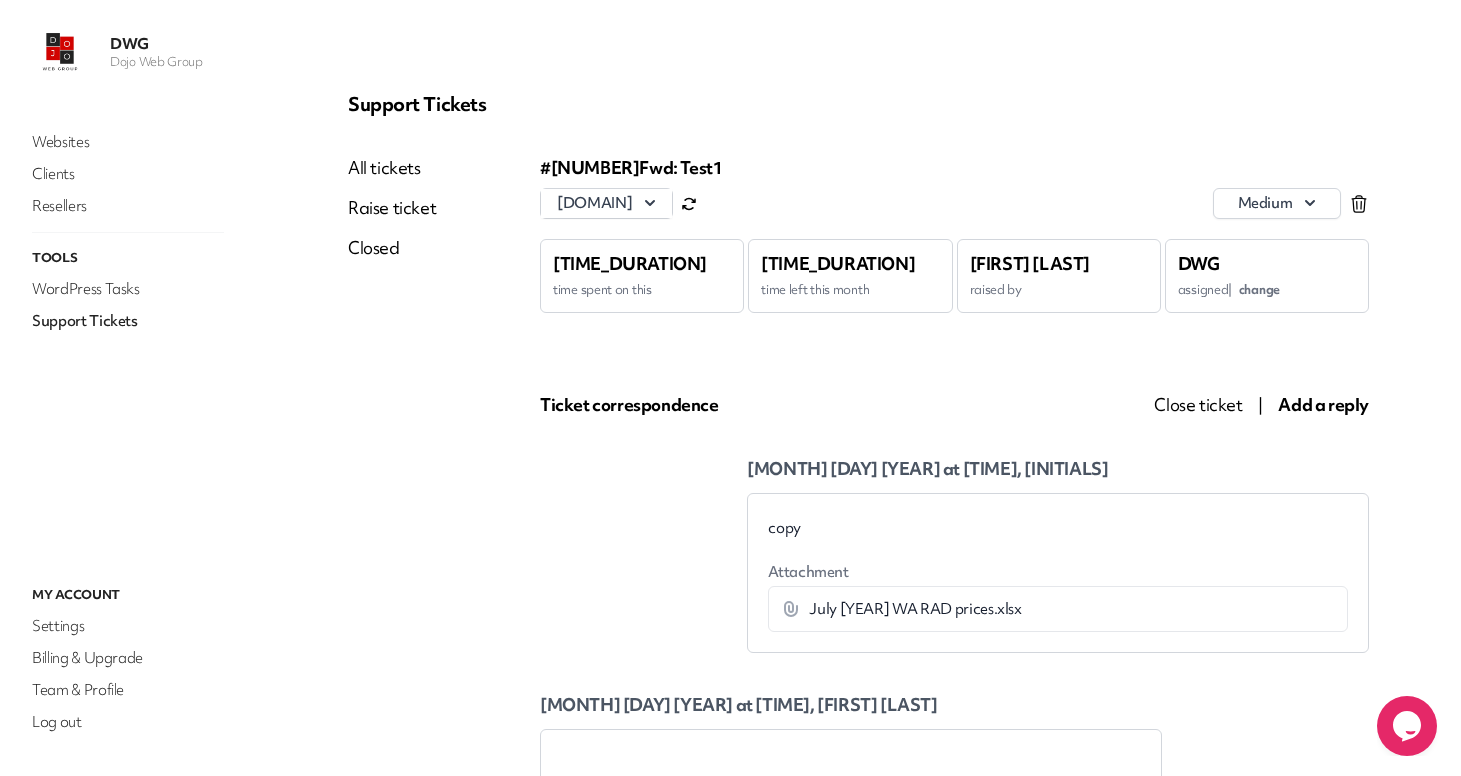 scroll, scrollTop: 0, scrollLeft: 0, axis: both 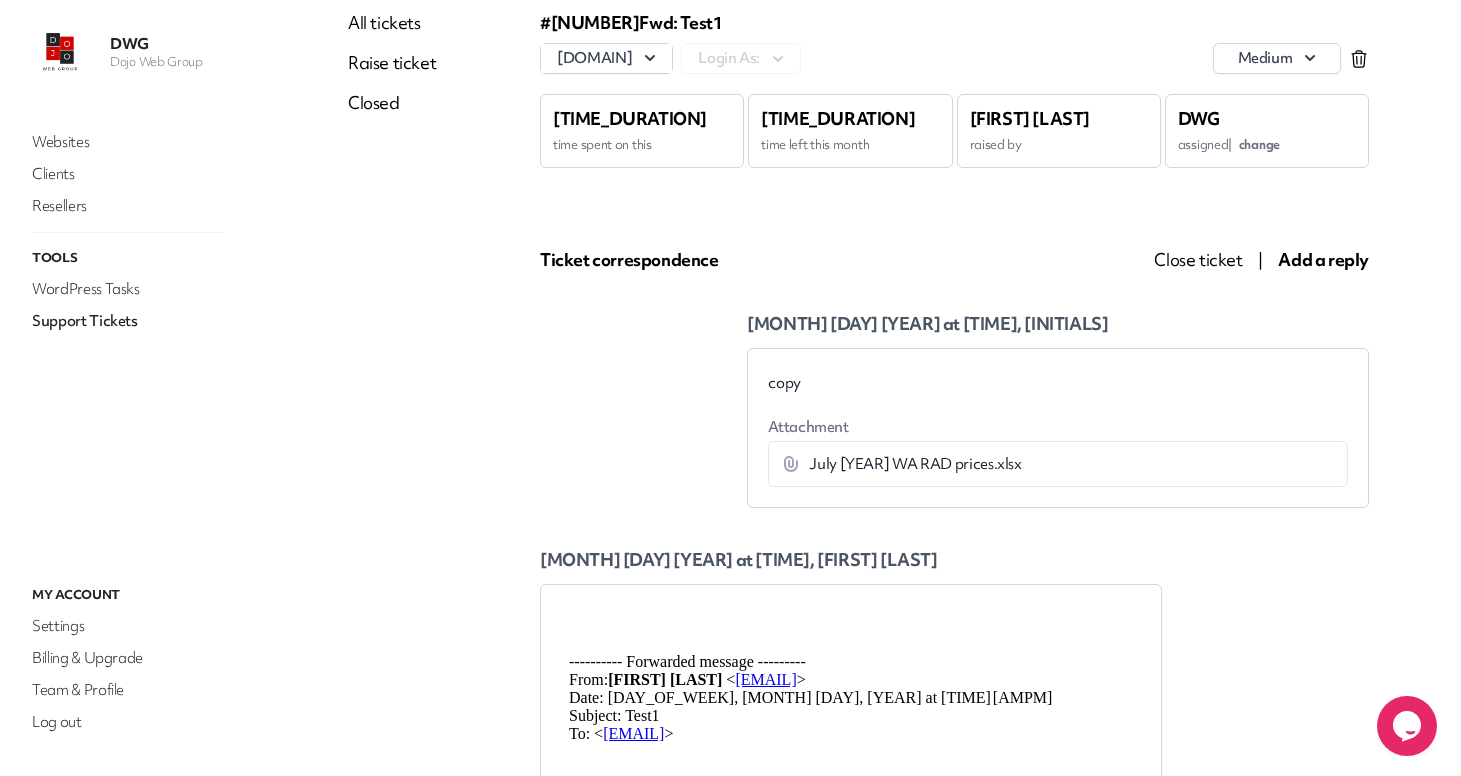 click on "Support Tickets" at bounding box center [128, 321] 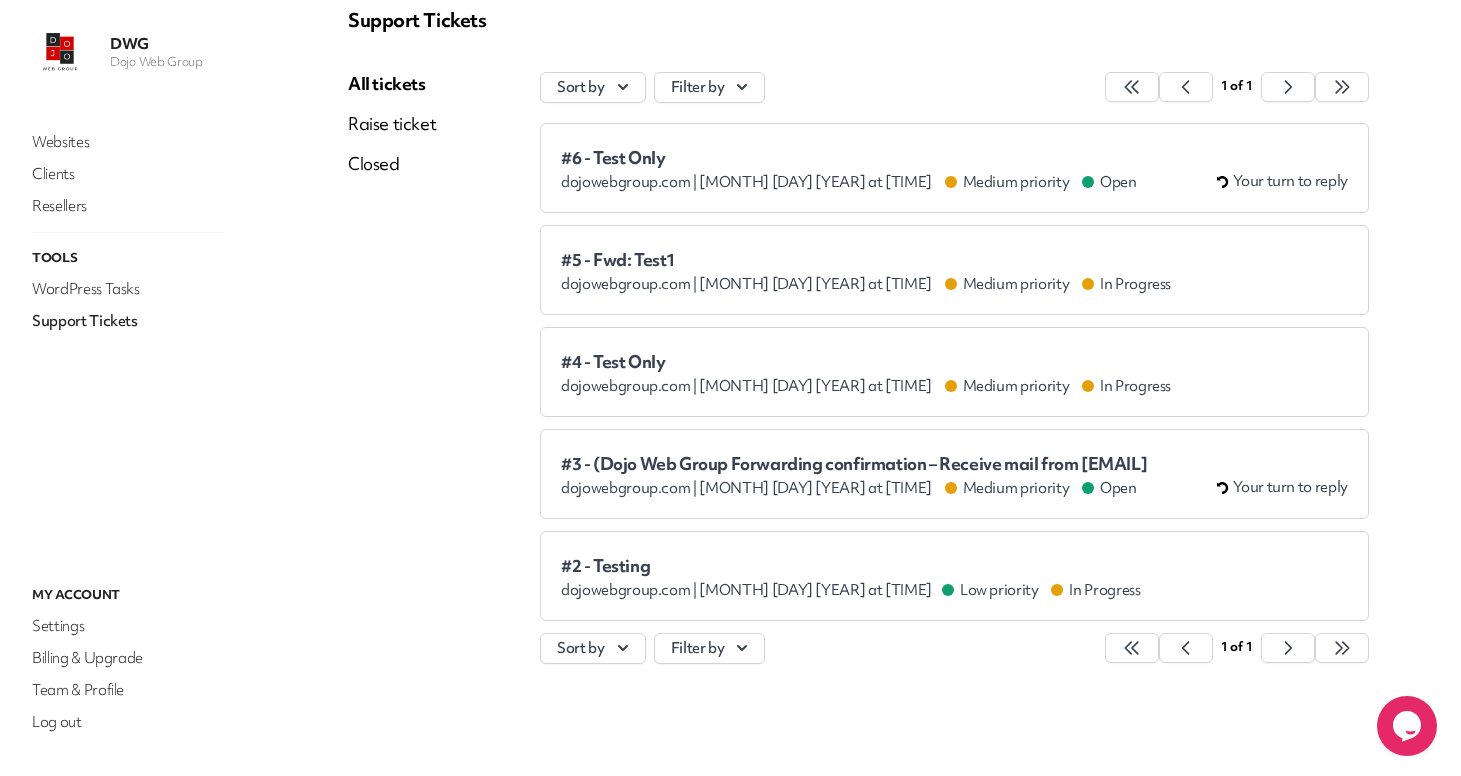 scroll, scrollTop: 84, scrollLeft: 0, axis: vertical 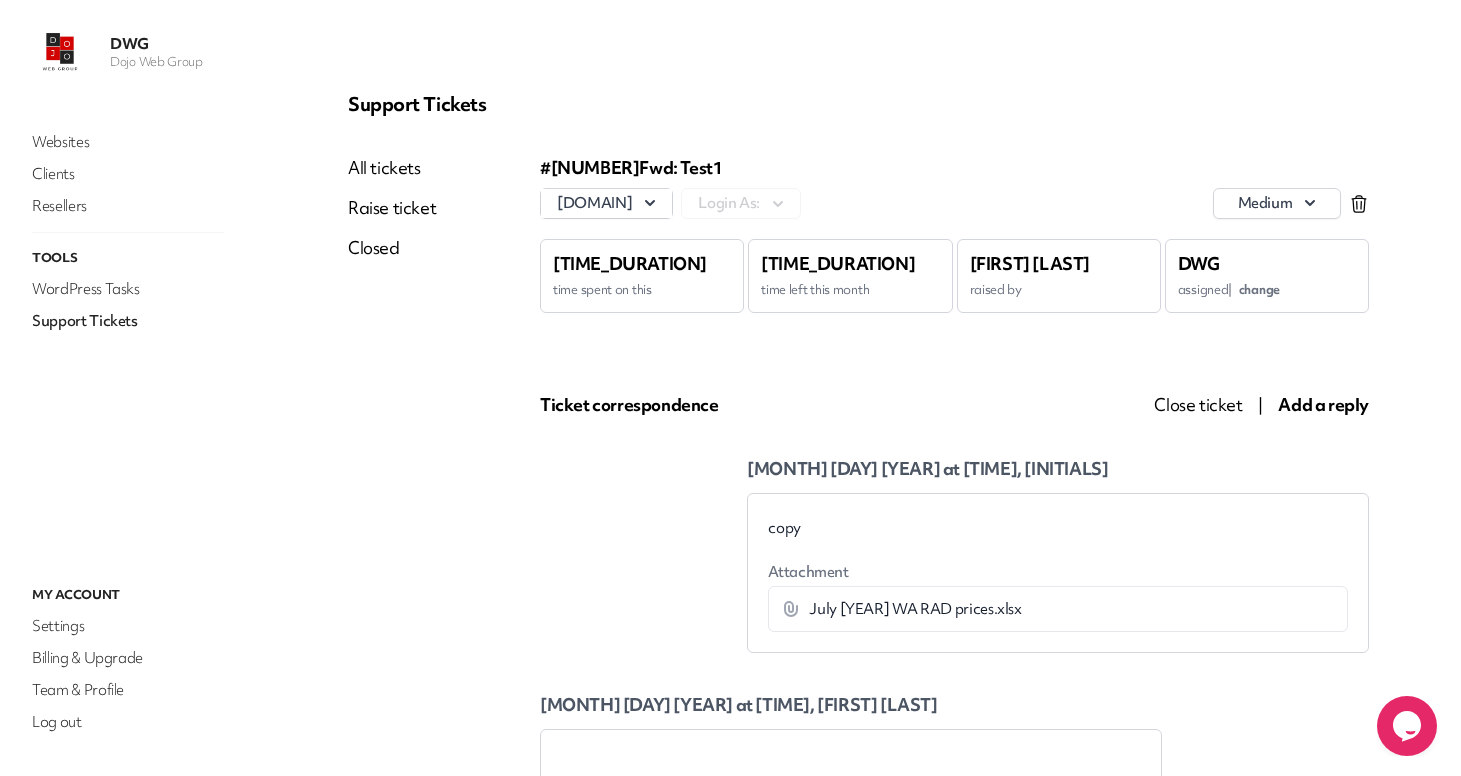 click on "Support Tickets" at bounding box center [128, 321] 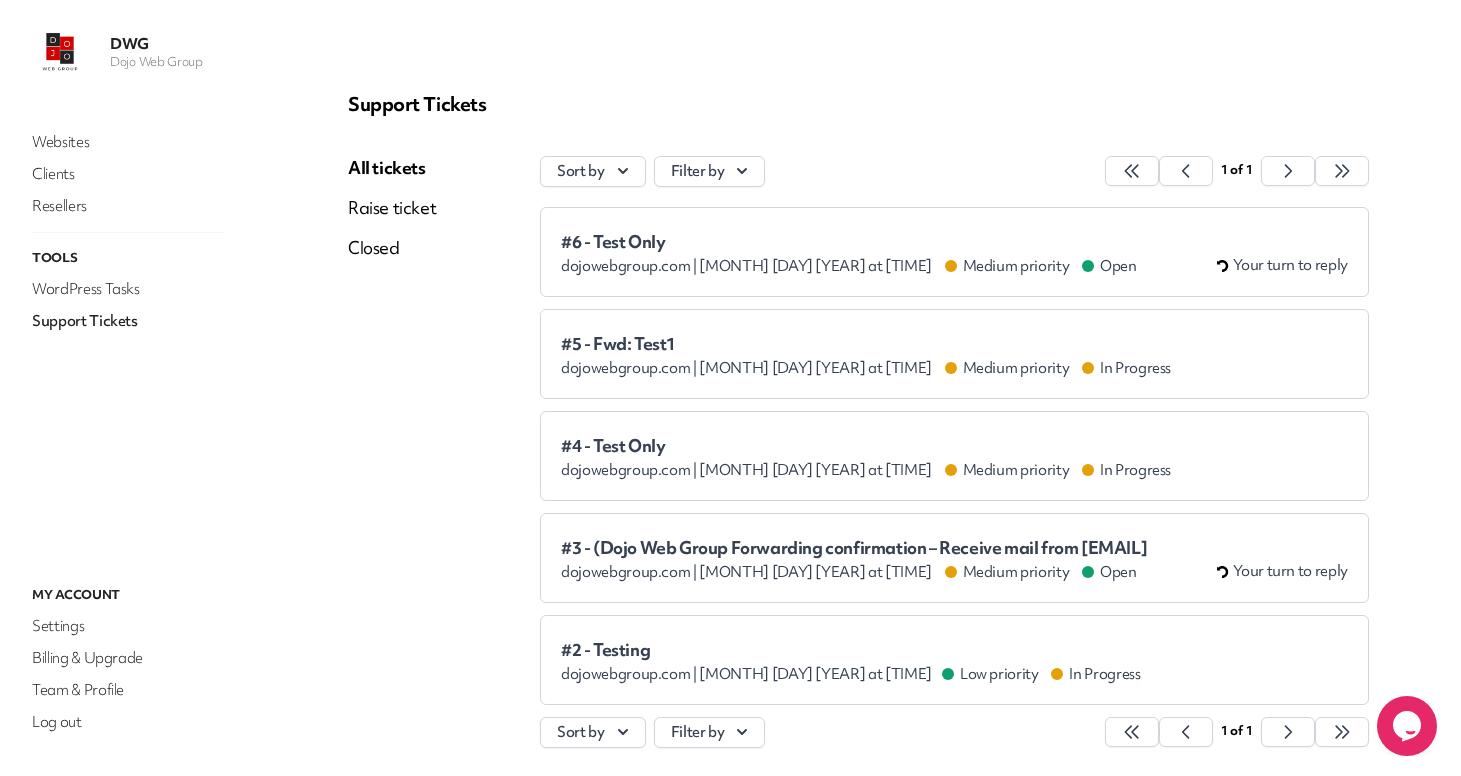 click on "#5 - Fwd: Test1" at bounding box center (866, 344) 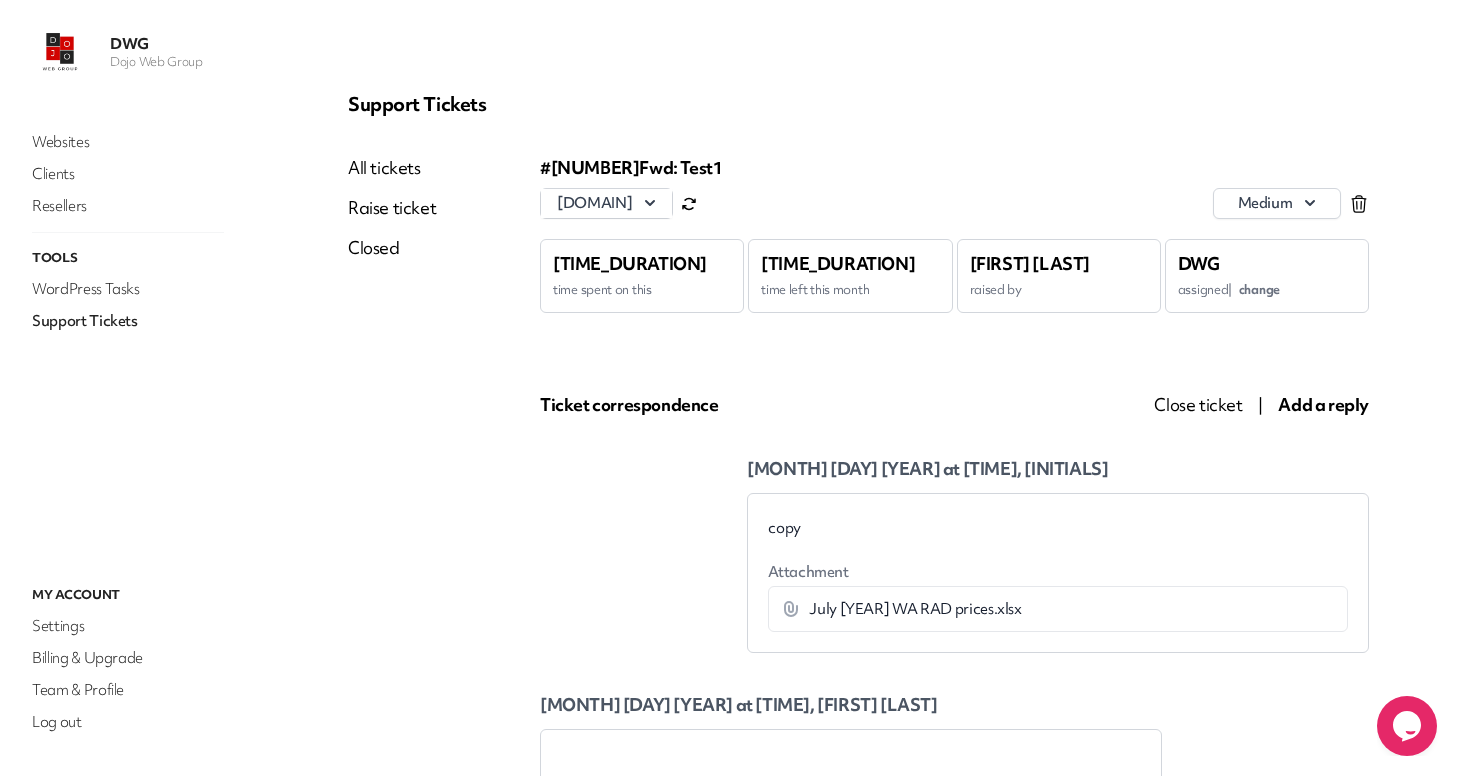 scroll, scrollTop: 0, scrollLeft: 0, axis: both 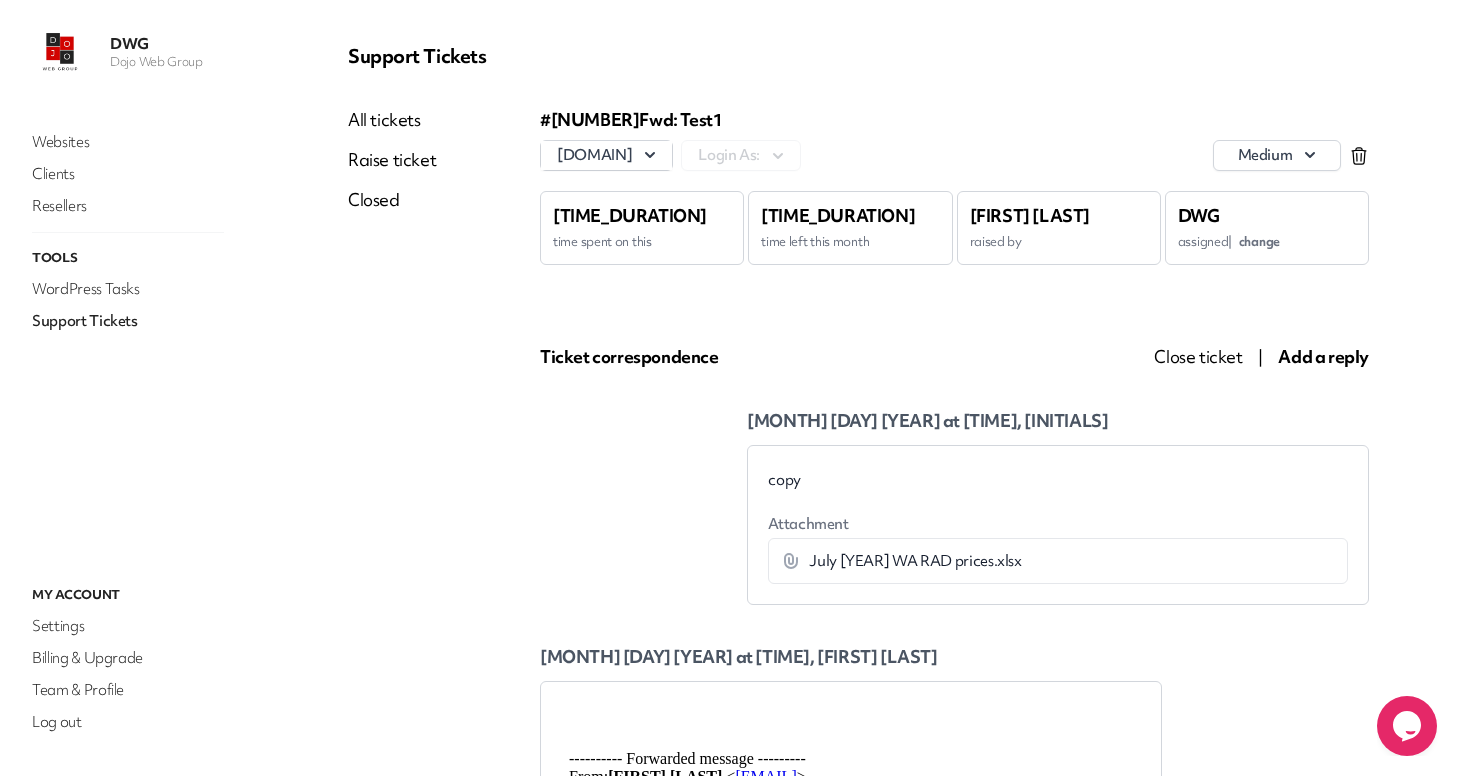 click on "Support Tickets" at bounding box center (128, 321) 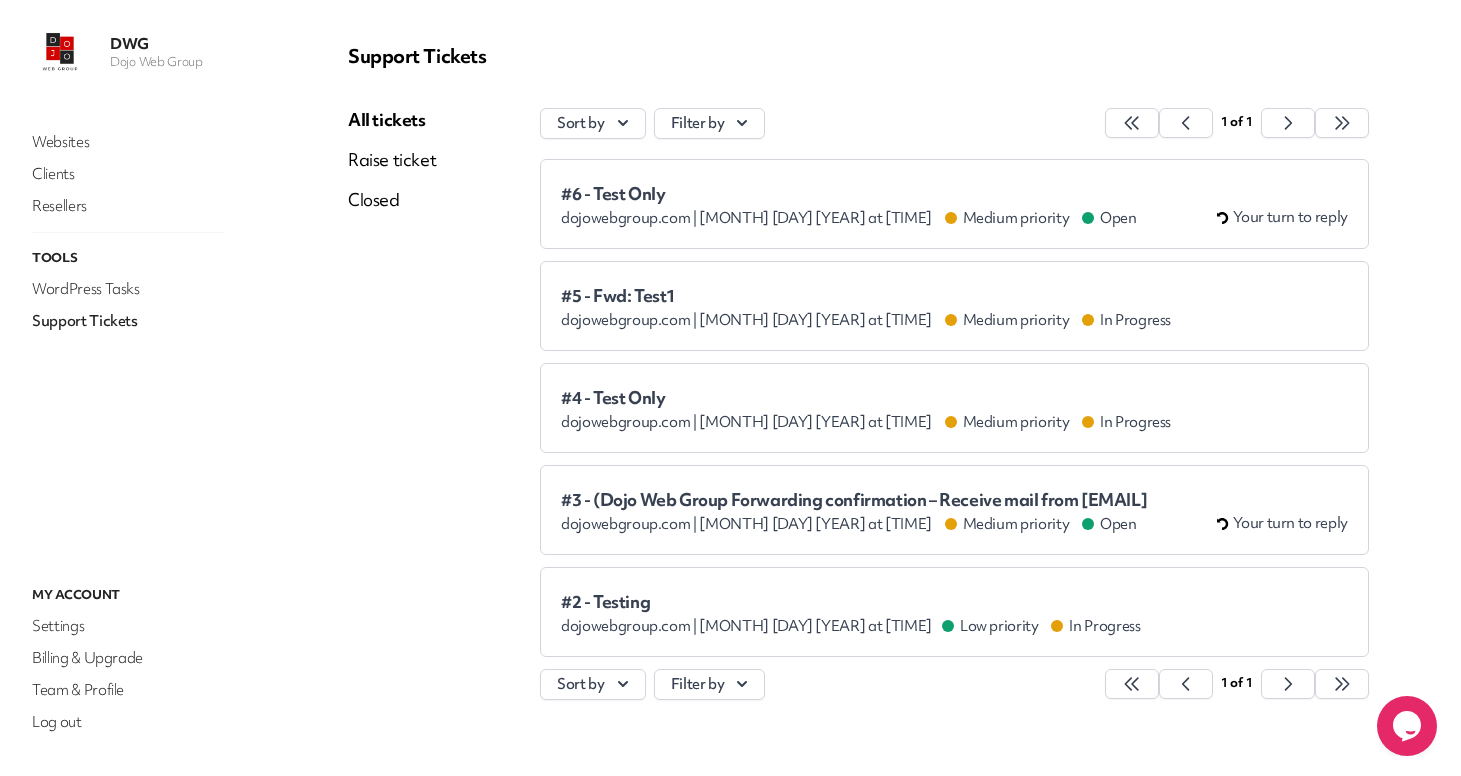 click on "#5 - Fwd: Test1" at bounding box center (866, 296) 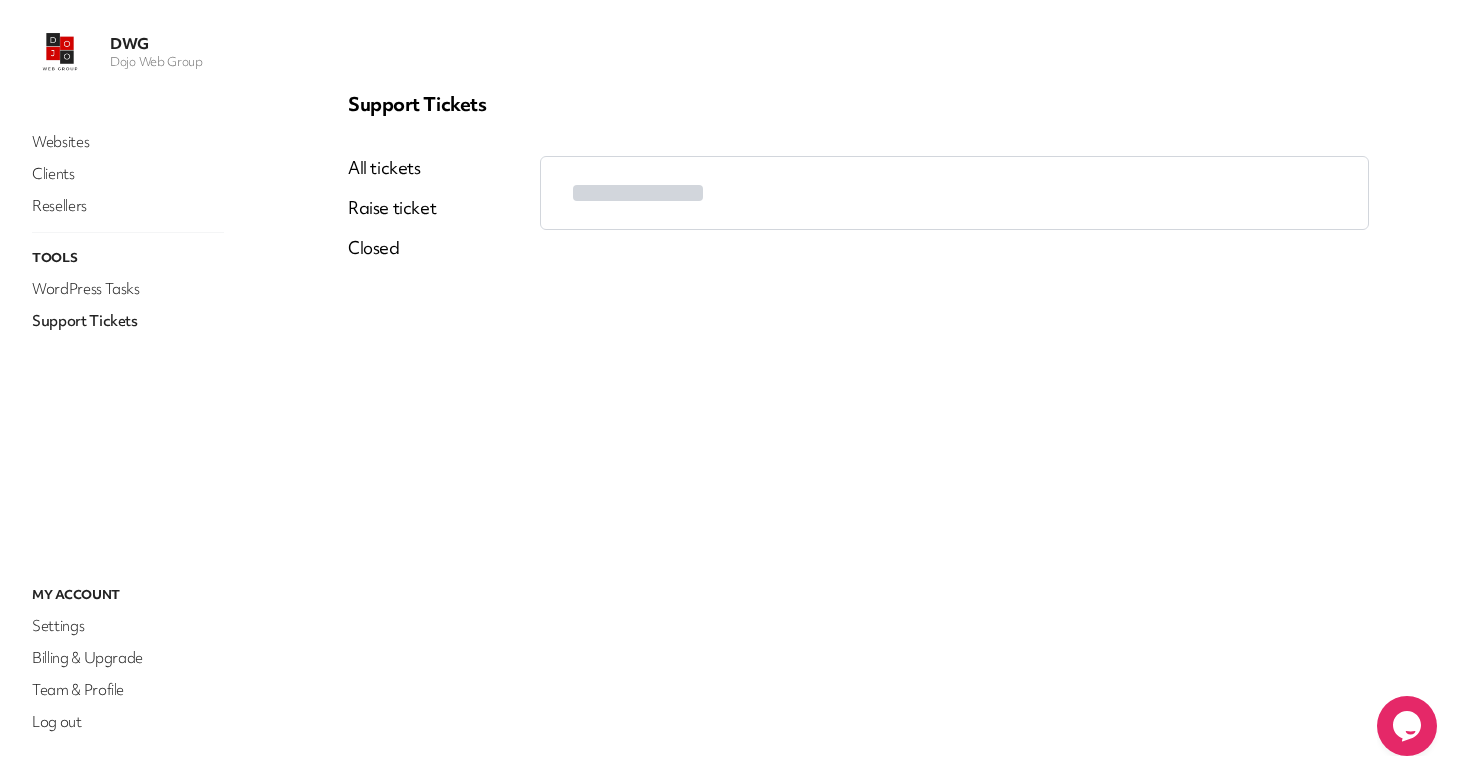 scroll, scrollTop: 0, scrollLeft: 0, axis: both 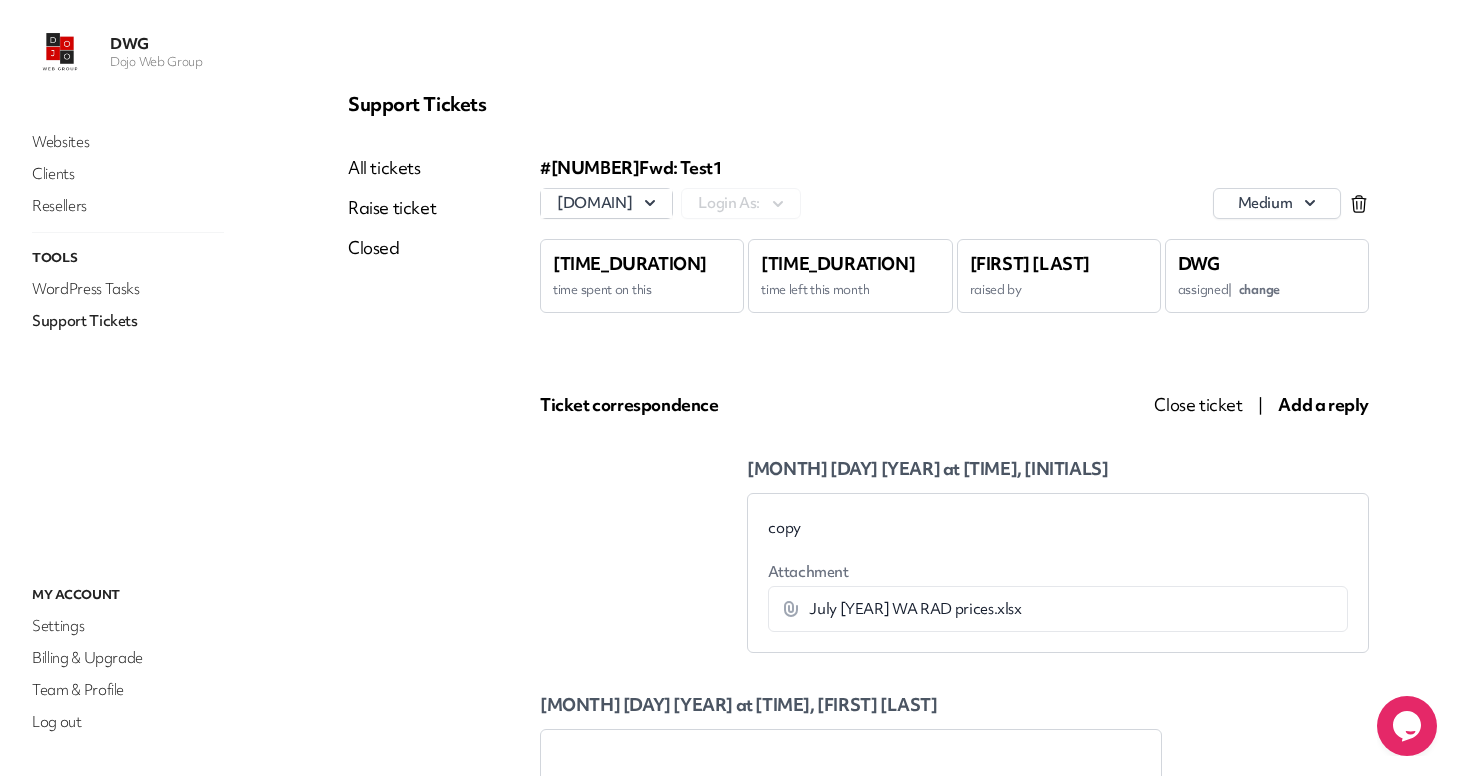 click on "Support Tickets" at bounding box center (128, 321) 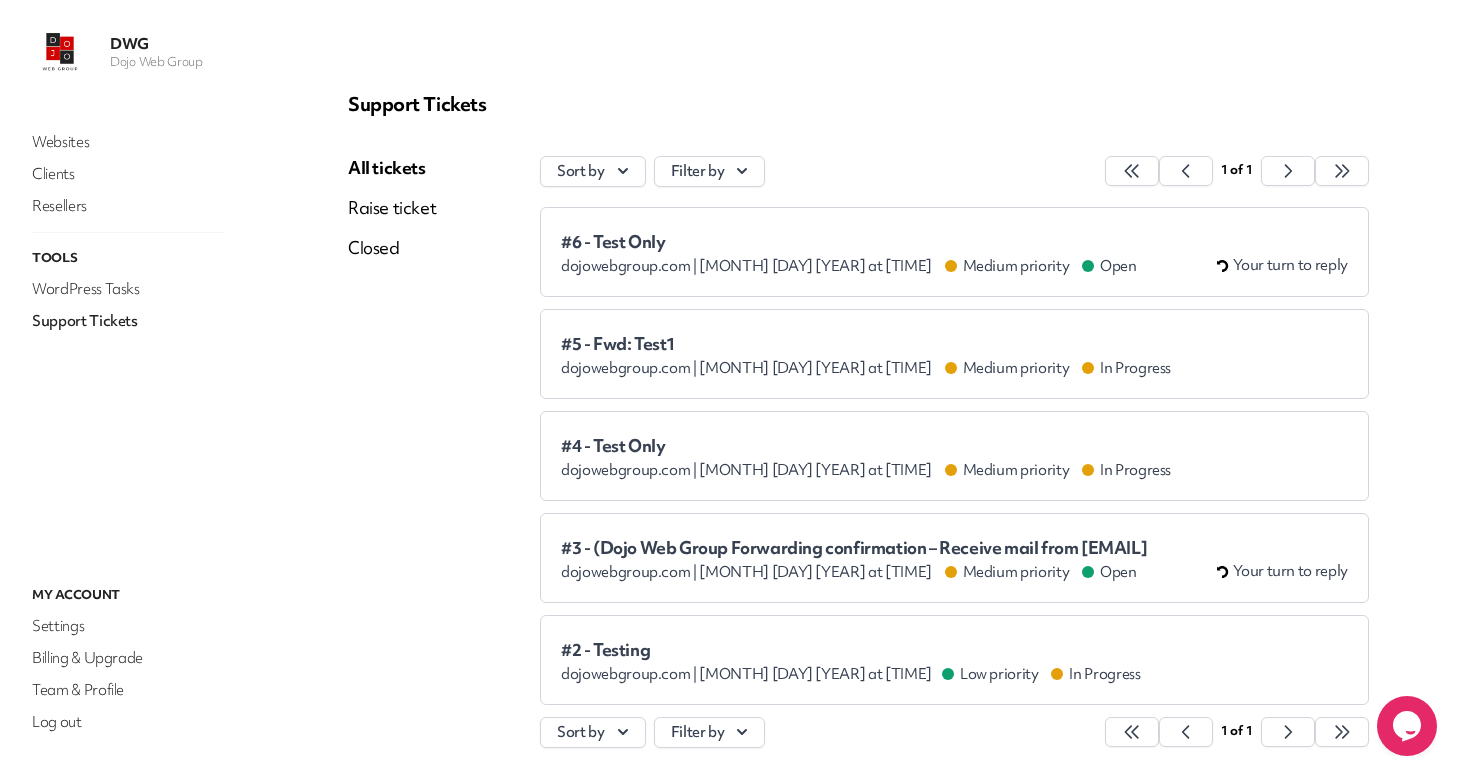 drag, startPoint x: 76, startPoint y: 322, endPoint x: 89, endPoint y: 322, distance: 13 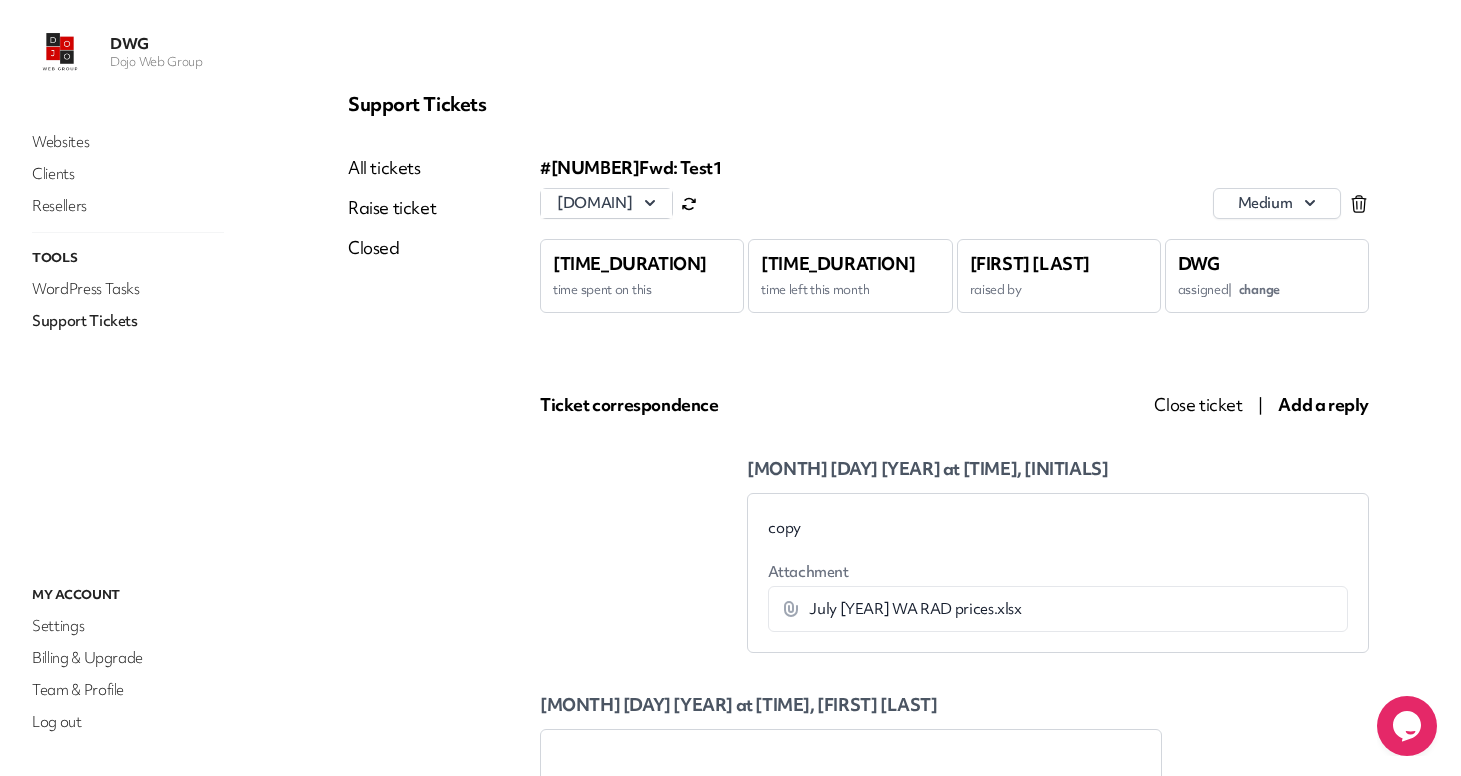 scroll, scrollTop: 0, scrollLeft: 0, axis: both 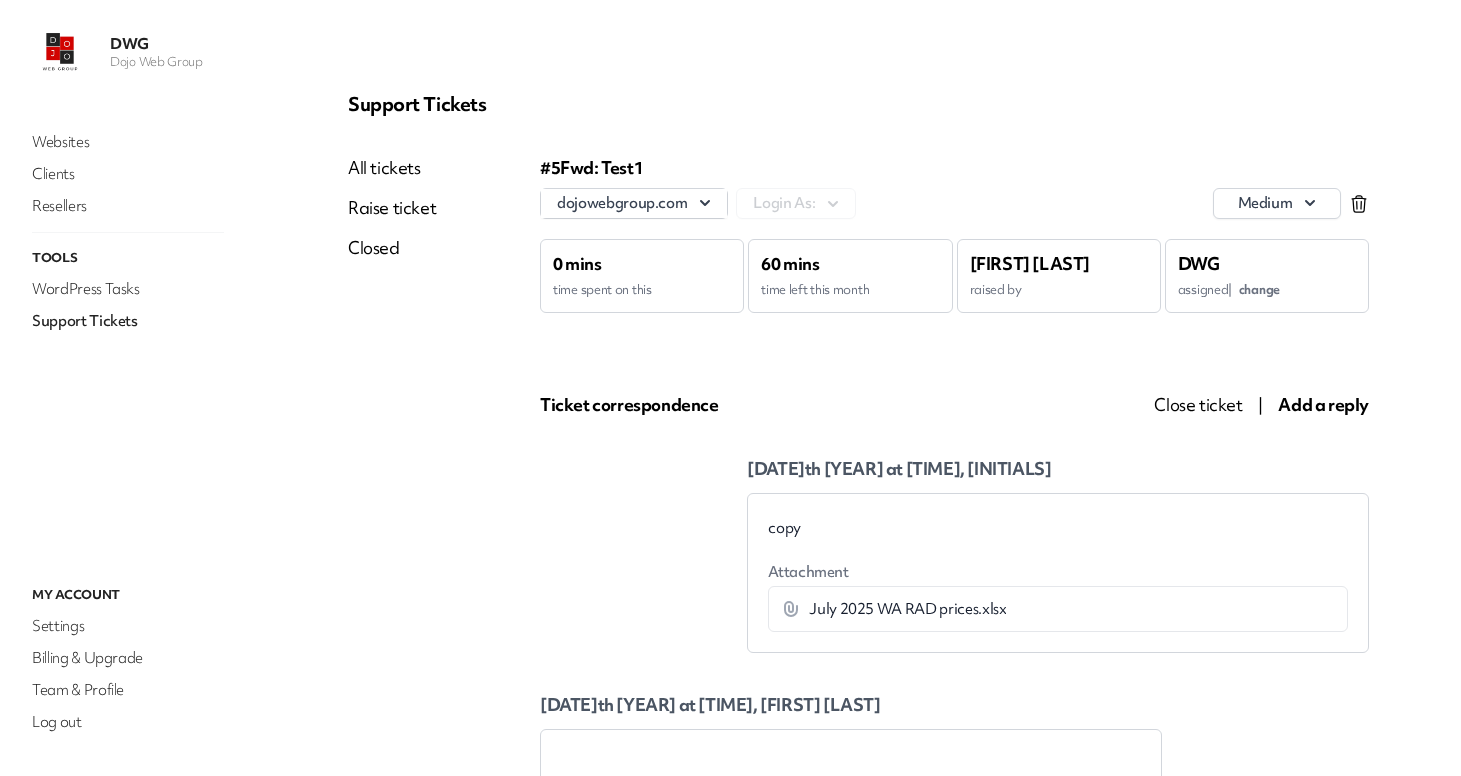 click on "Support Tickets" at bounding box center [128, 321] 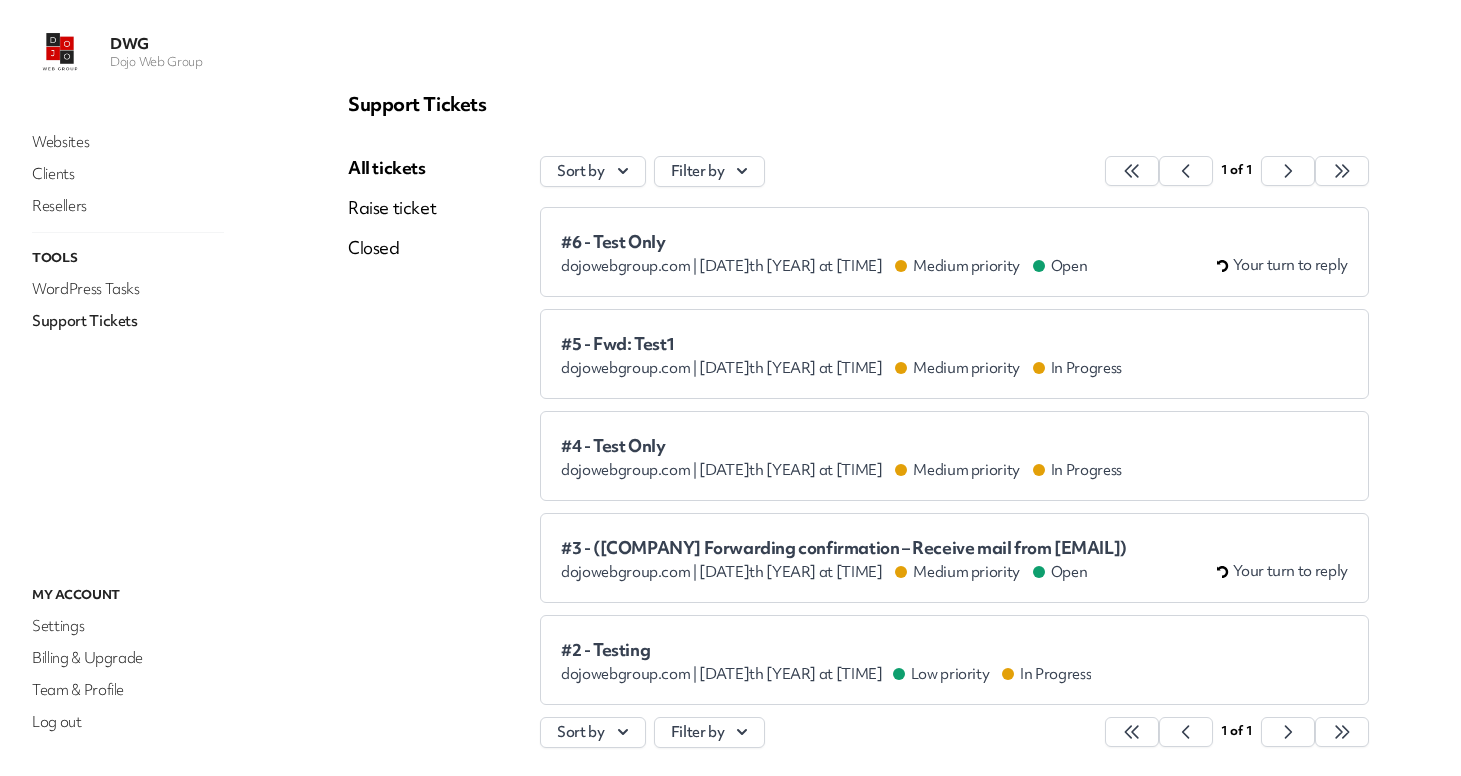 click on "#5 - Fwd: Test1 [DOMAIN] |
[DATE]th [YEAR] at [TIME]
Medium priority
In Progress" at bounding box center (954, 354) 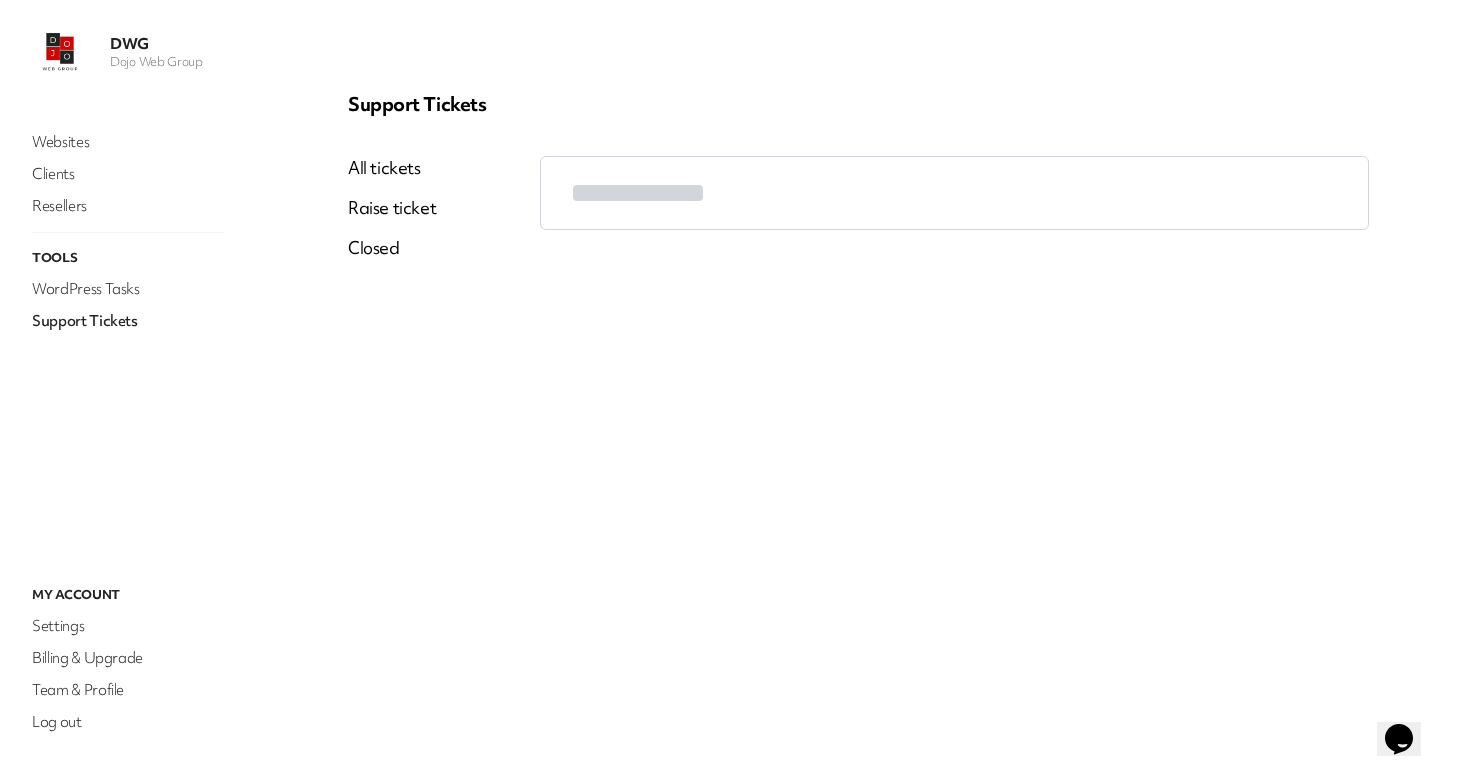 scroll, scrollTop: 0, scrollLeft: 0, axis: both 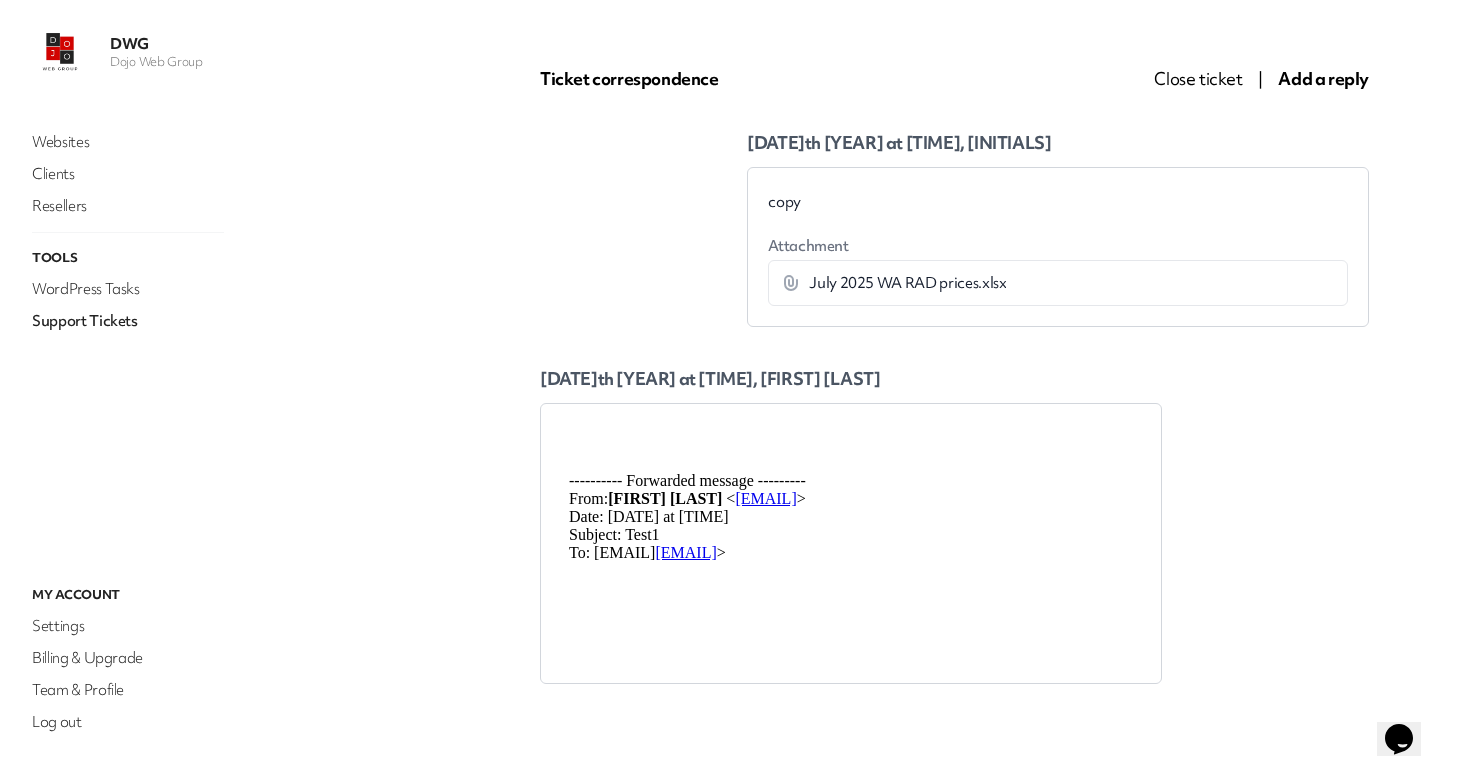 drag, startPoint x: 84, startPoint y: 331, endPoint x: 97, endPoint y: 319, distance: 17.691807 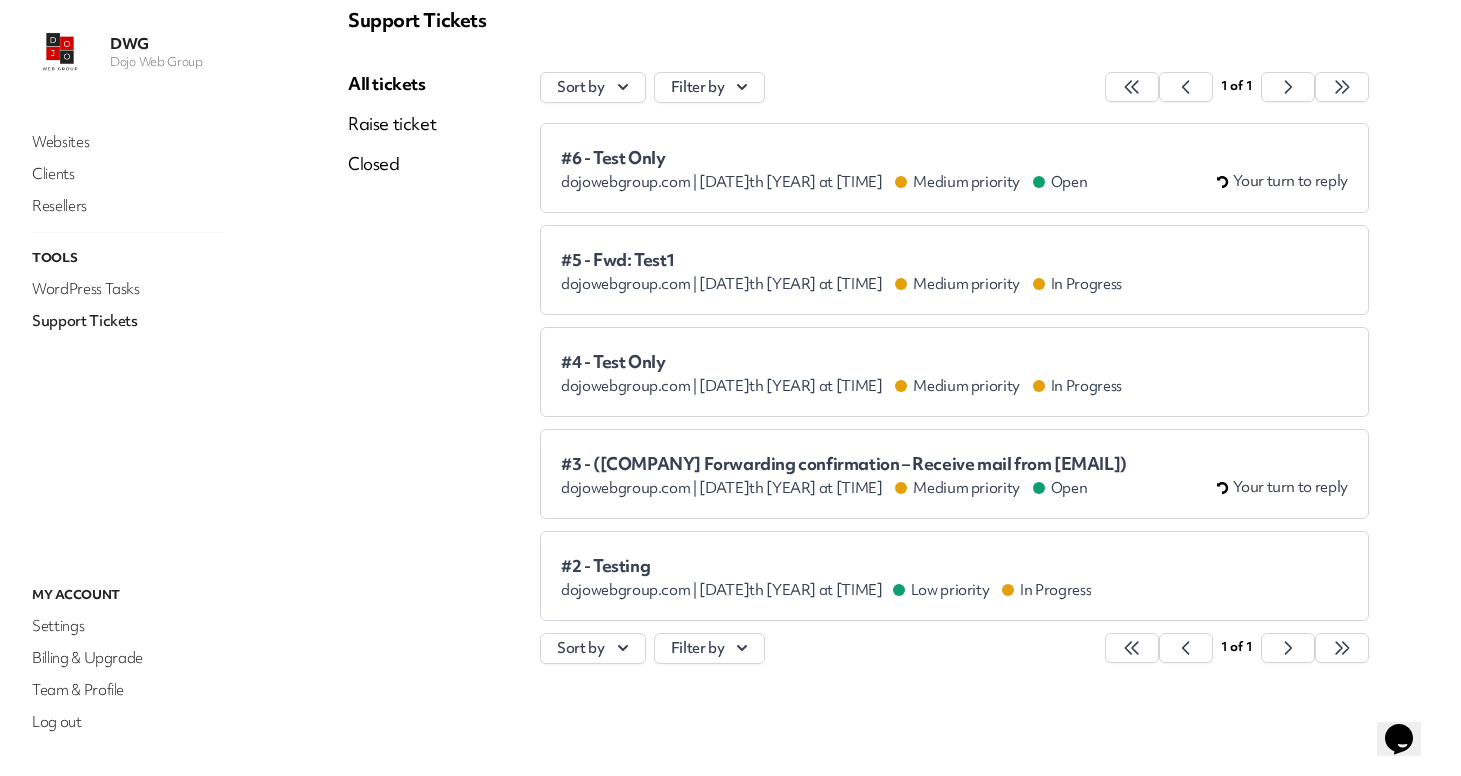 scroll, scrollTop: 84, scrollLeft: 0, axis: vertical 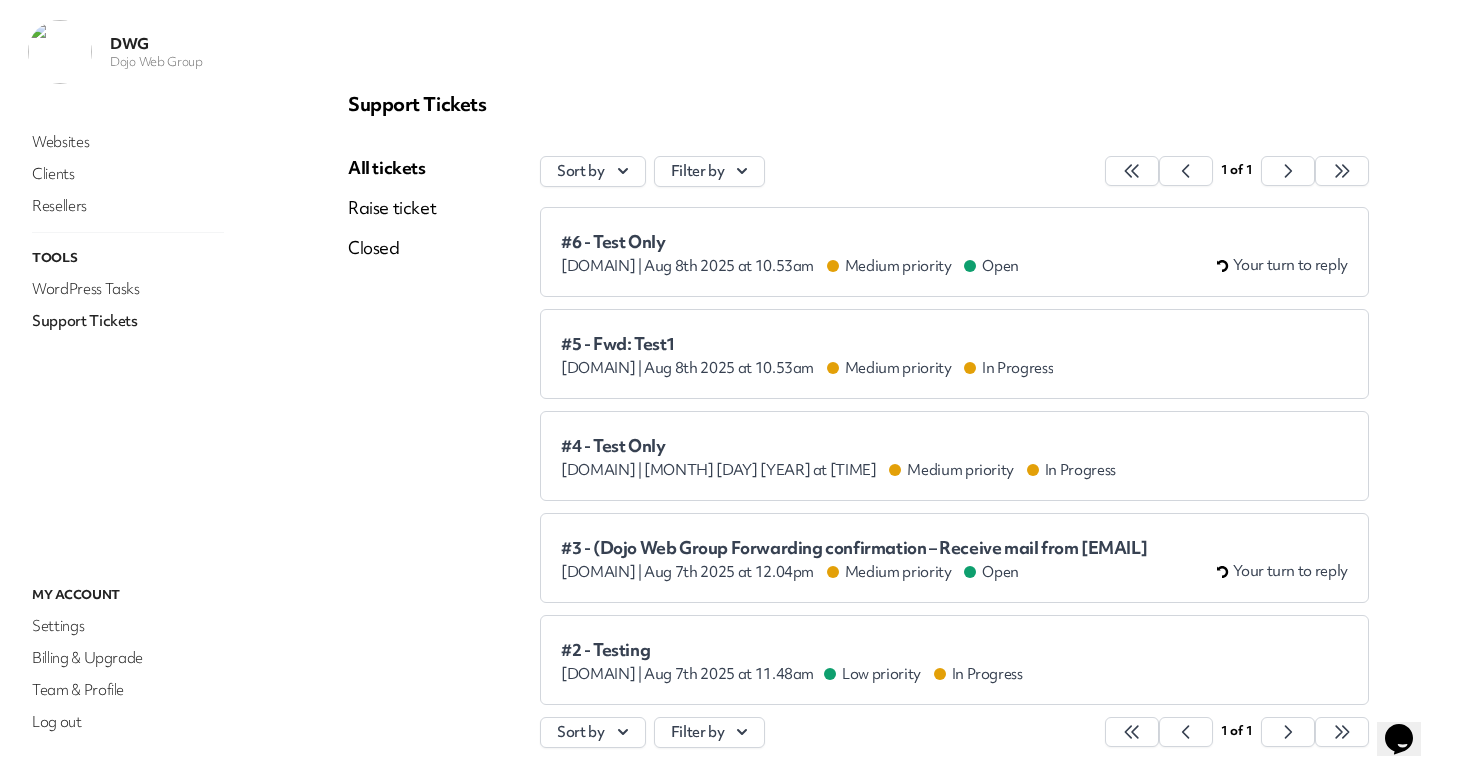 click on "#5 - Fwd: Test1" at bounding box center [807, 344] 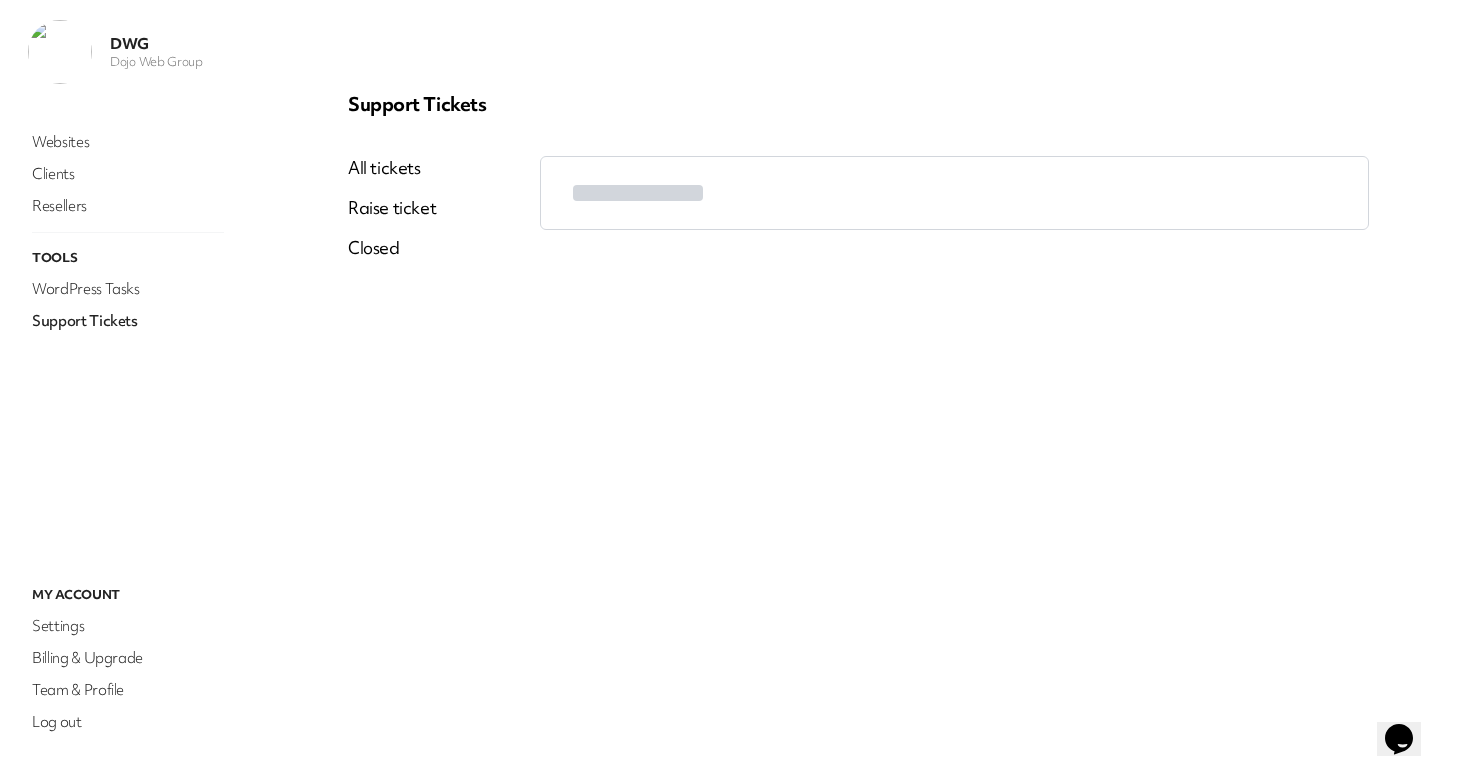 scroll, scrollTop: 0, scrollLeft: 0, axis: both 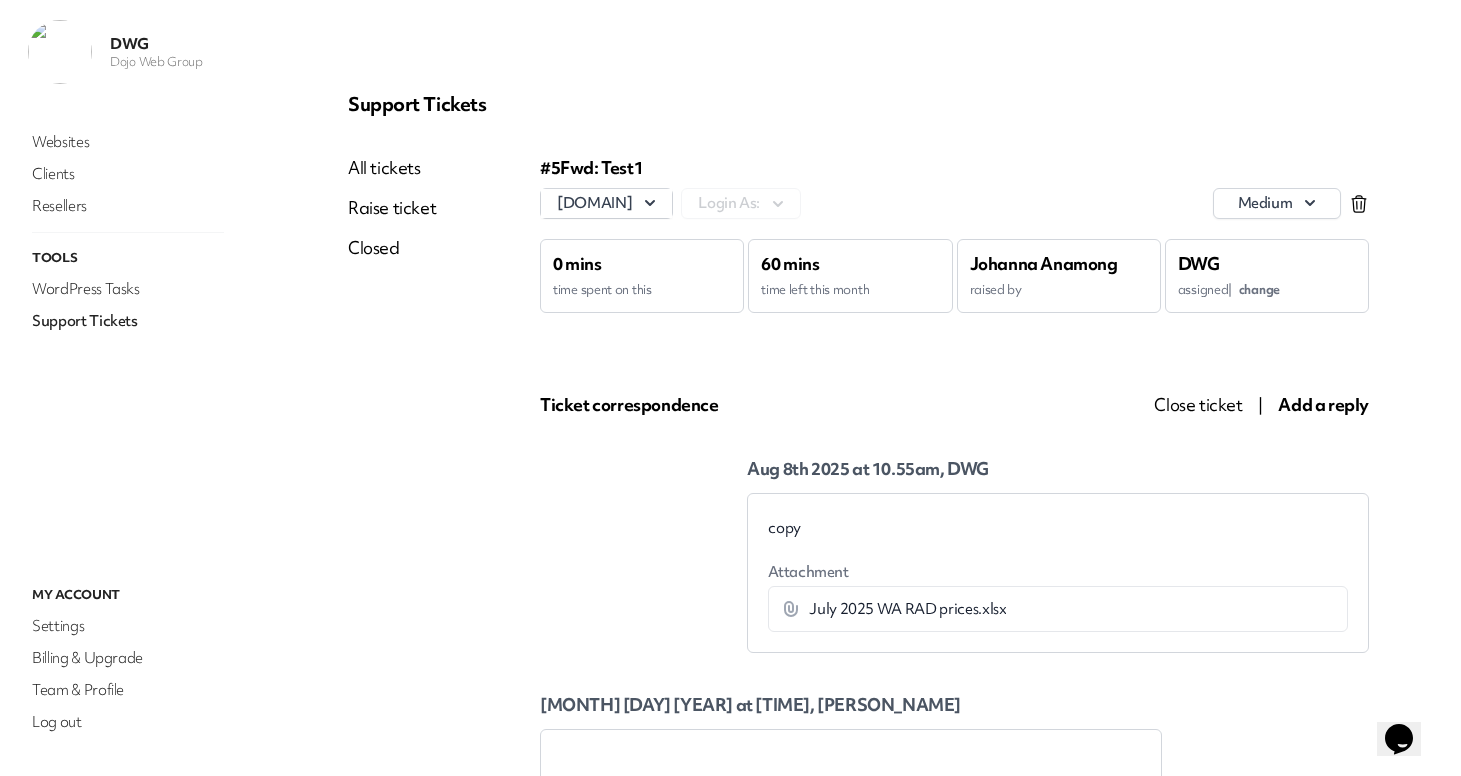 click on "Support Tickets" at bounding box center [128, 321] 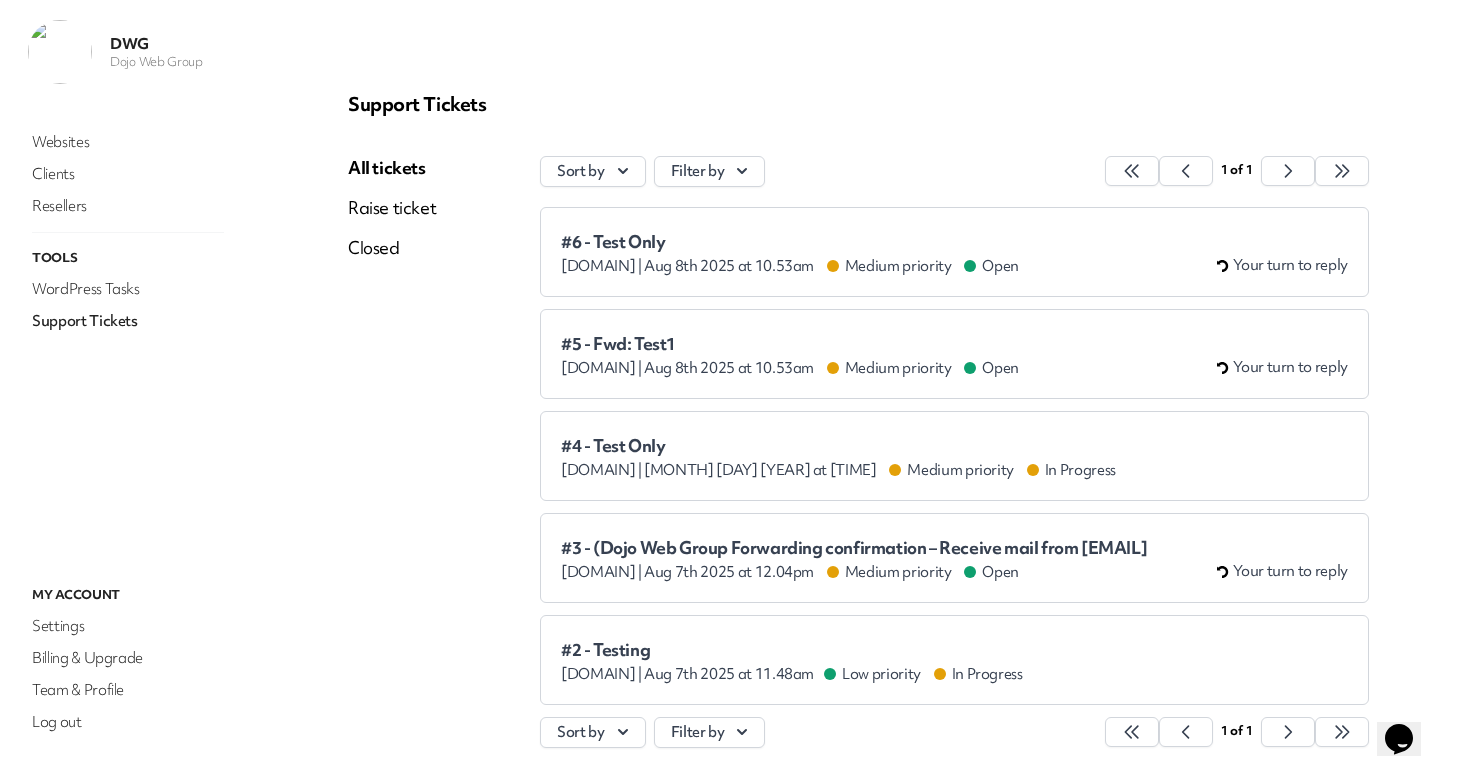 click on "#5 - Fwd: Test1" at bounding box center [790, 344] 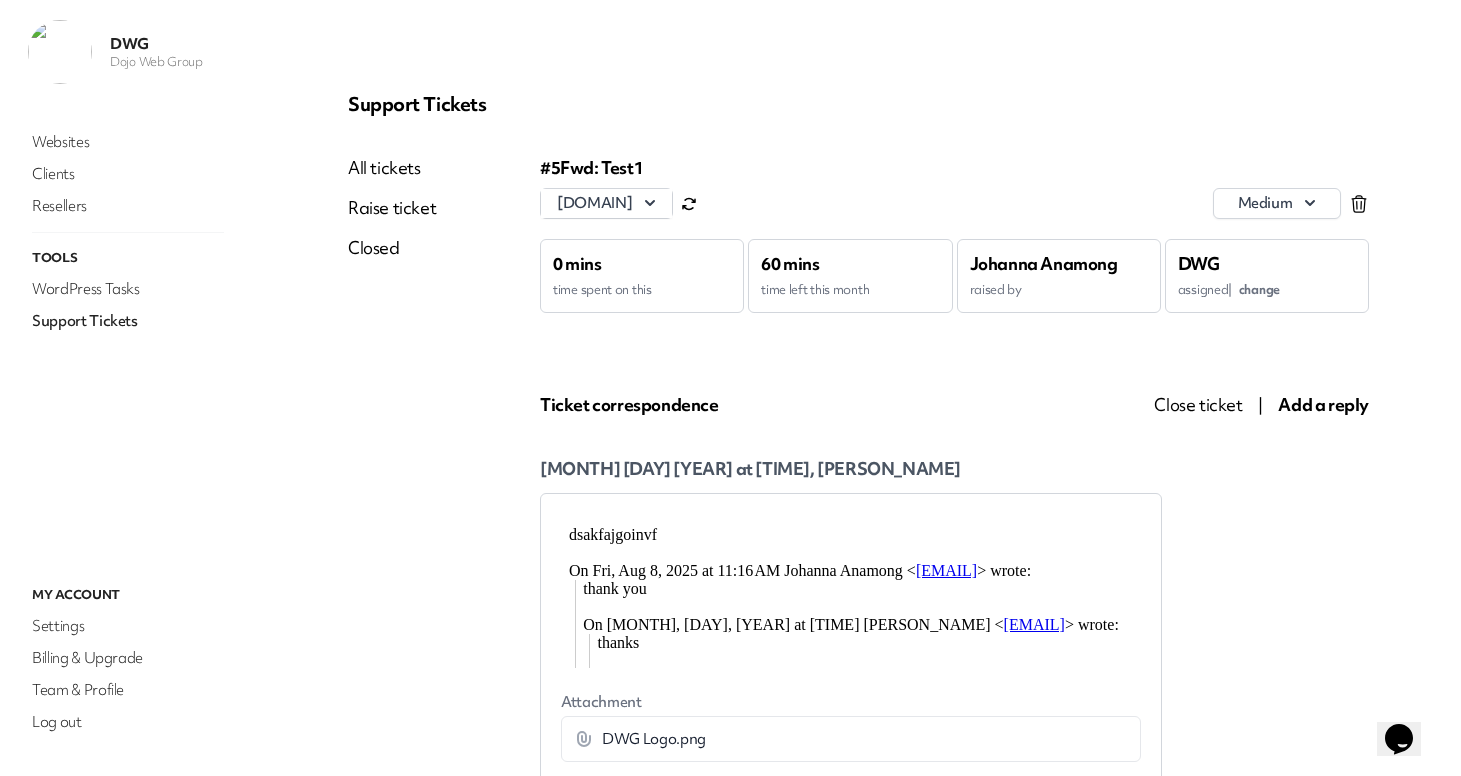 scroll, scrollTop: 0, scrollLeft: 0, axis: both 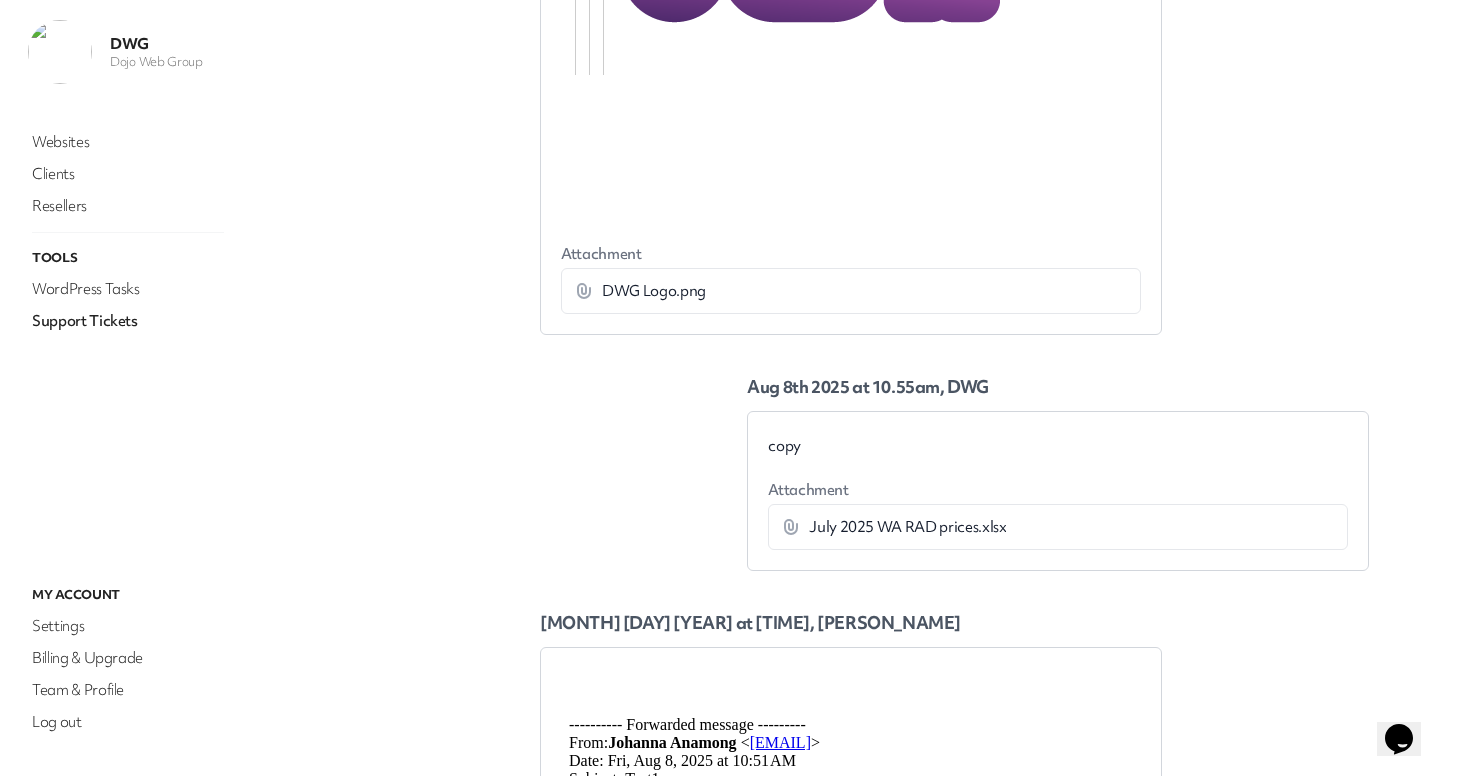 click on "DWG Logo.png" at bounding box center (654, 291) 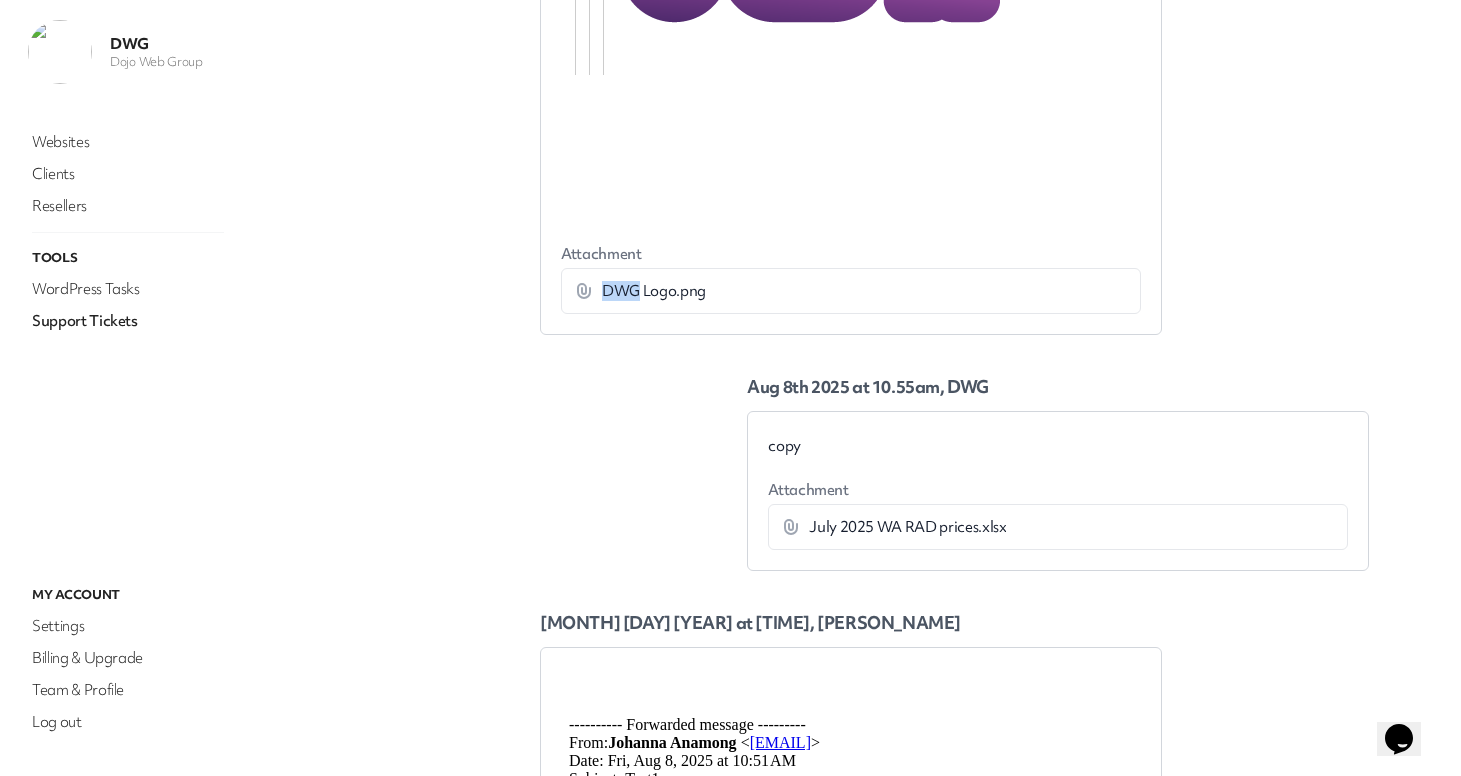 click 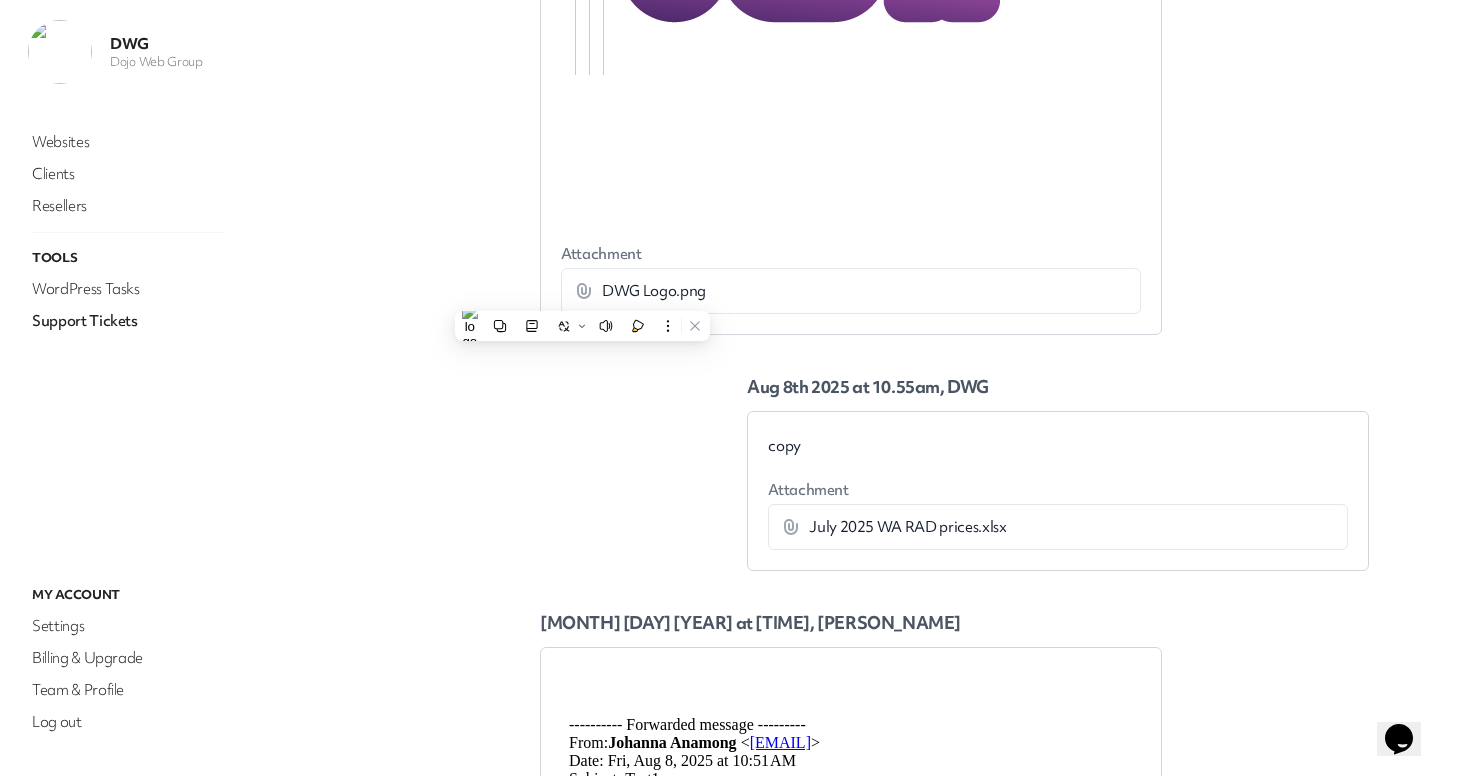 click 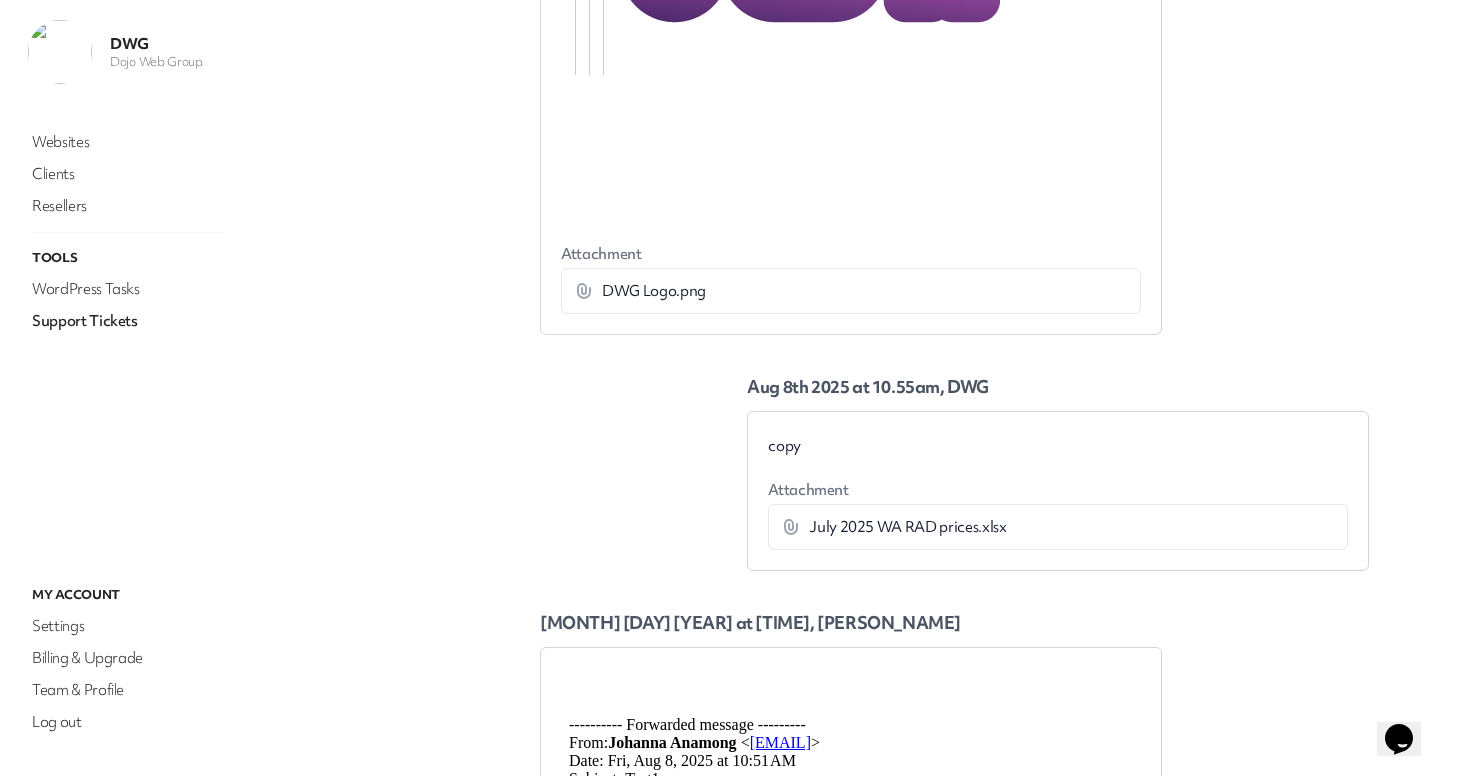 click 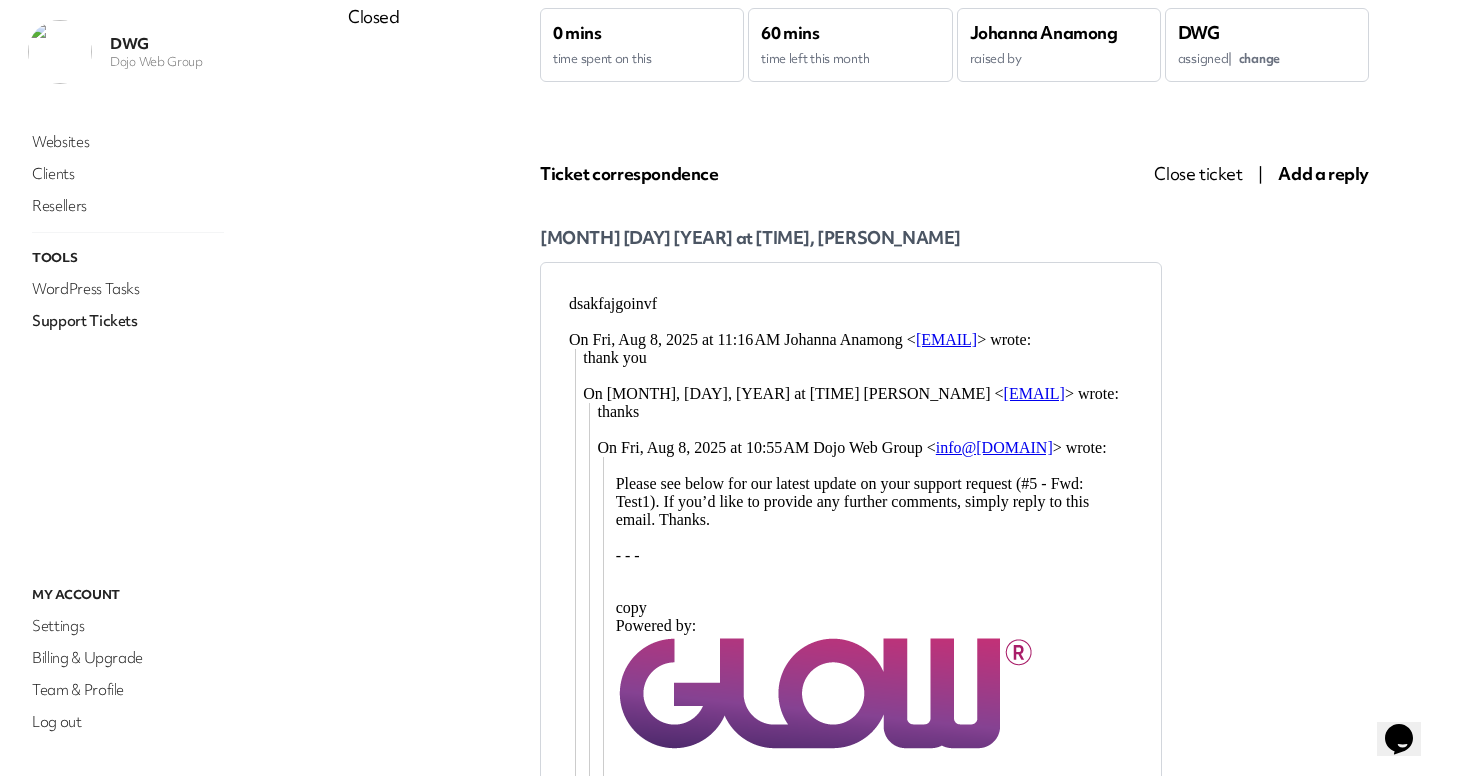 scroll, scrollTop: 503, scrollLeft: 0, axis: vertical 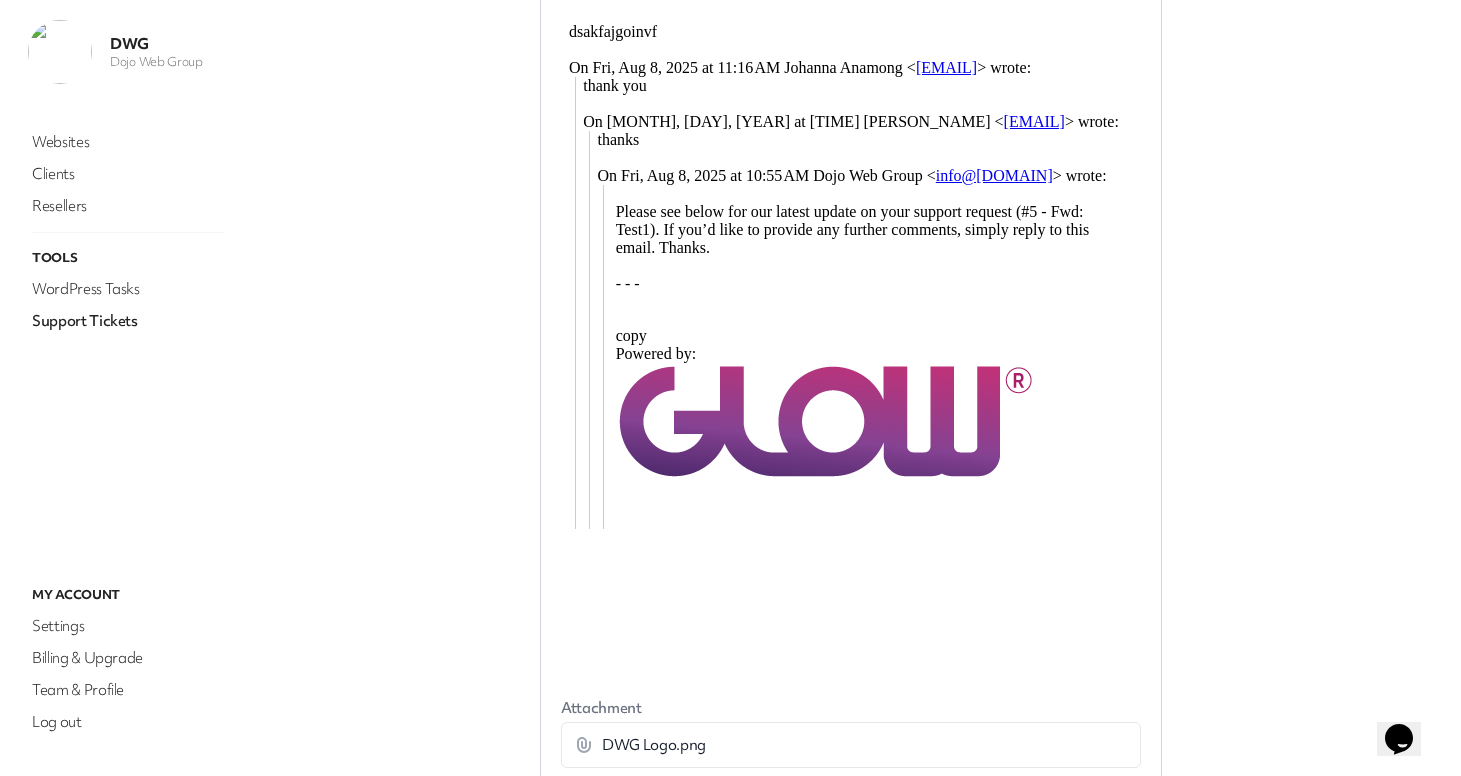 click on "Please see below for our latest update on your support request (#5 - Fwd: Test1). If you’d like to provide any further comments, simply reply to this email. Thanks.   - - -  copy" at bounding box center [872, 265] 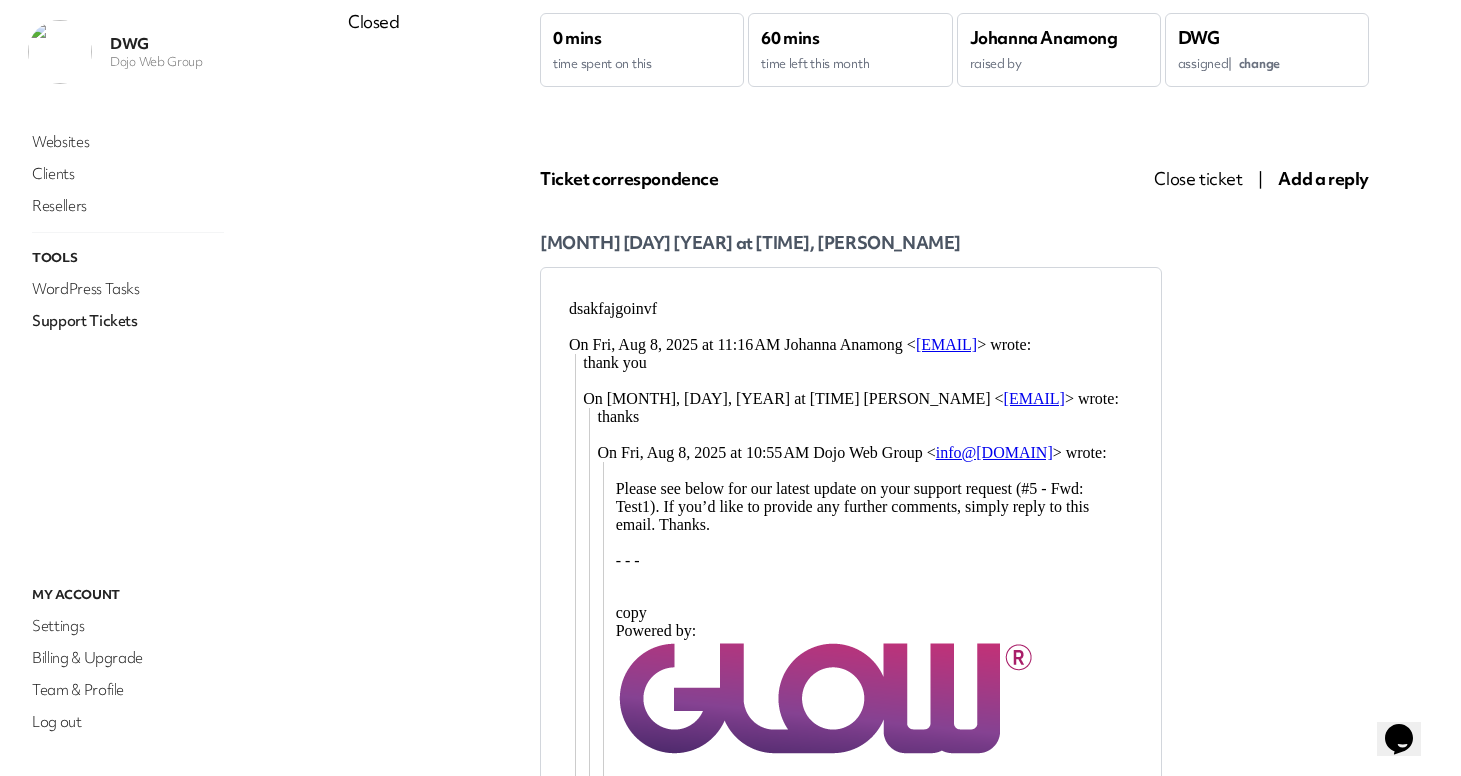 scroll, scrollTop: 0, scrollLeft: 0, axis: both 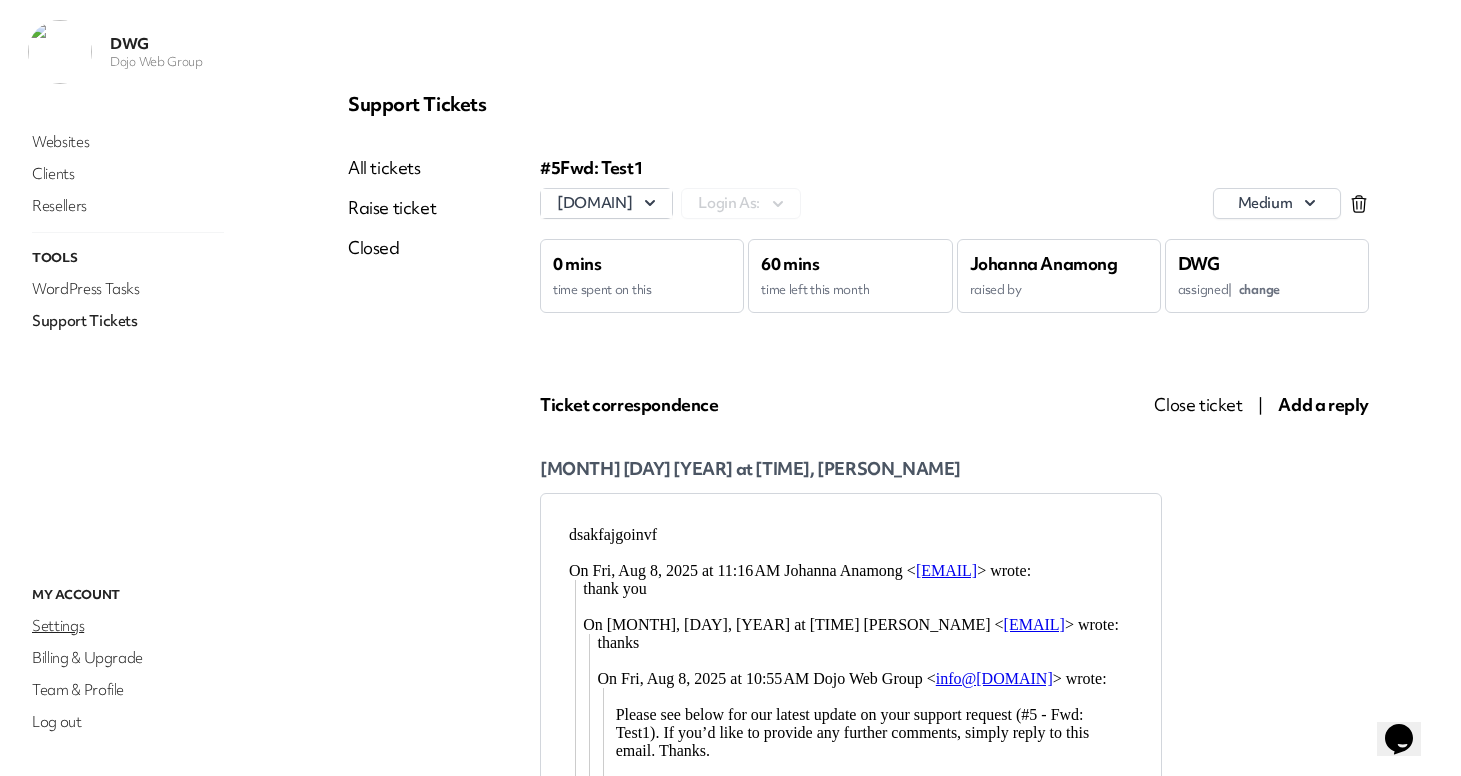 click on "Settings" at bounding box center [128, 626] 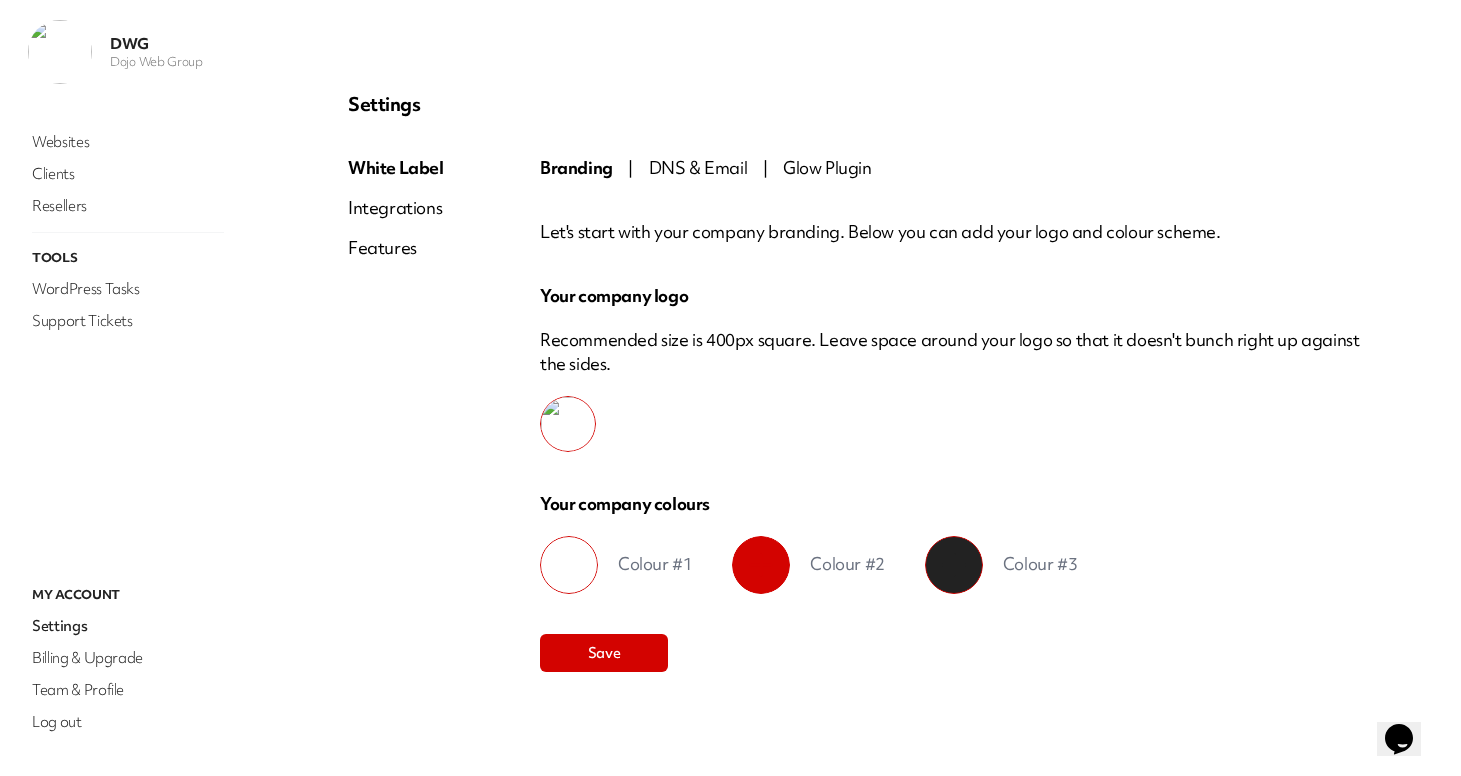 click on "Features" at bounding box center [396, 248] 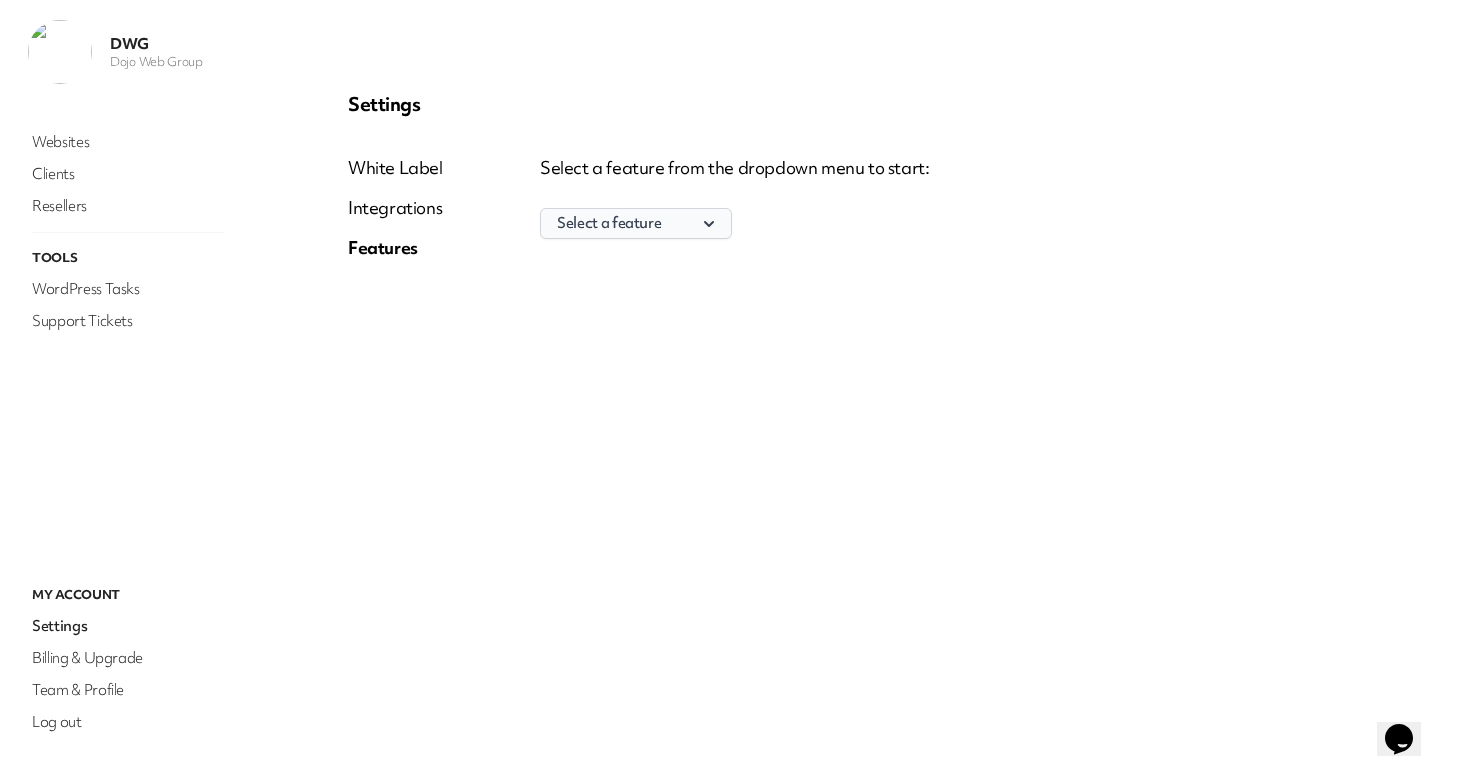 click on "Select a feature" at bounding box center [636, 223] 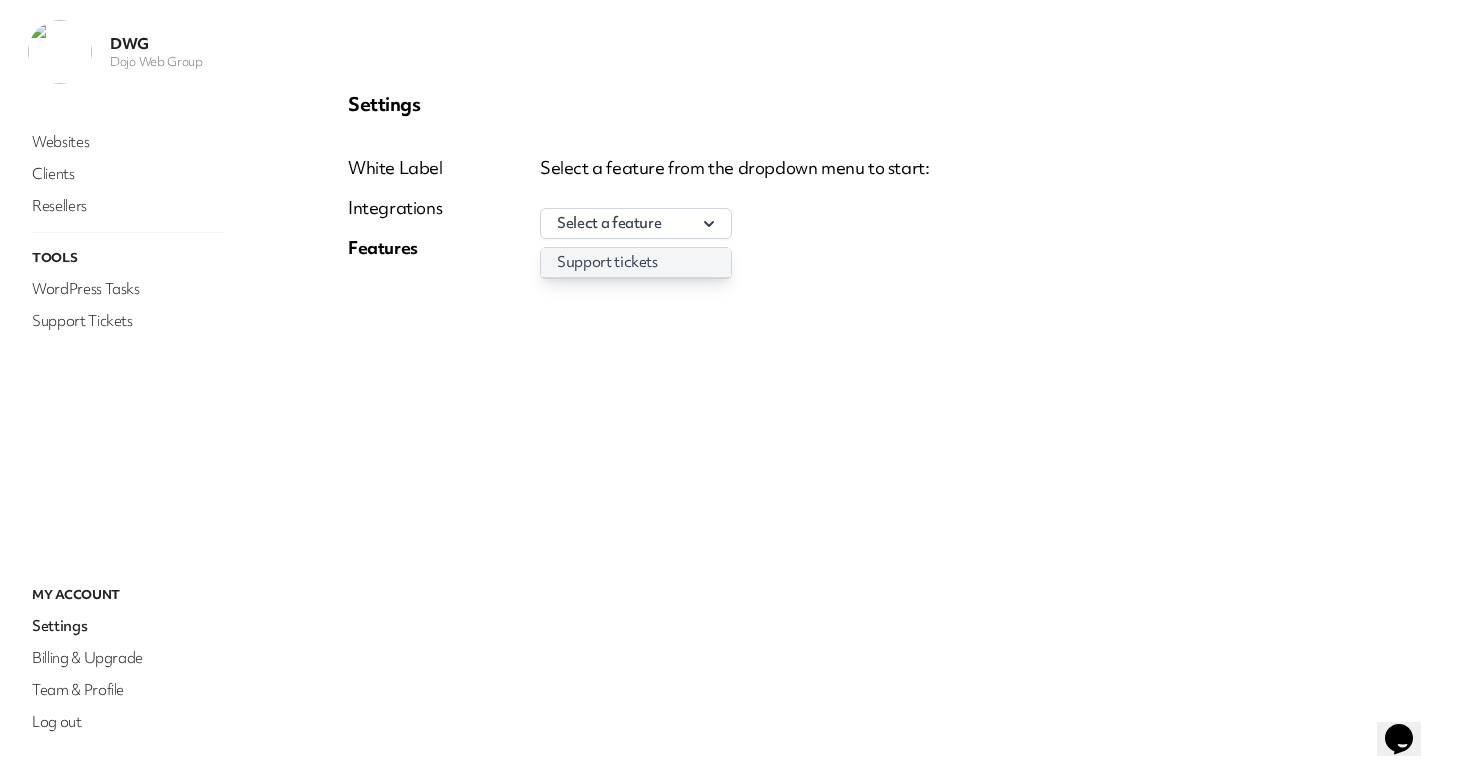 click on "Support tickets" at bounding box center [636, 262] 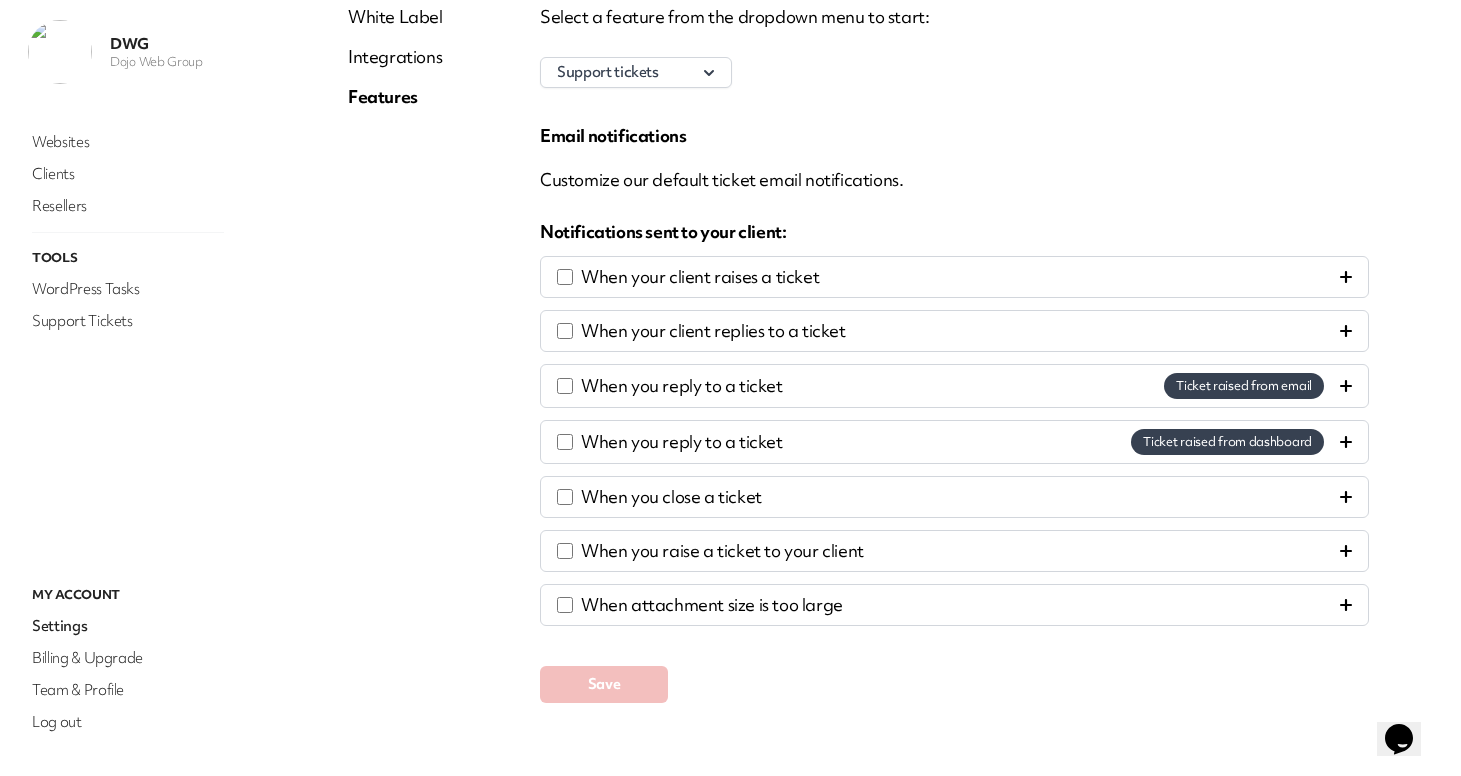 scroll, scrollTop: 186, scrollLeft: 0, axis: vertical 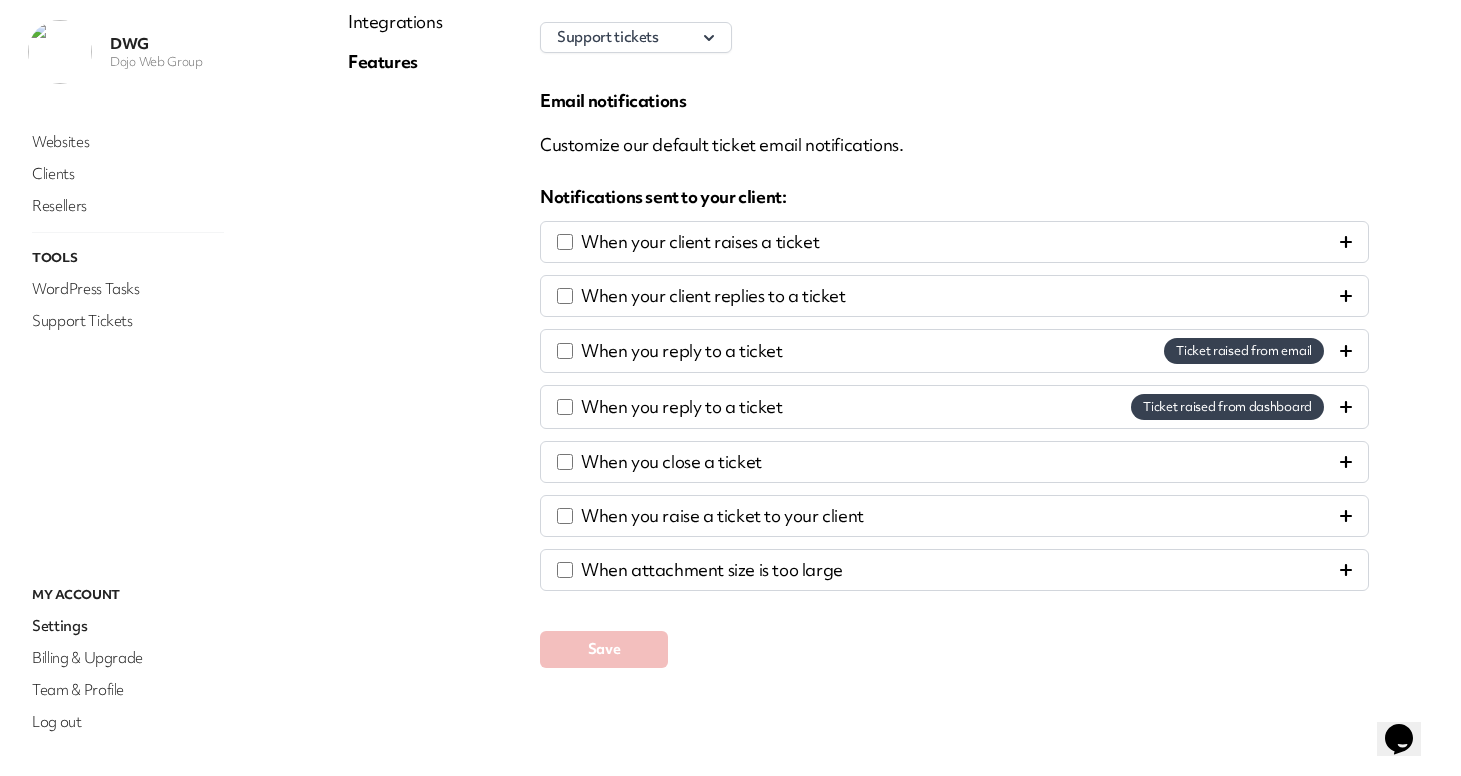 click on "When attachment size is too large" at bounding box center [954, 570] 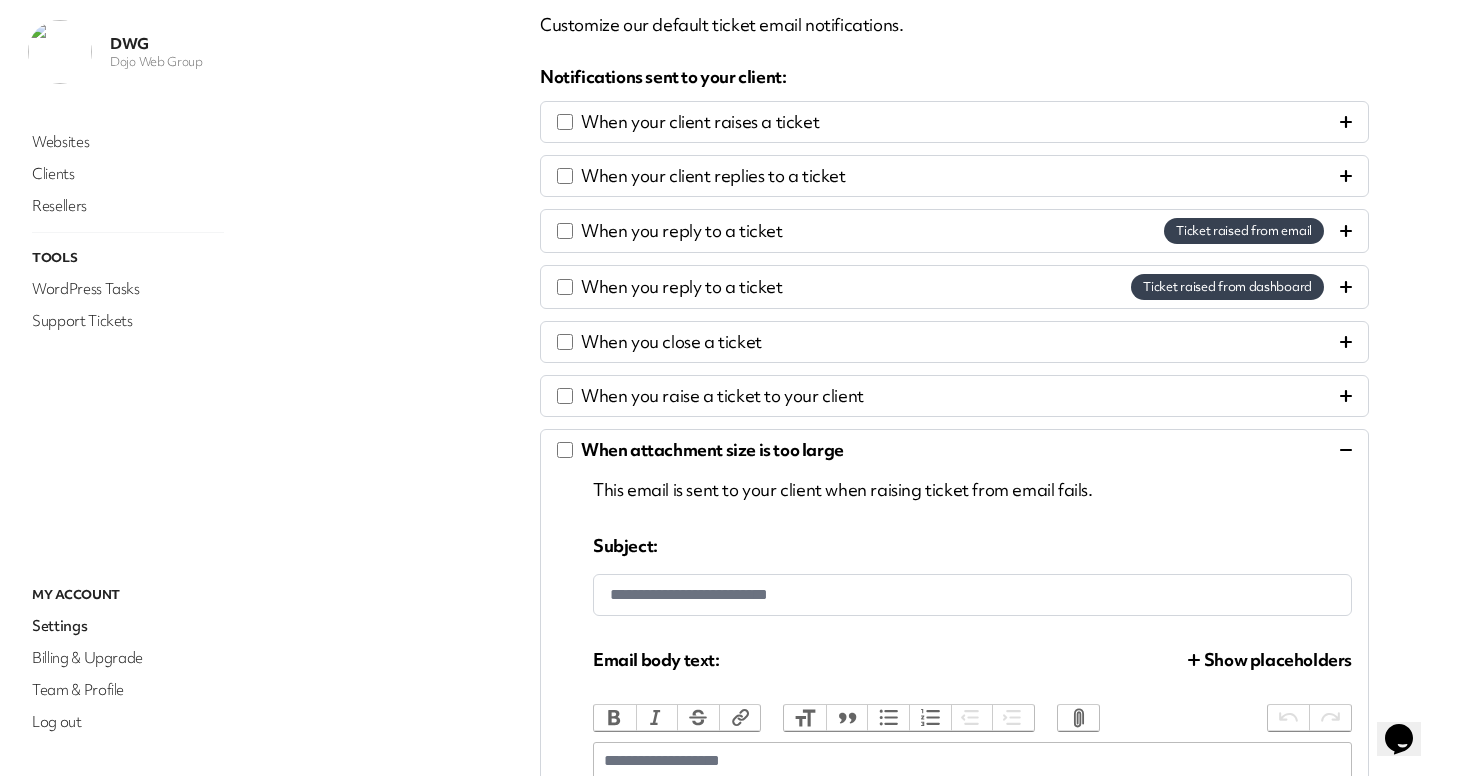 scroll, scrollTop: 305, scrollLeft: 0, axis: vertical 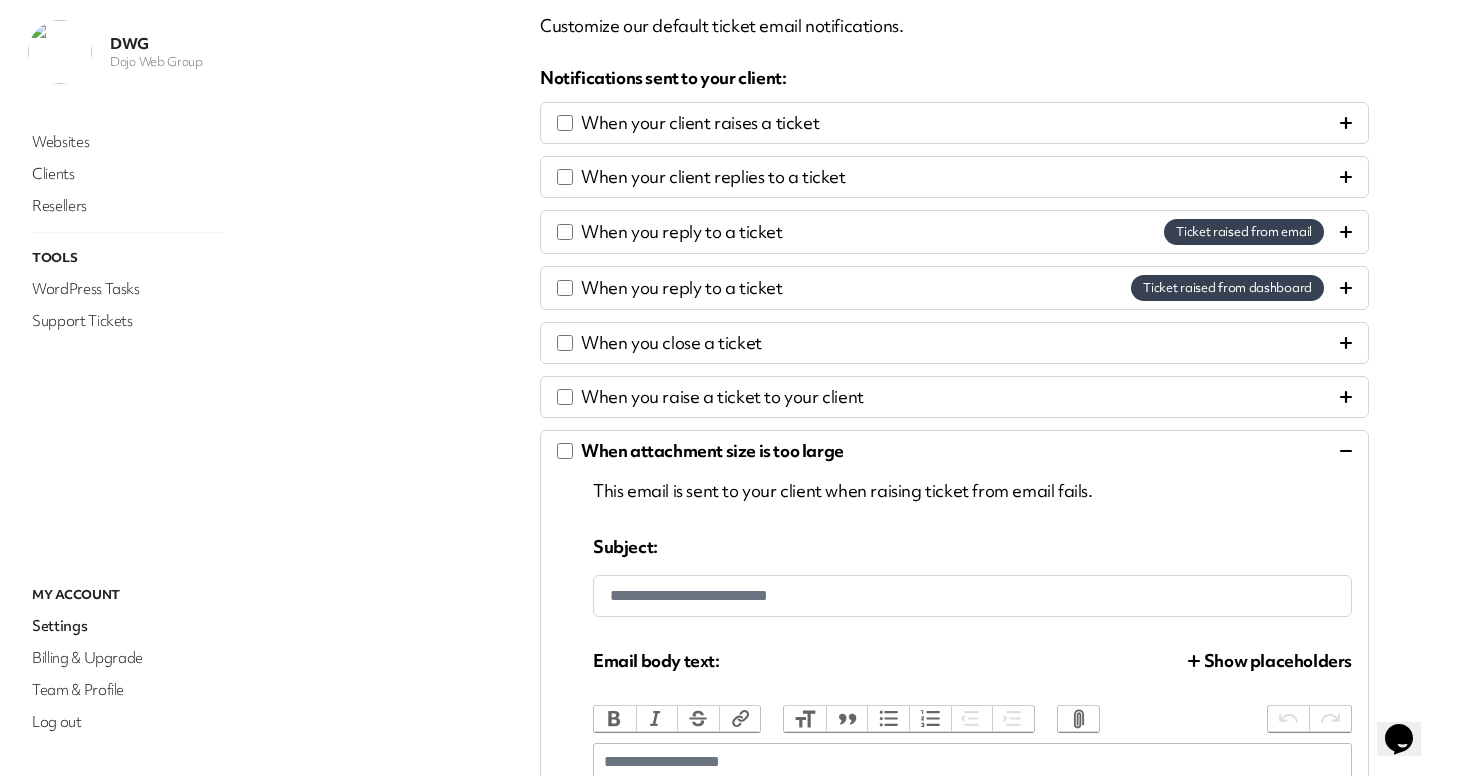click on "White Label
Integrations
Features" at bounding box center (395, 543) 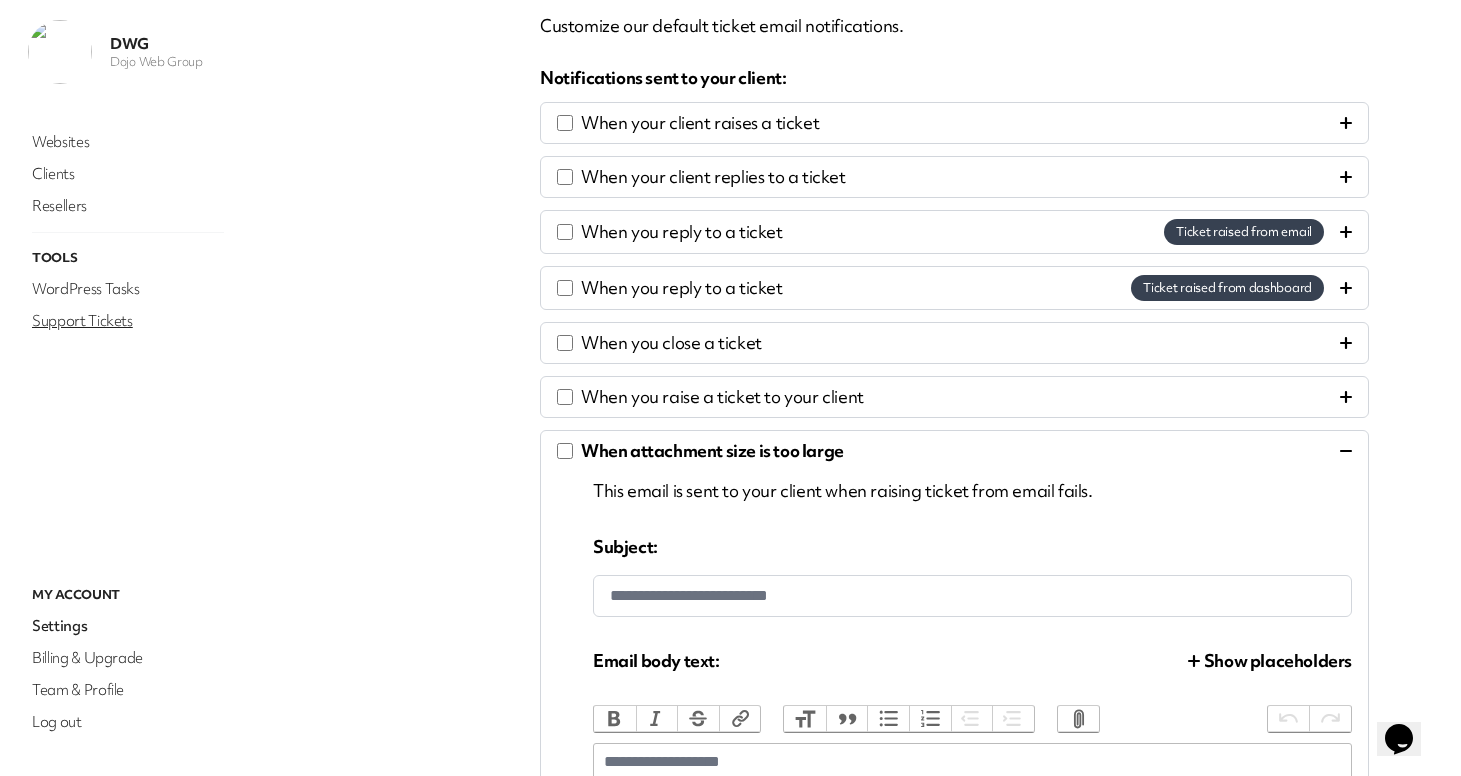 click on "Support Tickets" at bounding box center [128, 321] 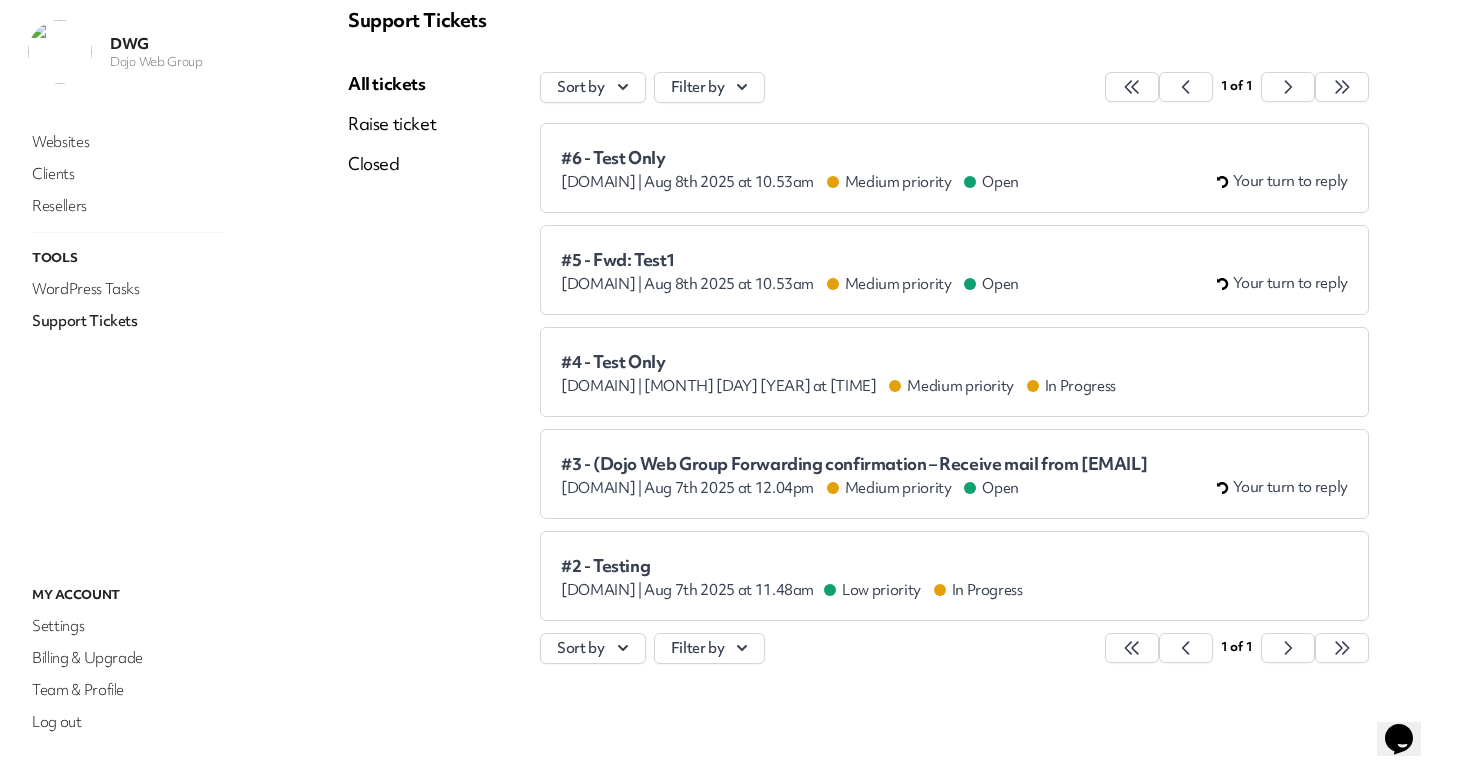 scroll, scrollTop: 84, scrollLeft: 0, axis: vertical 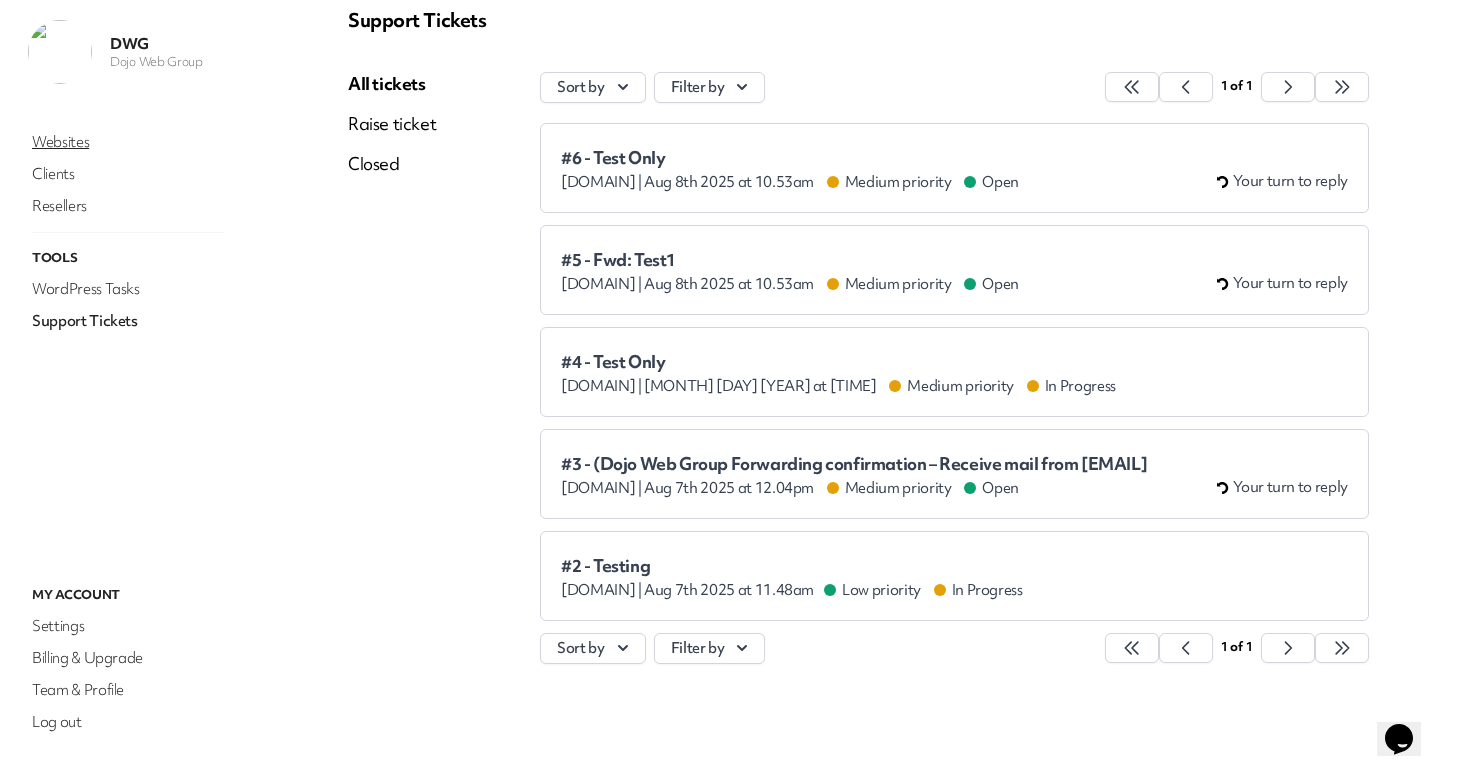 click on "Websites" at bounding box center [128, 142] 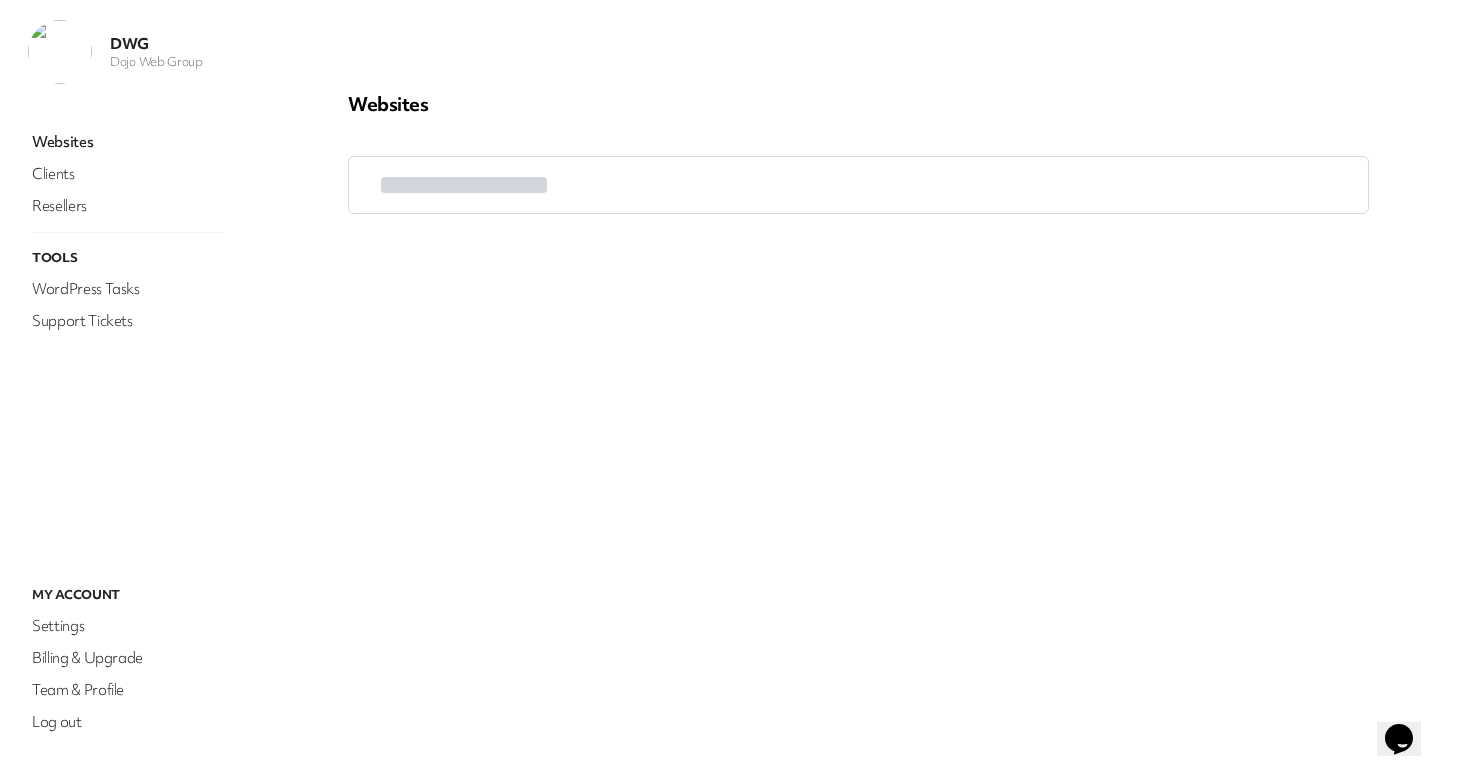 scroll, scrollTop: 0, scrollLeft: 0, axis: both 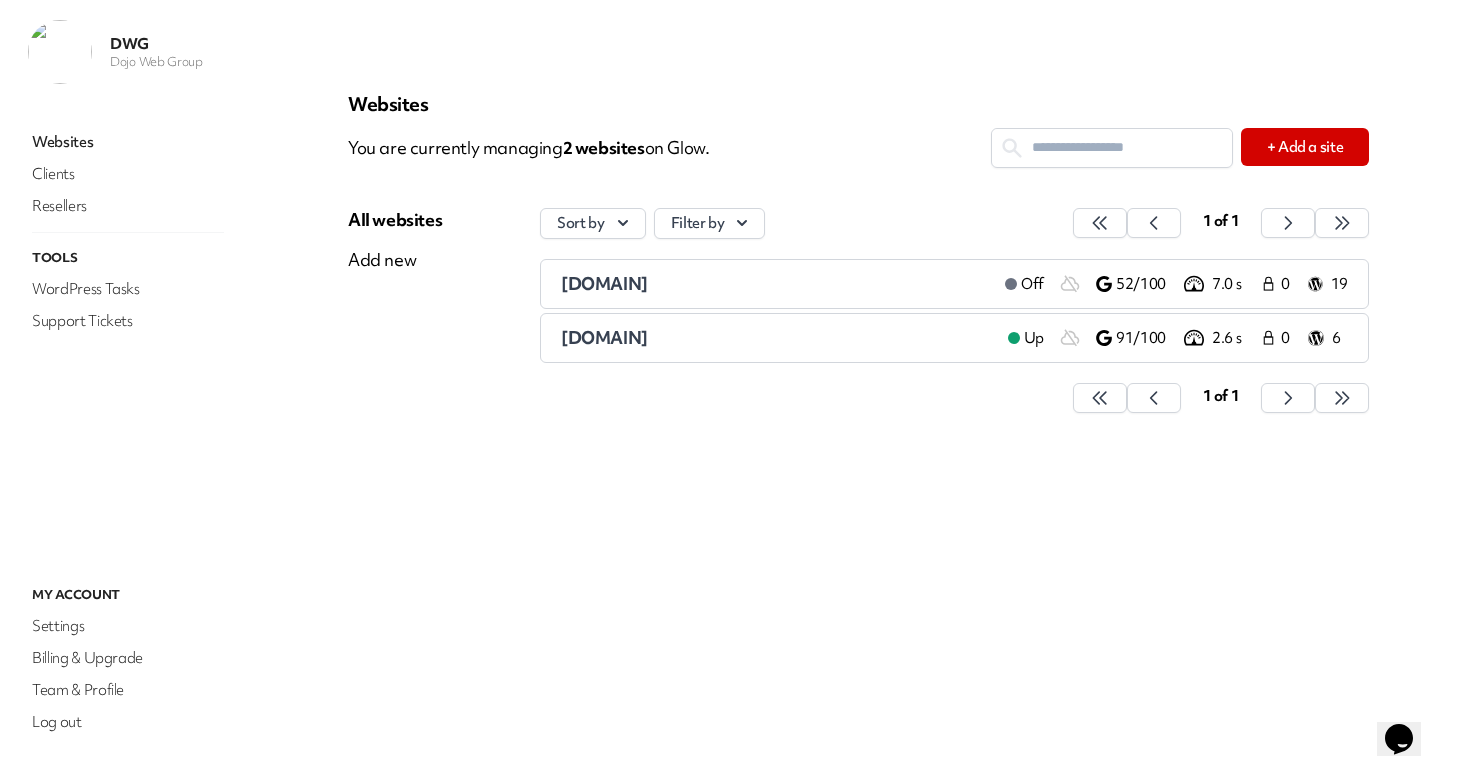 click on "[DOMAIN]" at bounding box center [776, 338] 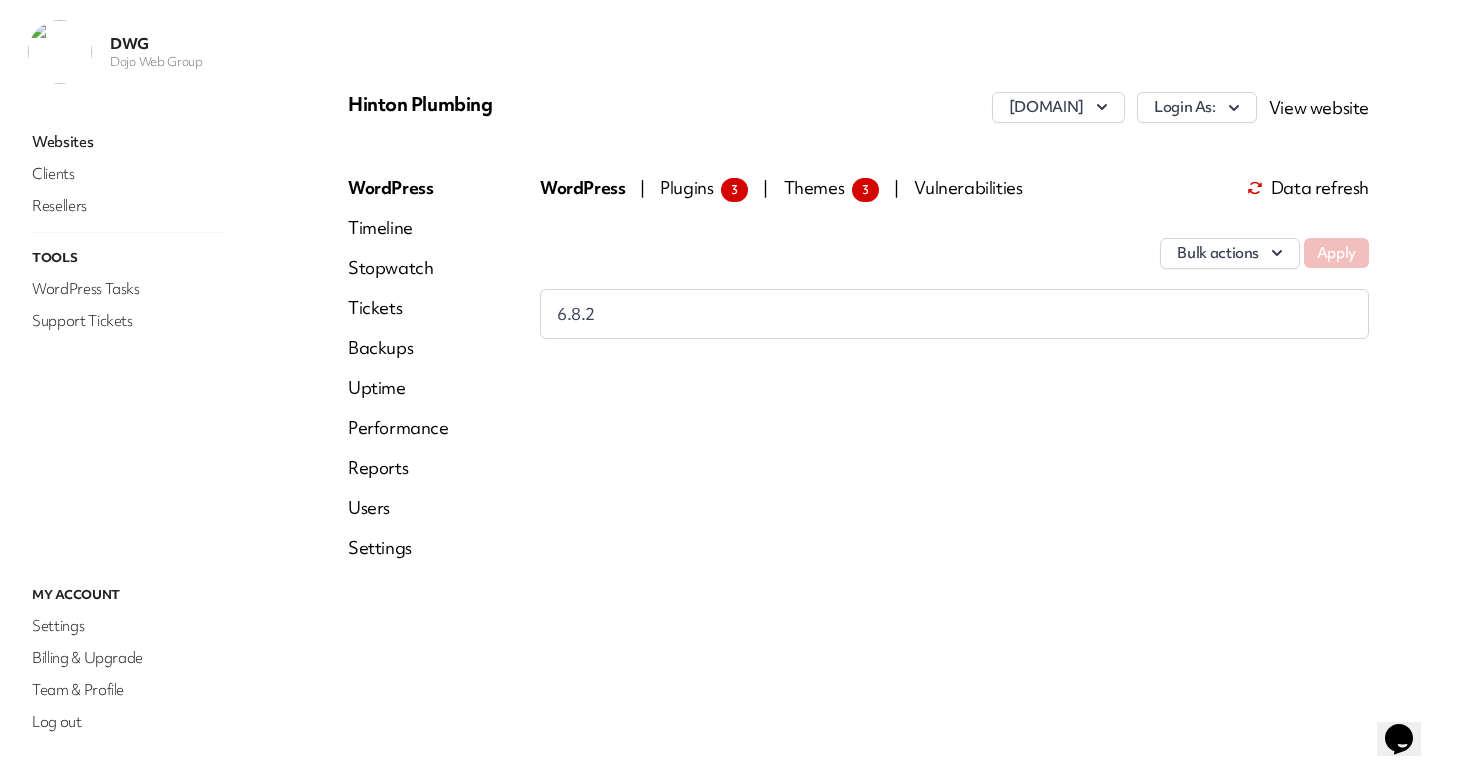click on "Plugins
3" at bounding box center [704, 187] 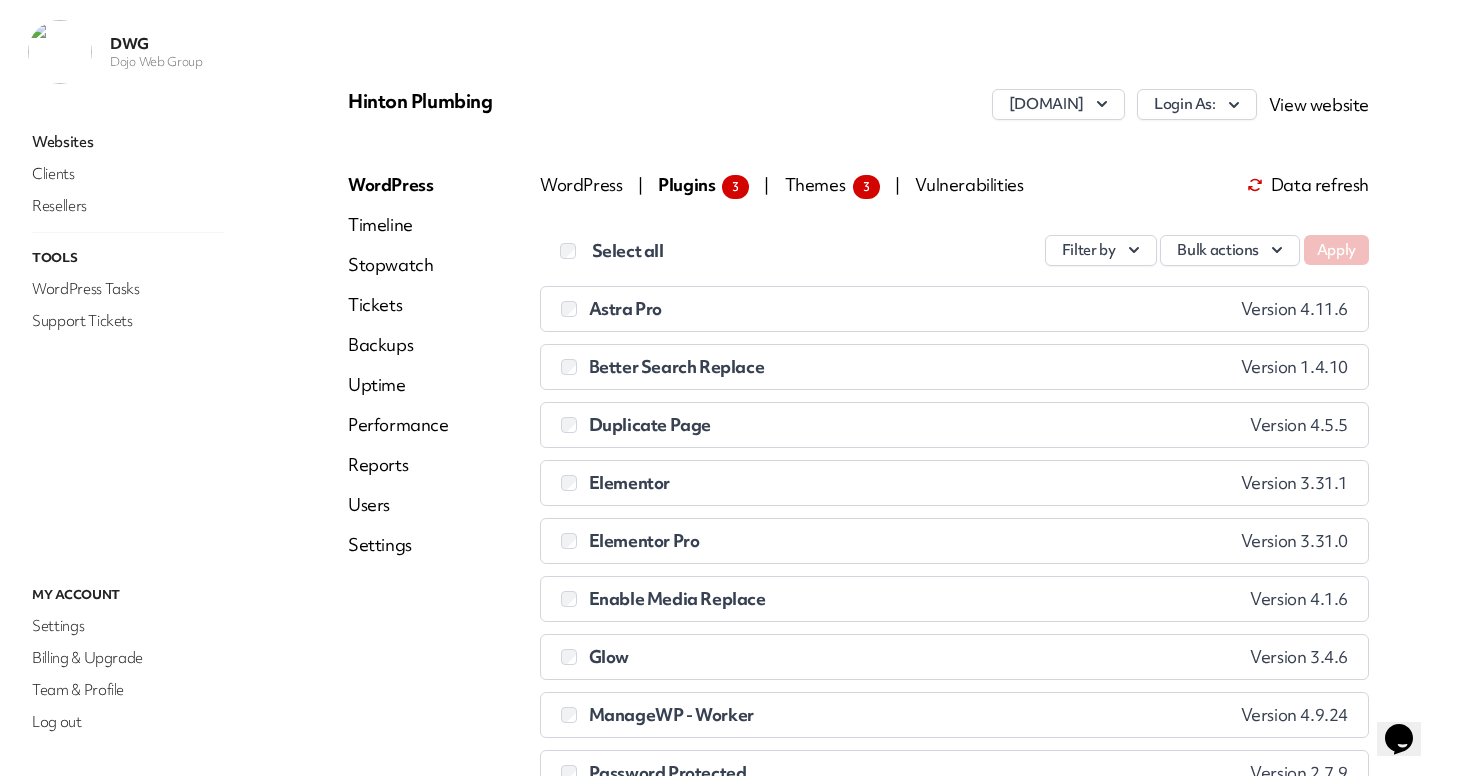 scroll, scrollTop: 0, scrollLeft: 0, axis: both 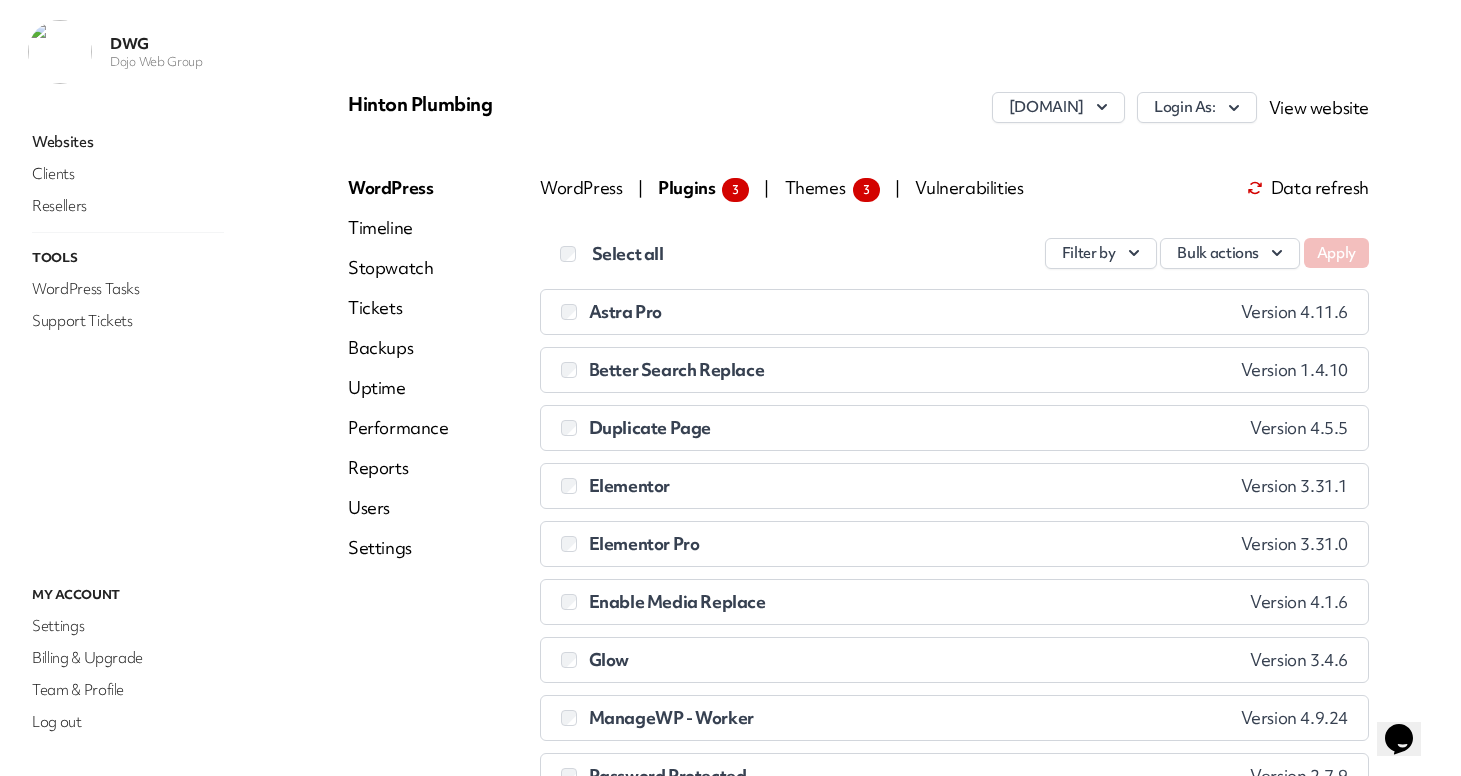 click on "Websites" at bounding box center [128, 142] 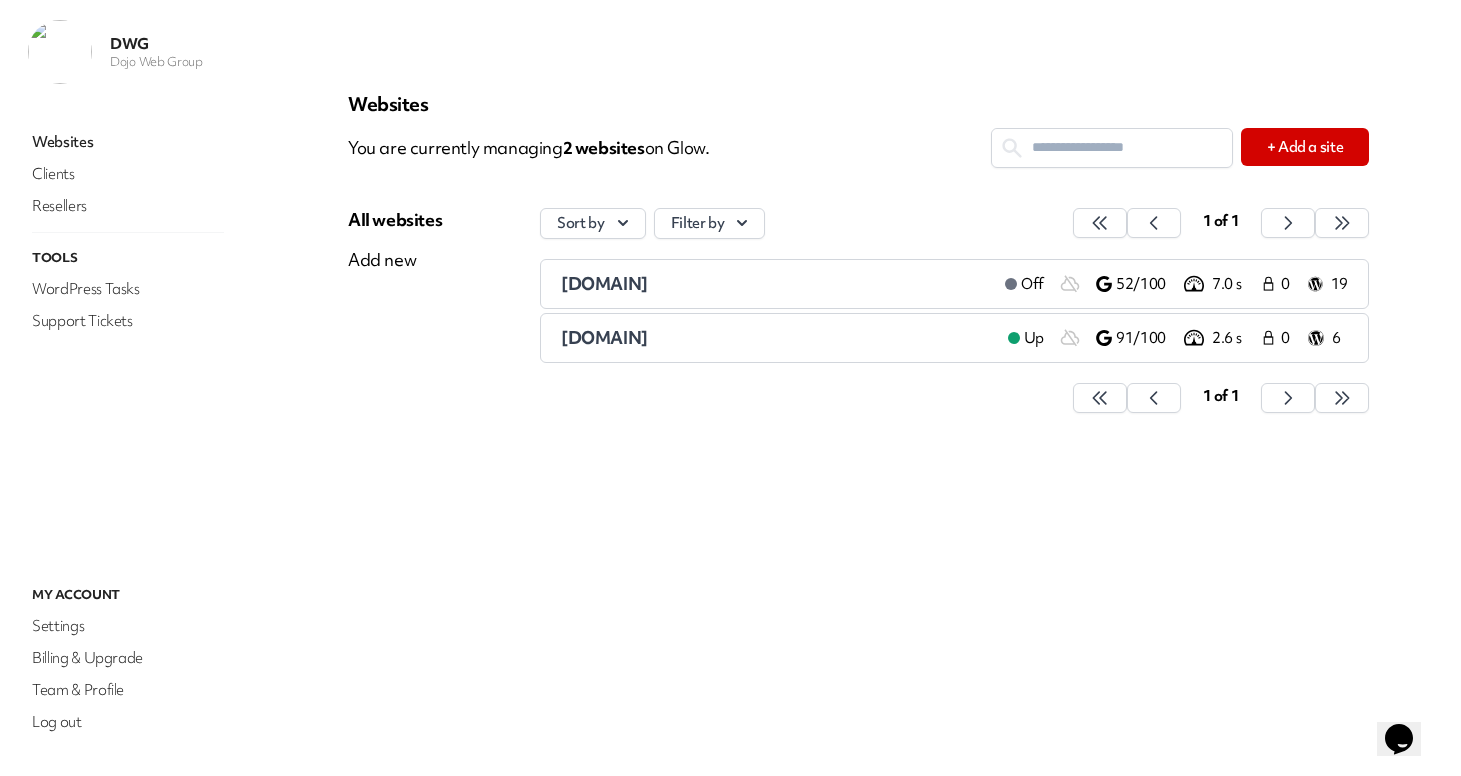 click on "[DOMAIN]" at bounding box center [775, 284] 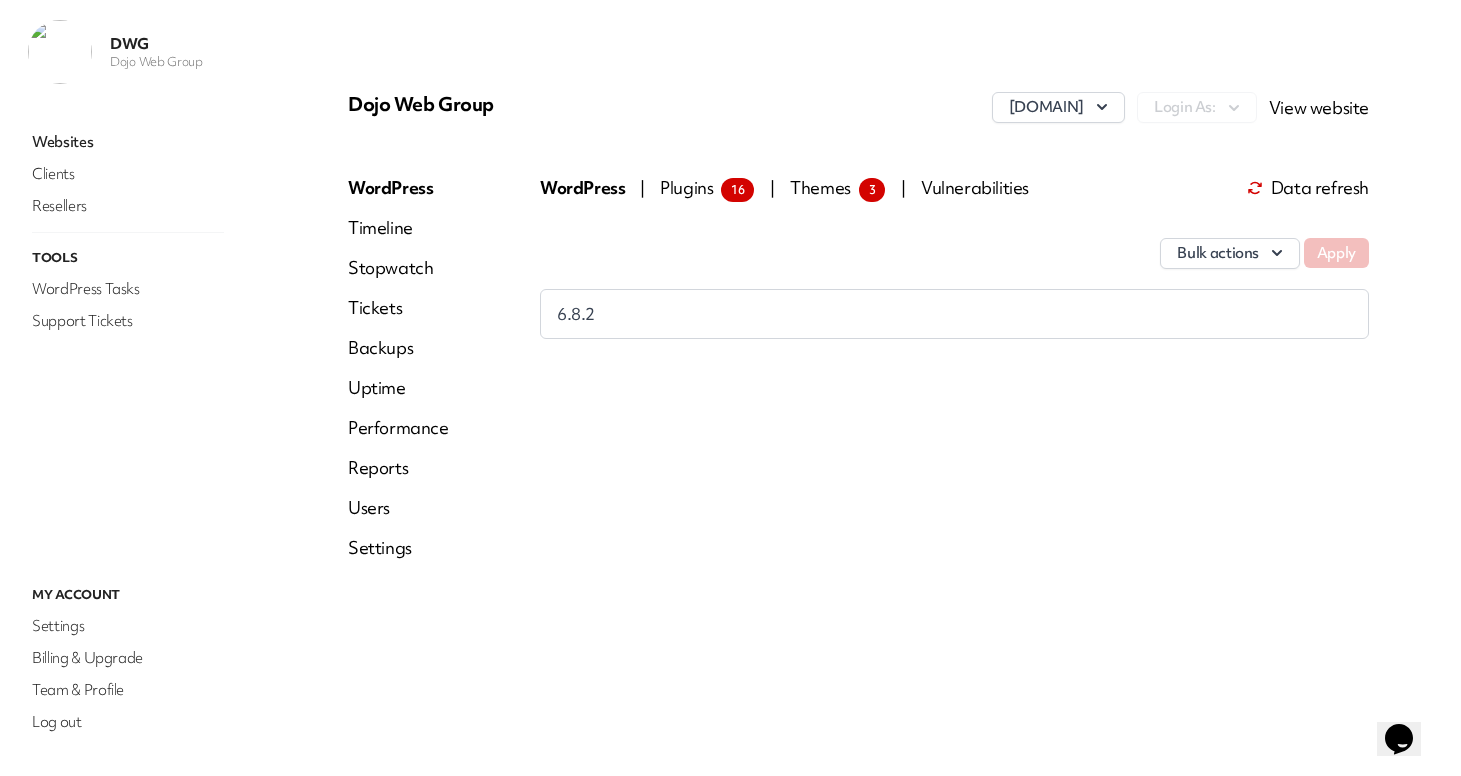 click on "Uptime" at bounding box center (398, 388) 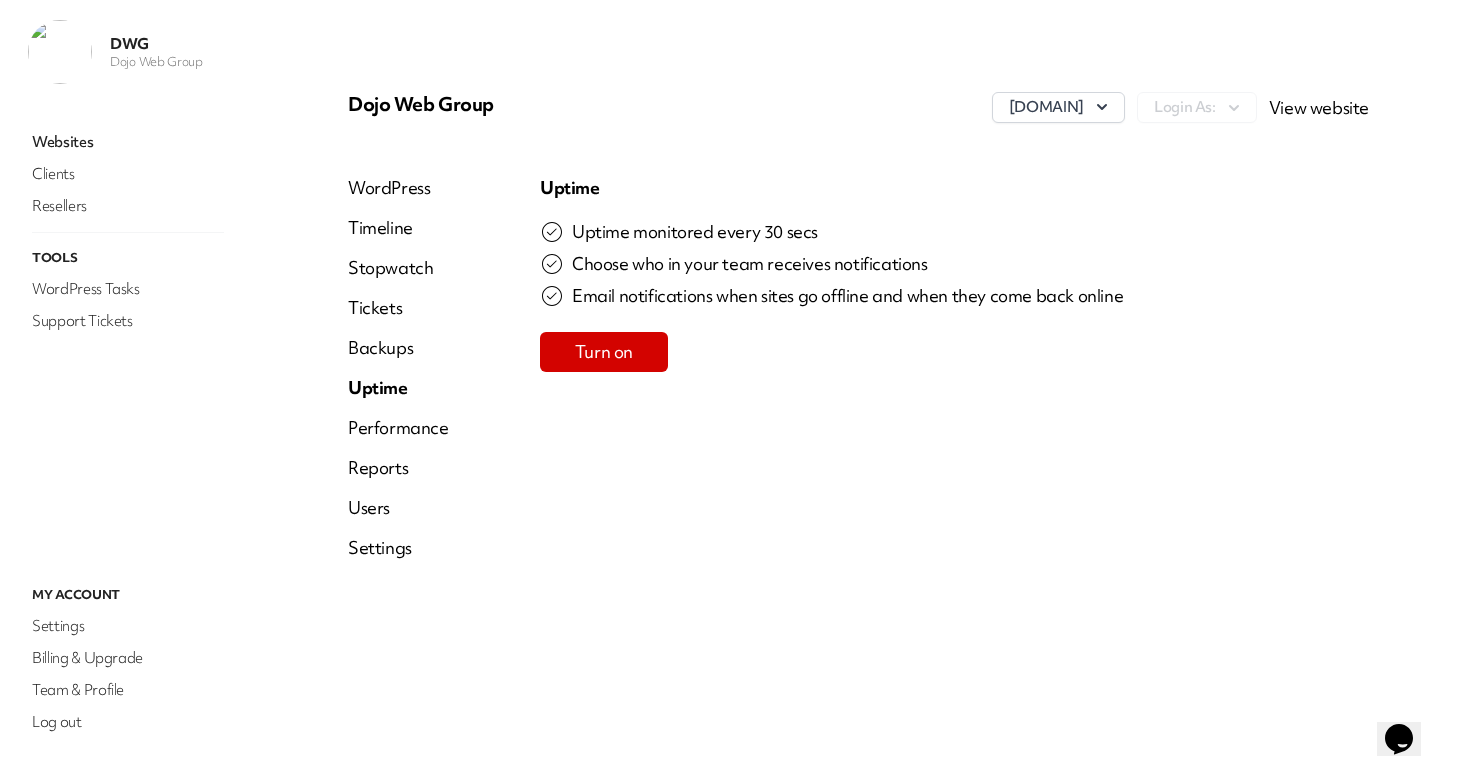 click on "WordPress" at bounding box center (398, 188) 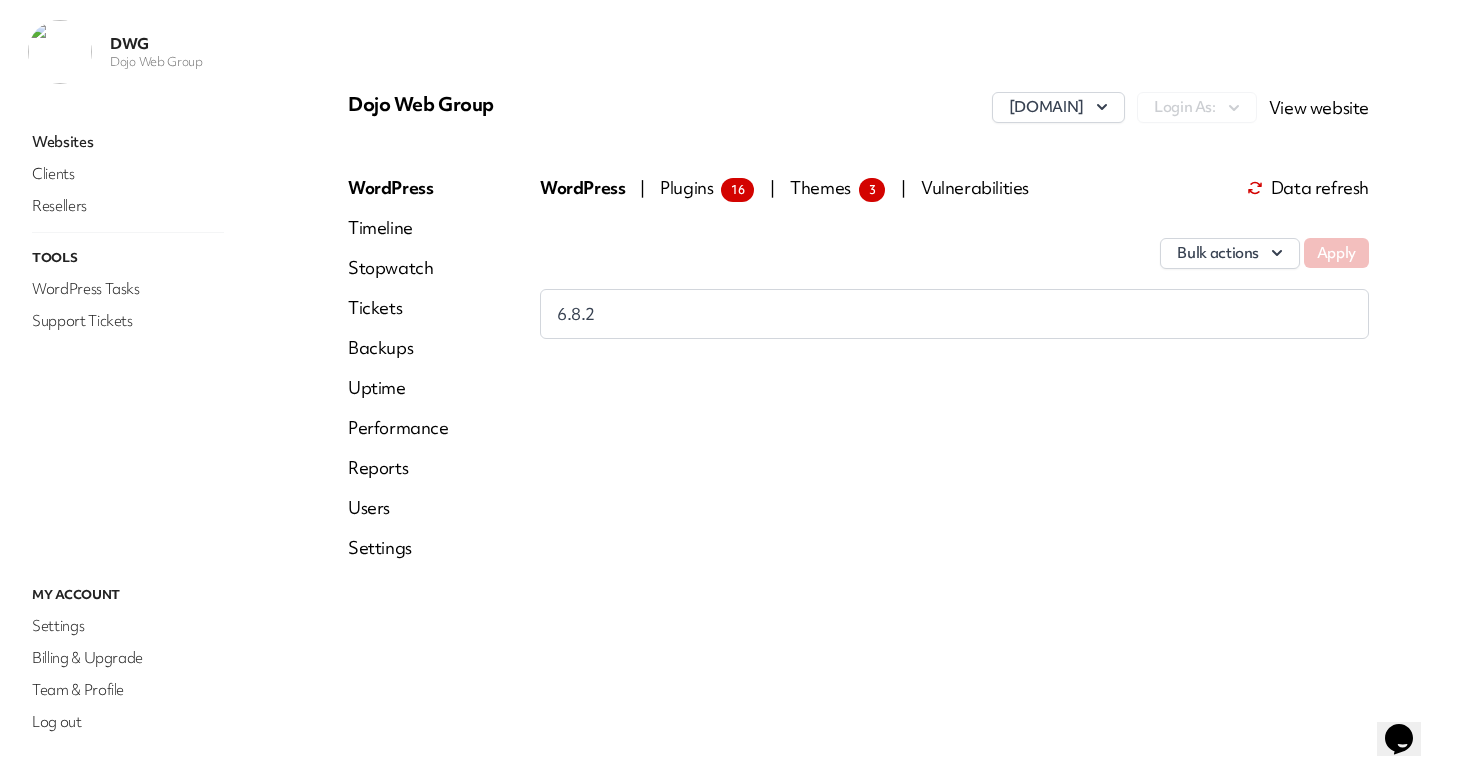 click on "Plugins
16" at bounding box center (707, 187) 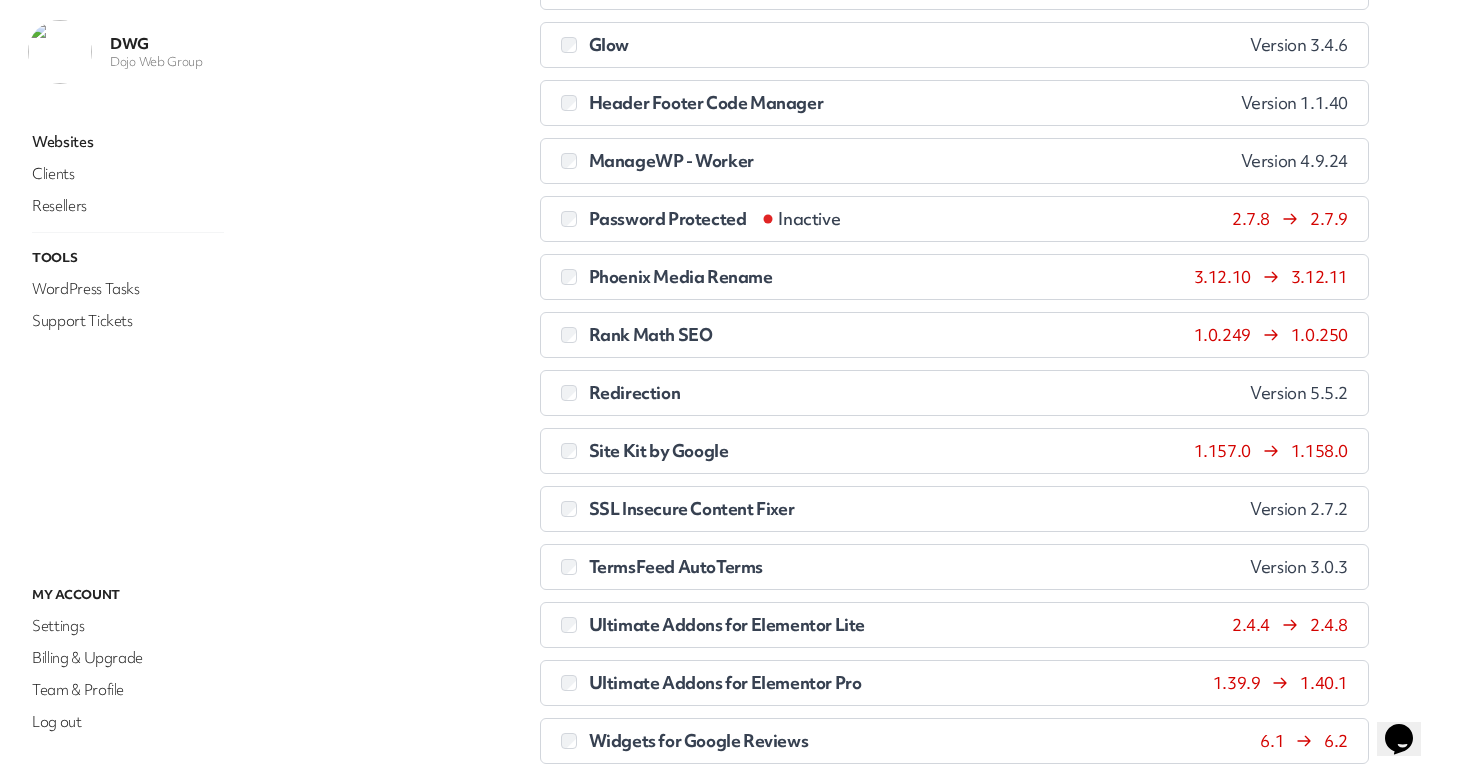 scroll, scrollTop: 790, scrollLeft: 0, axis: vertical 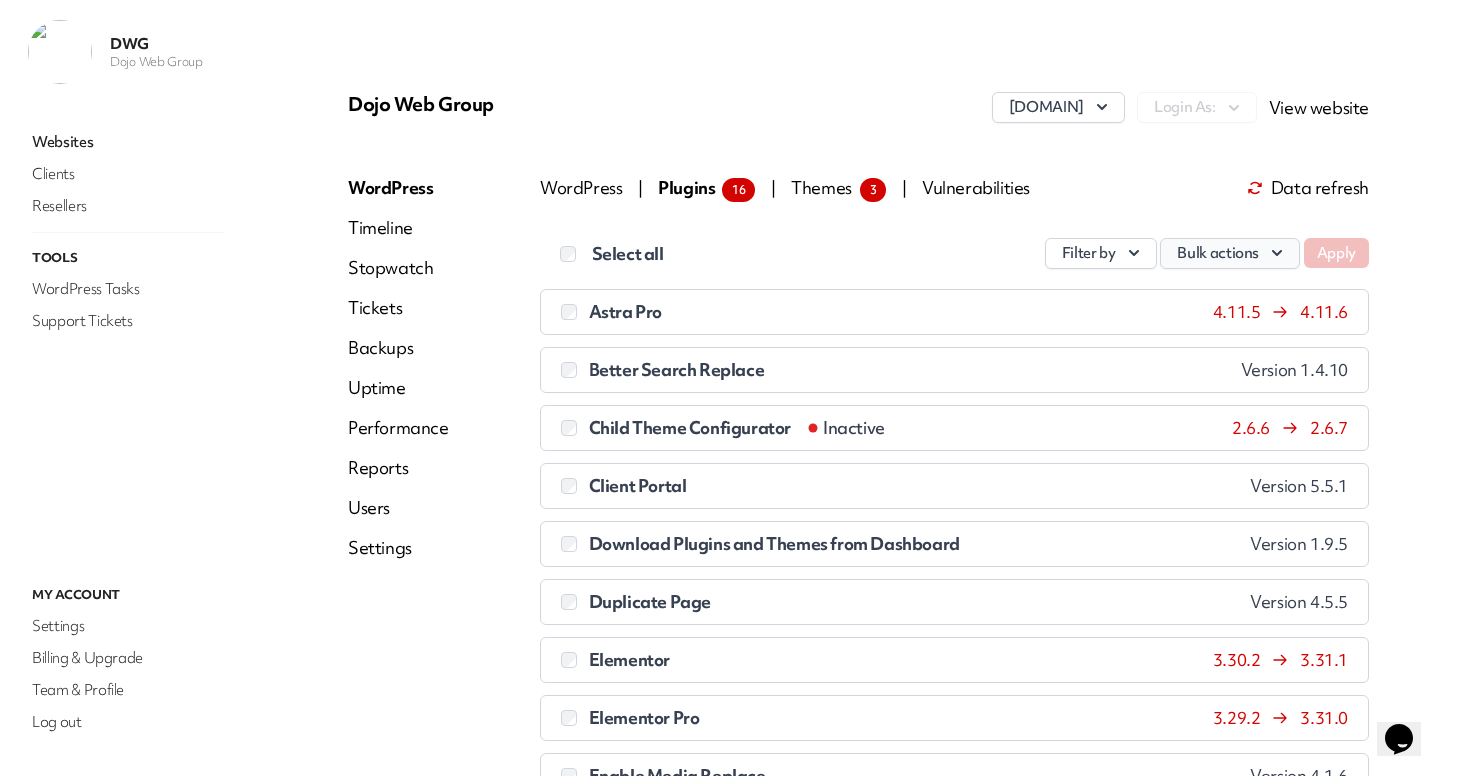 click on "Bulk actions" at bounding box center [1230, 253] 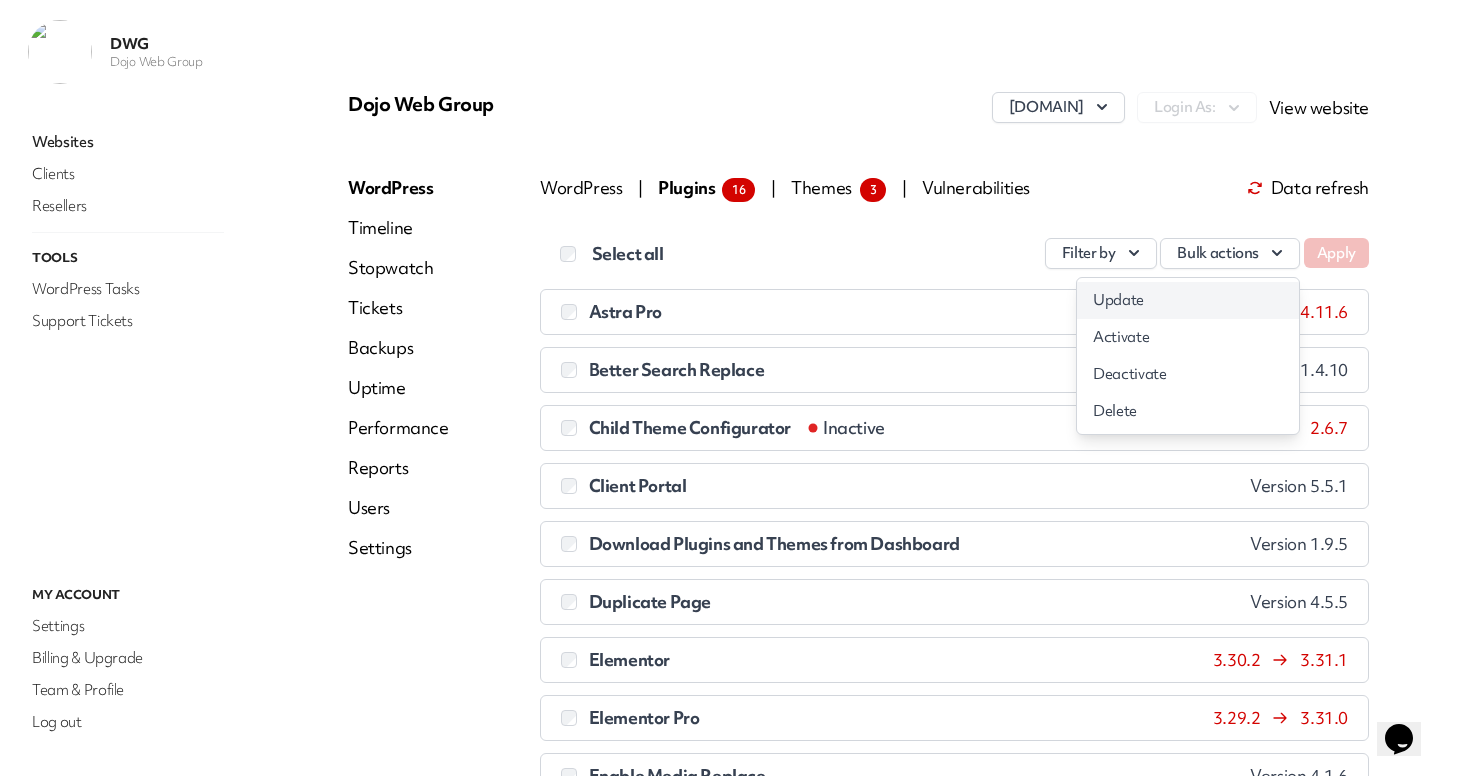click on "Update" at bounding box center [1188, 300] 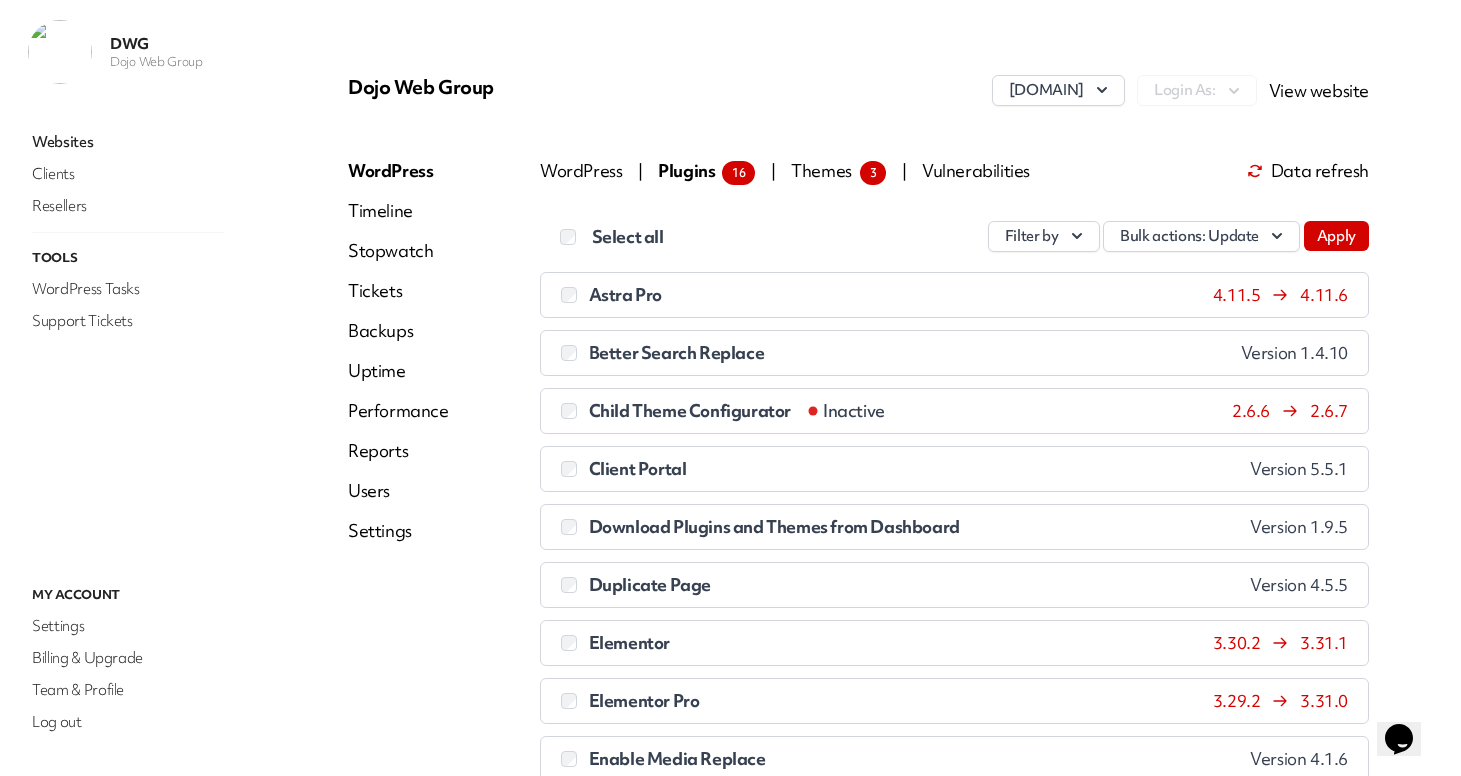 scroll, scrollTop: 0, scrollLeft: 0, axis: both 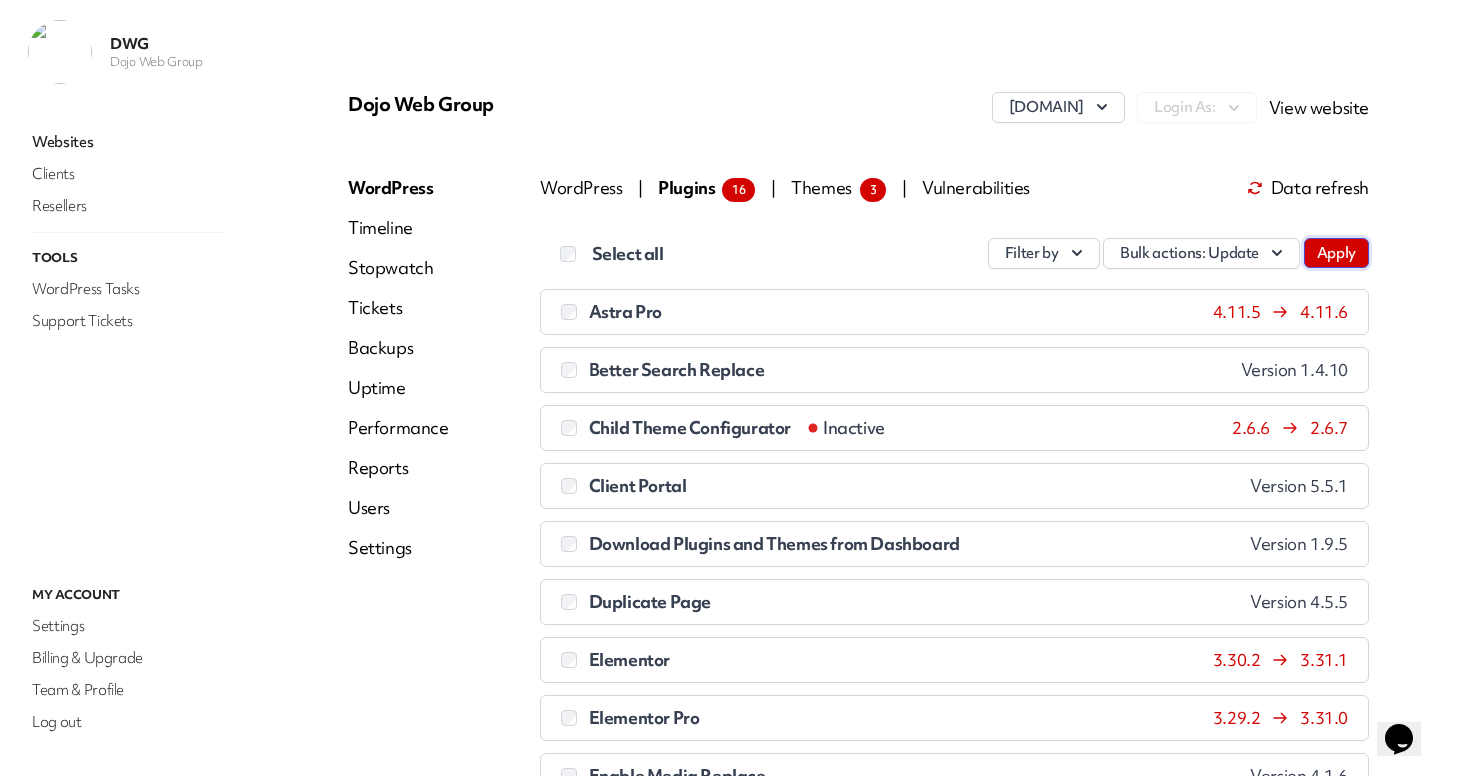 click on "Apply" at bounding box center [1336, 253] 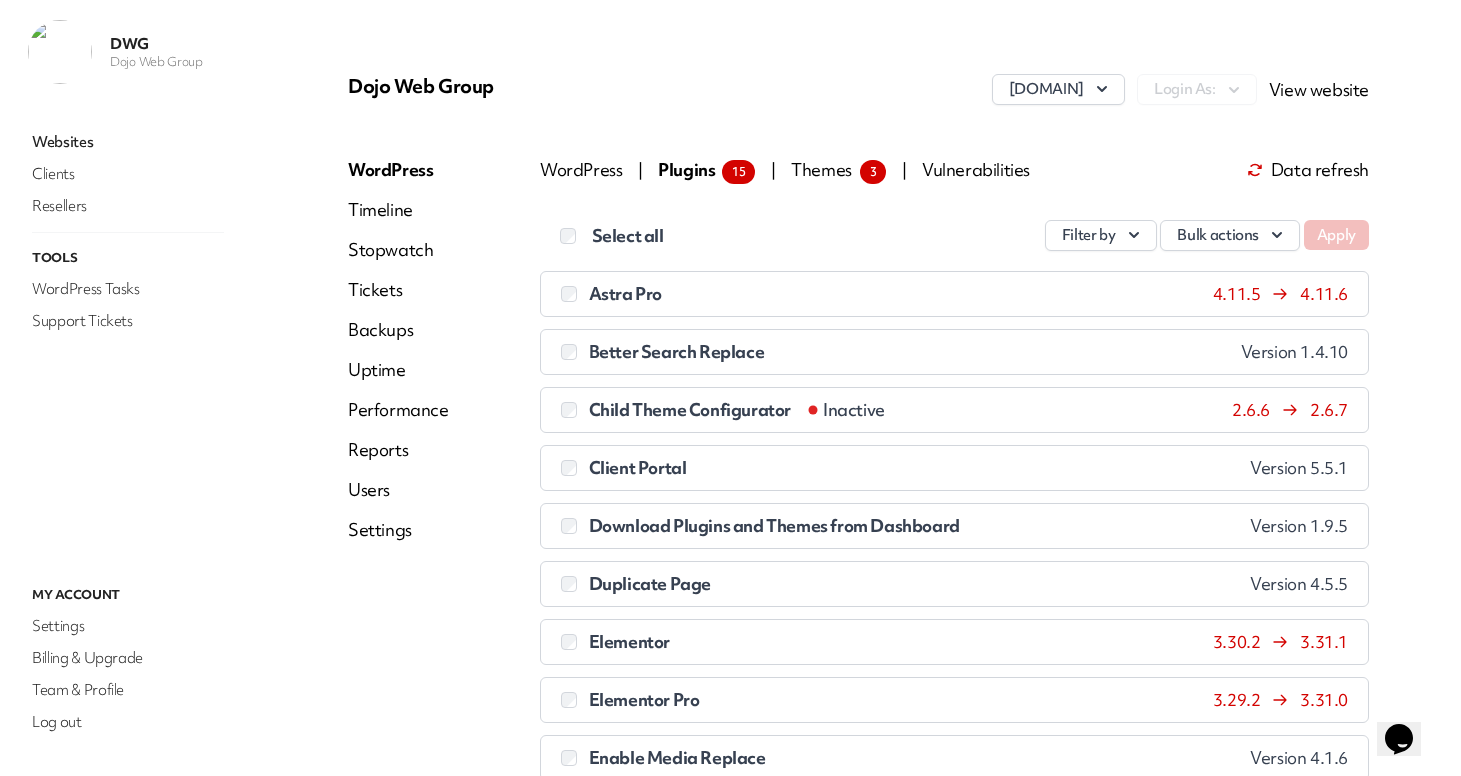 scroll, scrollTop: 0, scrollLeft: 0, axis: both 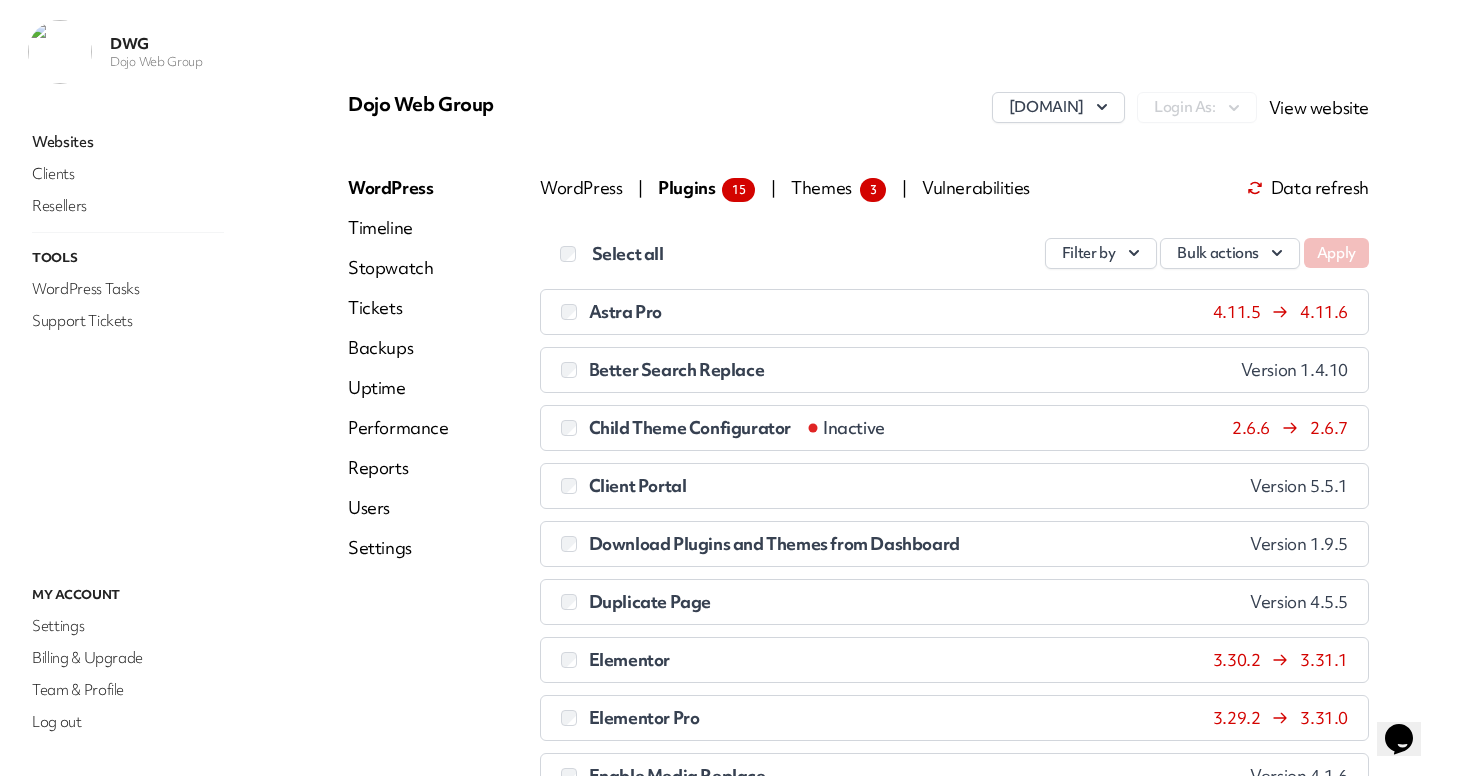 click on "Vulnerabilities" at bounding box center [976, 187] 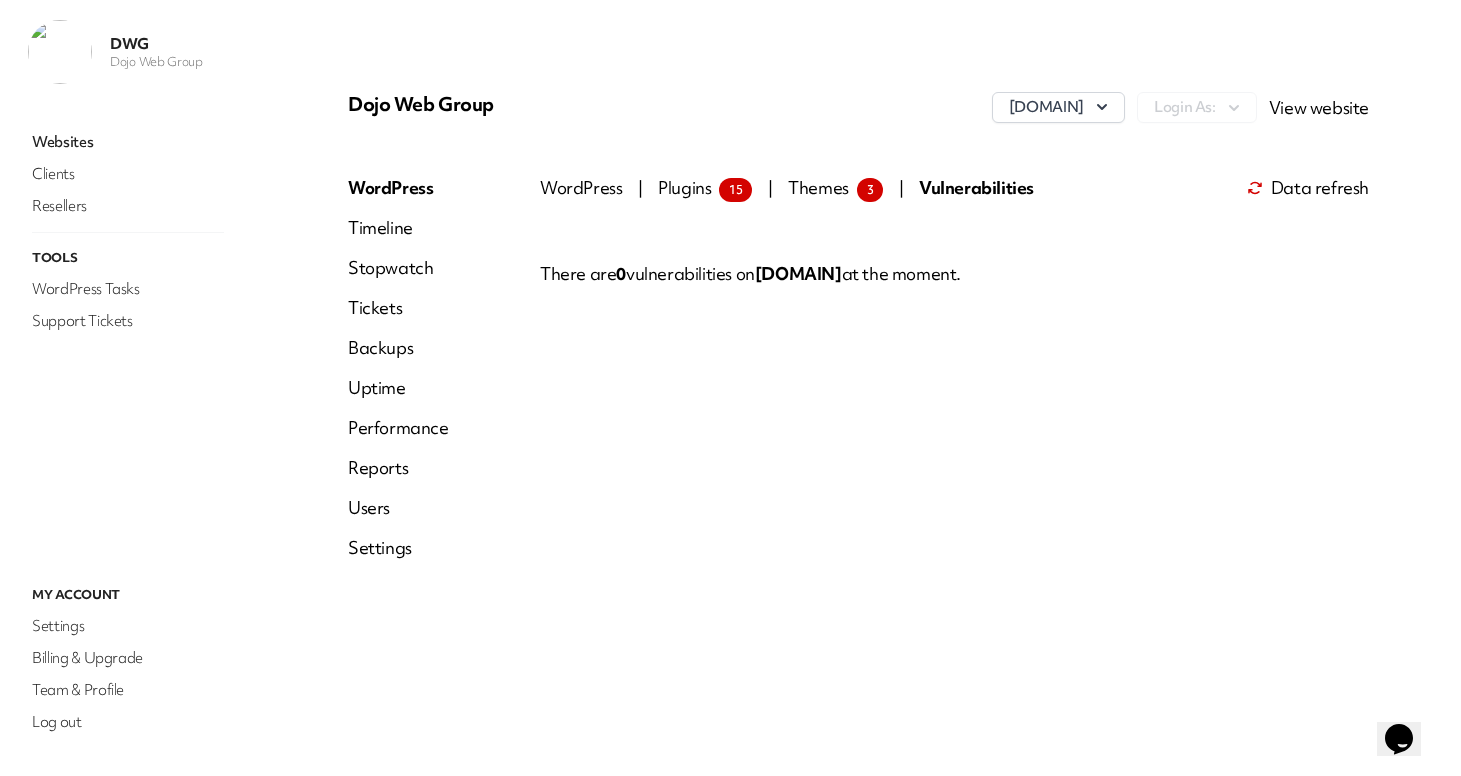 click on "Websites" at bounding box center (128, 142) 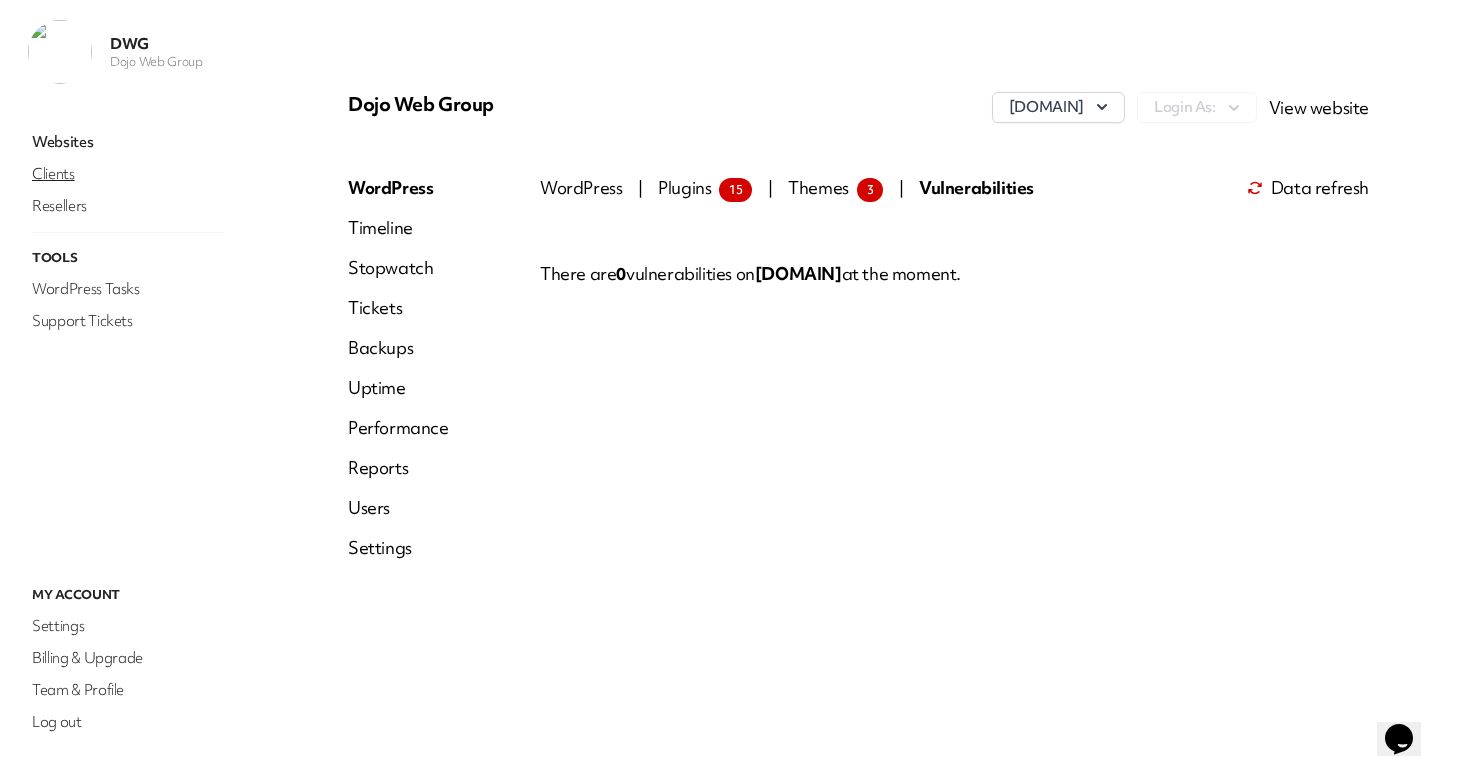 click on "Clients" at bounding box center (128, 174) 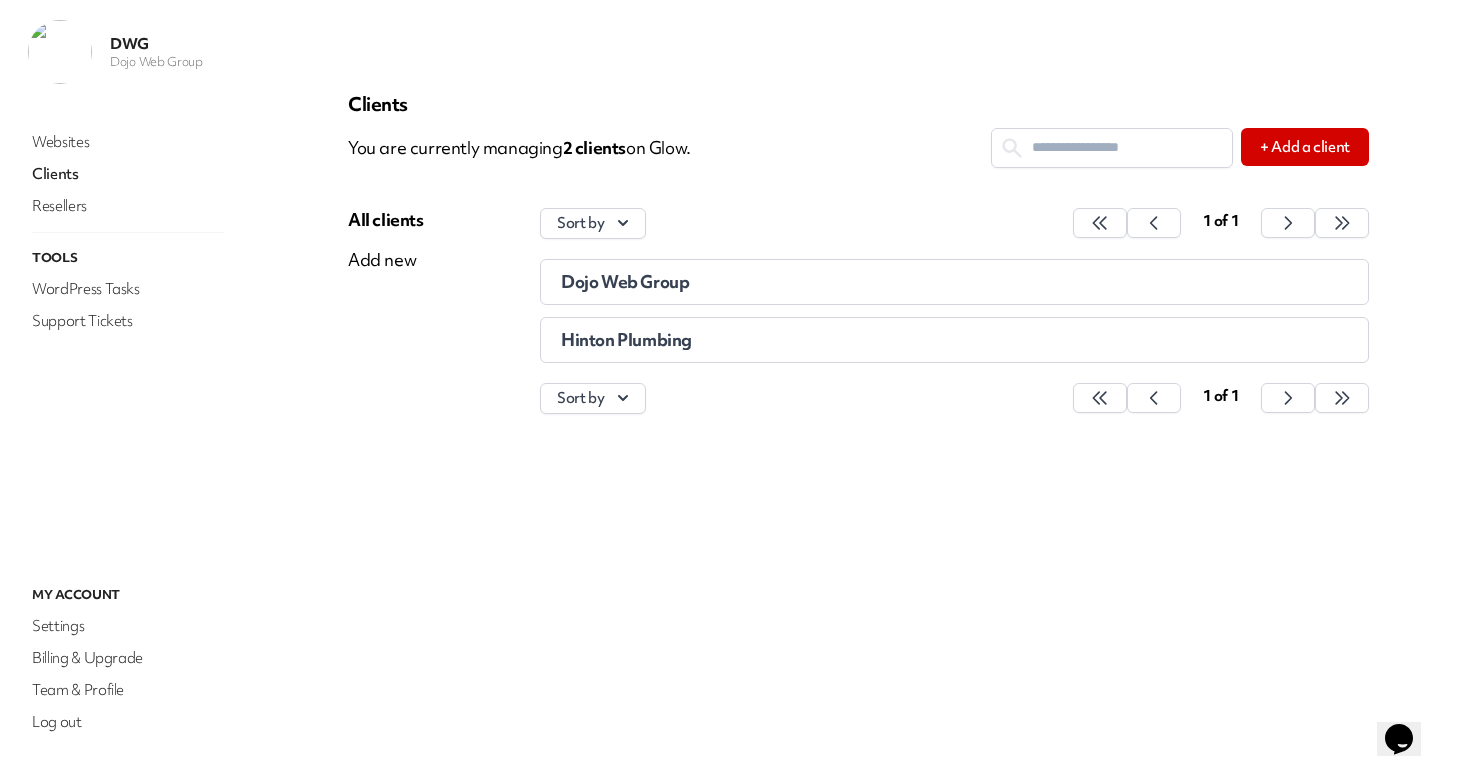 click on "Hinton Plumbing" at bounding box center (856, 340) 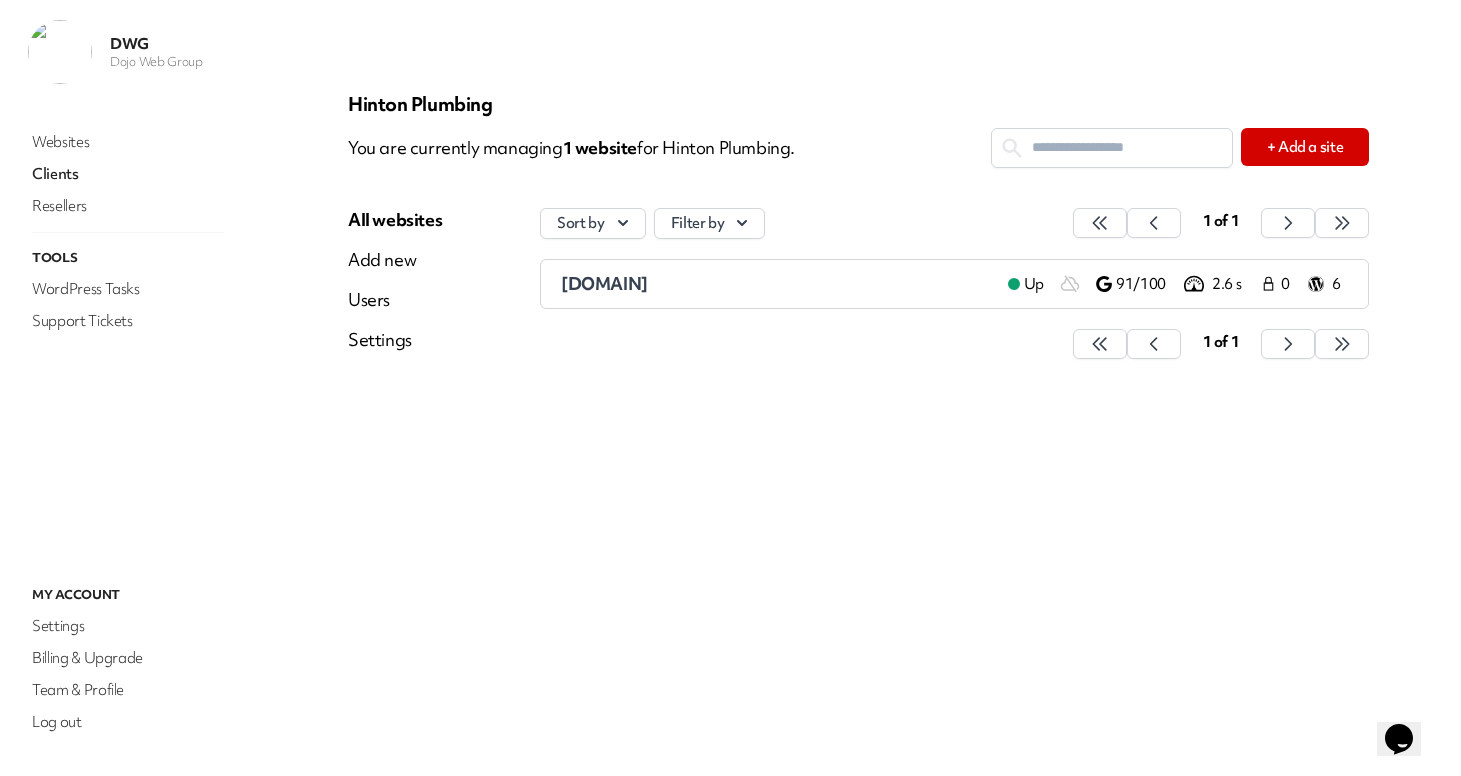 click on "[DOMAIN]" at bounding box center [776, 284] 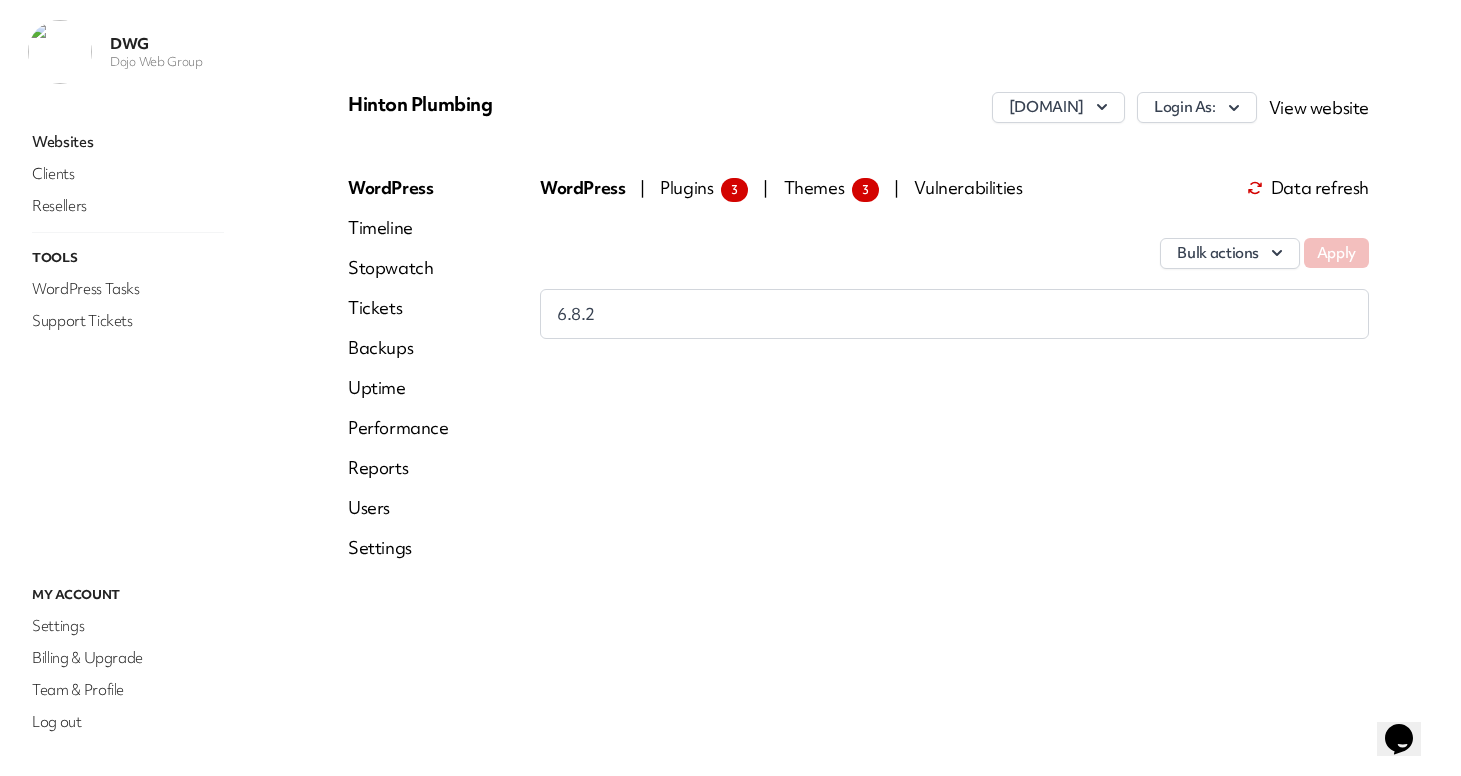 click on "Reports" at bounding box center [398, 468] 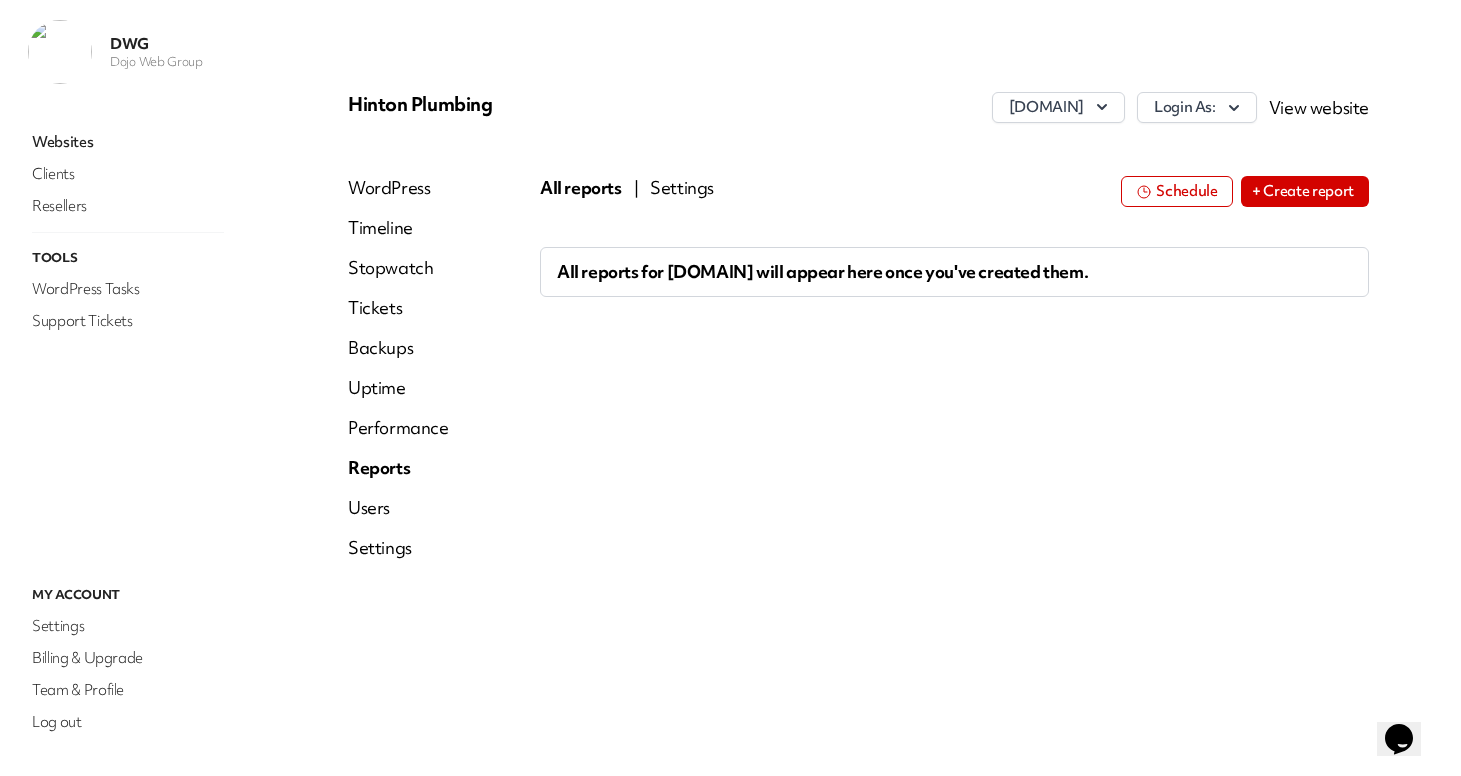 click on "+ Create report" at bounding box center [1305, 191] 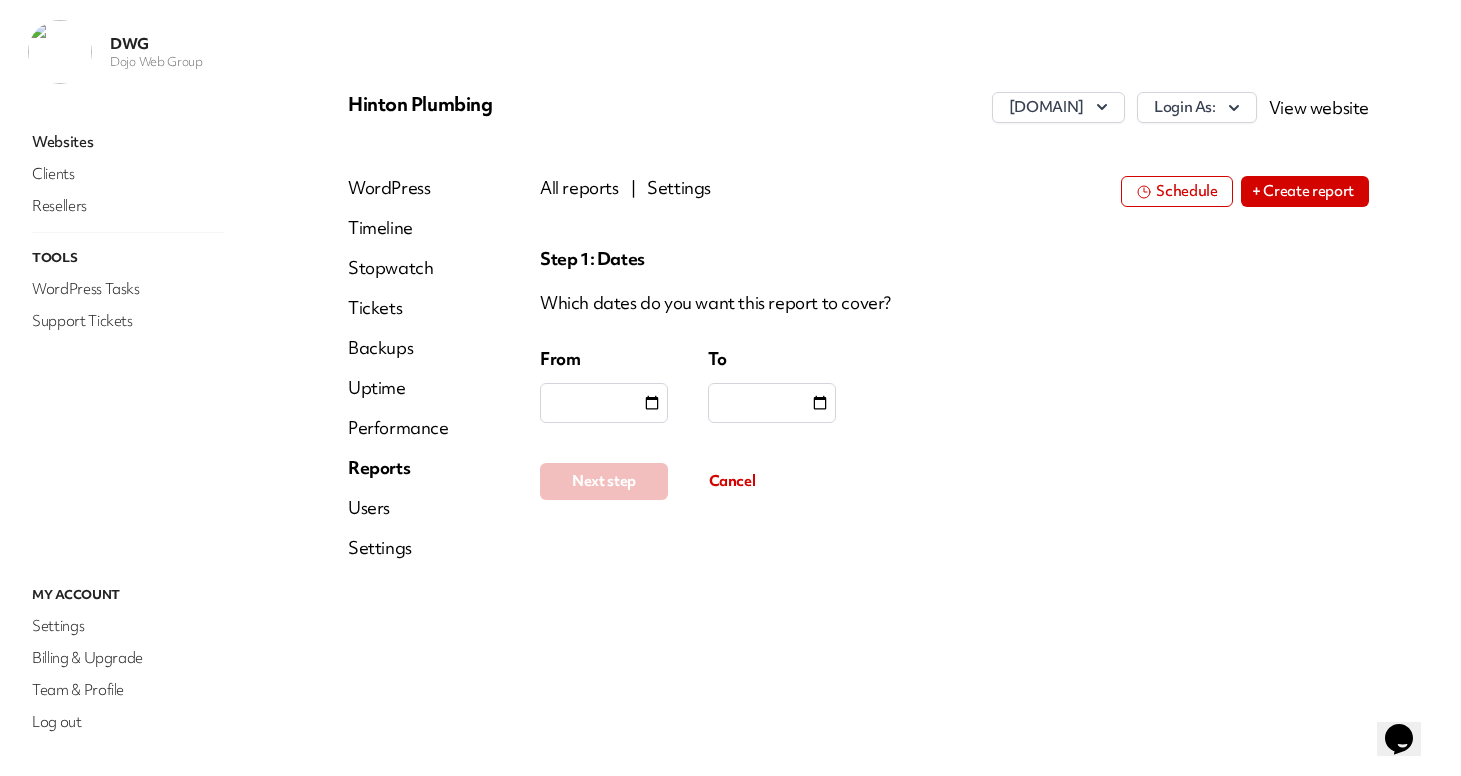 click at bounding box center [604, 403] 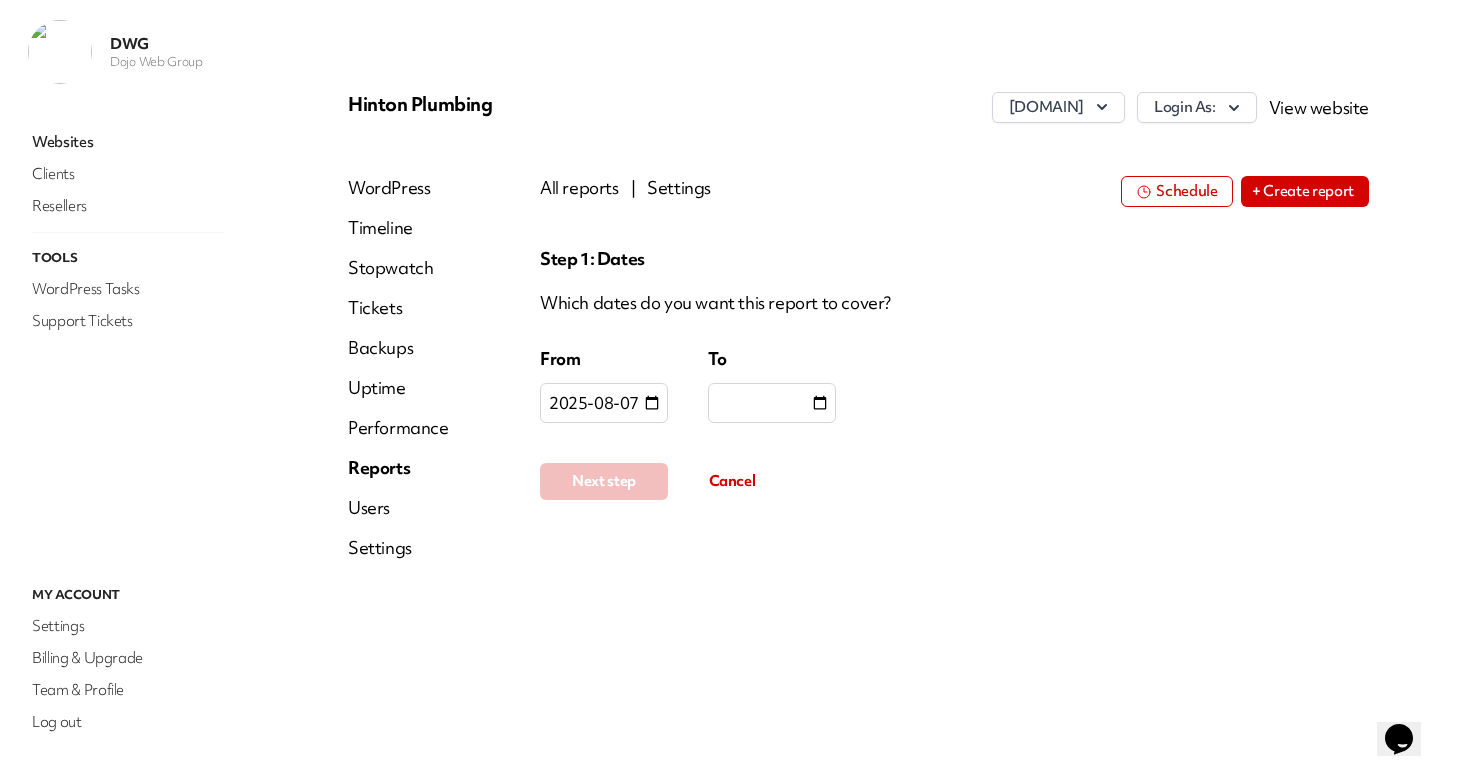 click at bounding box center (772, 403) 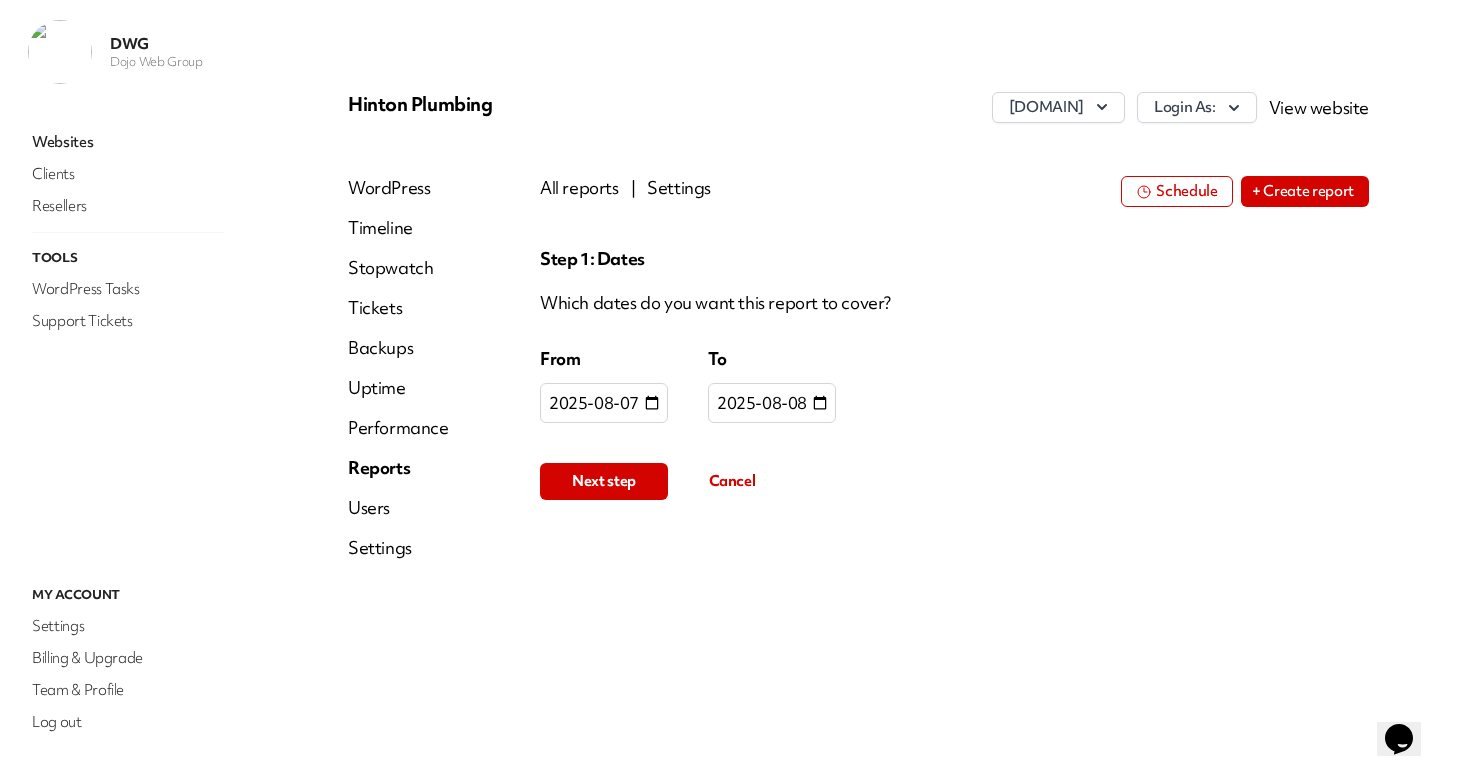 click on "Next step" at bounding box center (604, 481) 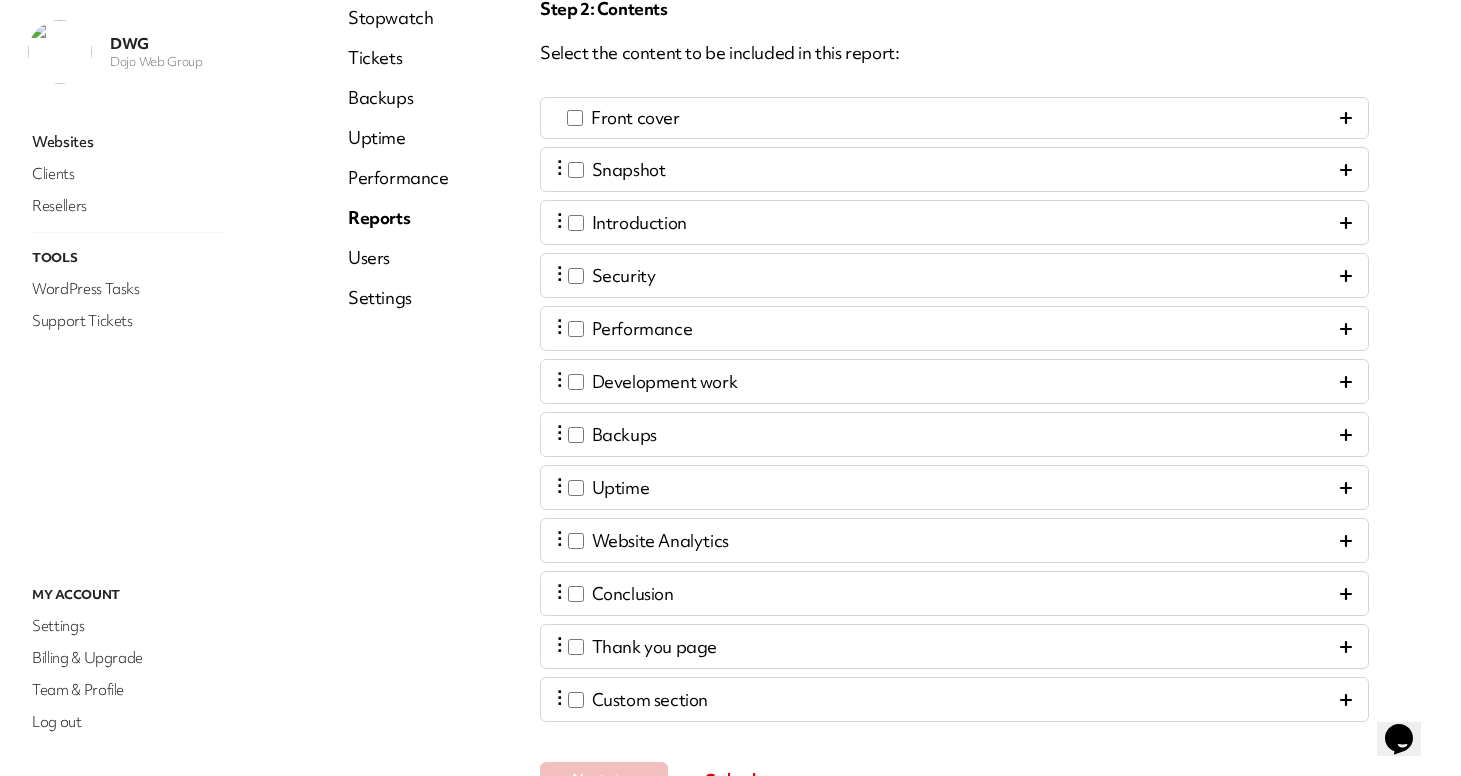 scroll, scrollTop: 208, scrollLeft: 0, axis: vertical 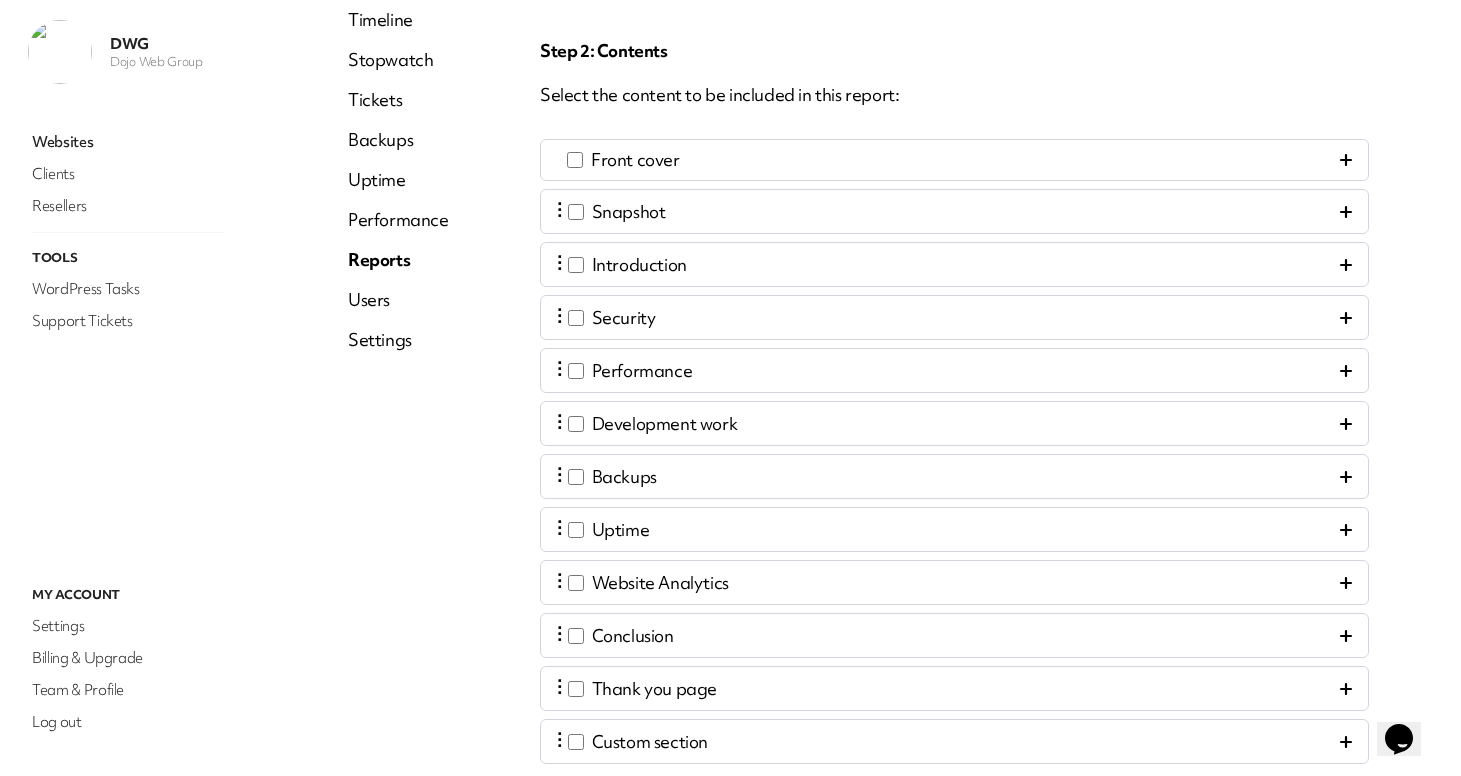 click on "⋮     Snapshot" at bounding box center [611, 211] 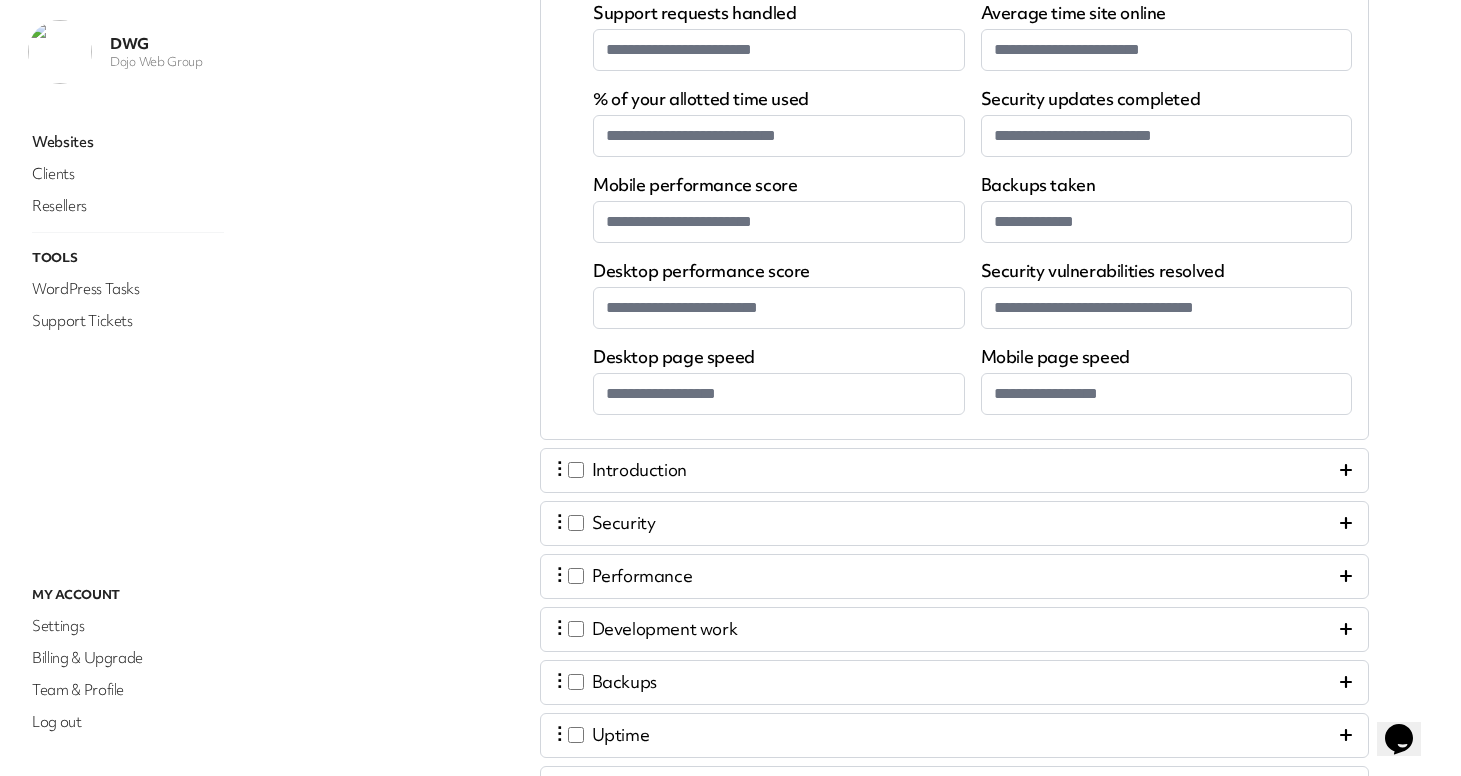 scroll, scrollTop: 1038, scrollLeft: 0, axis: vertical 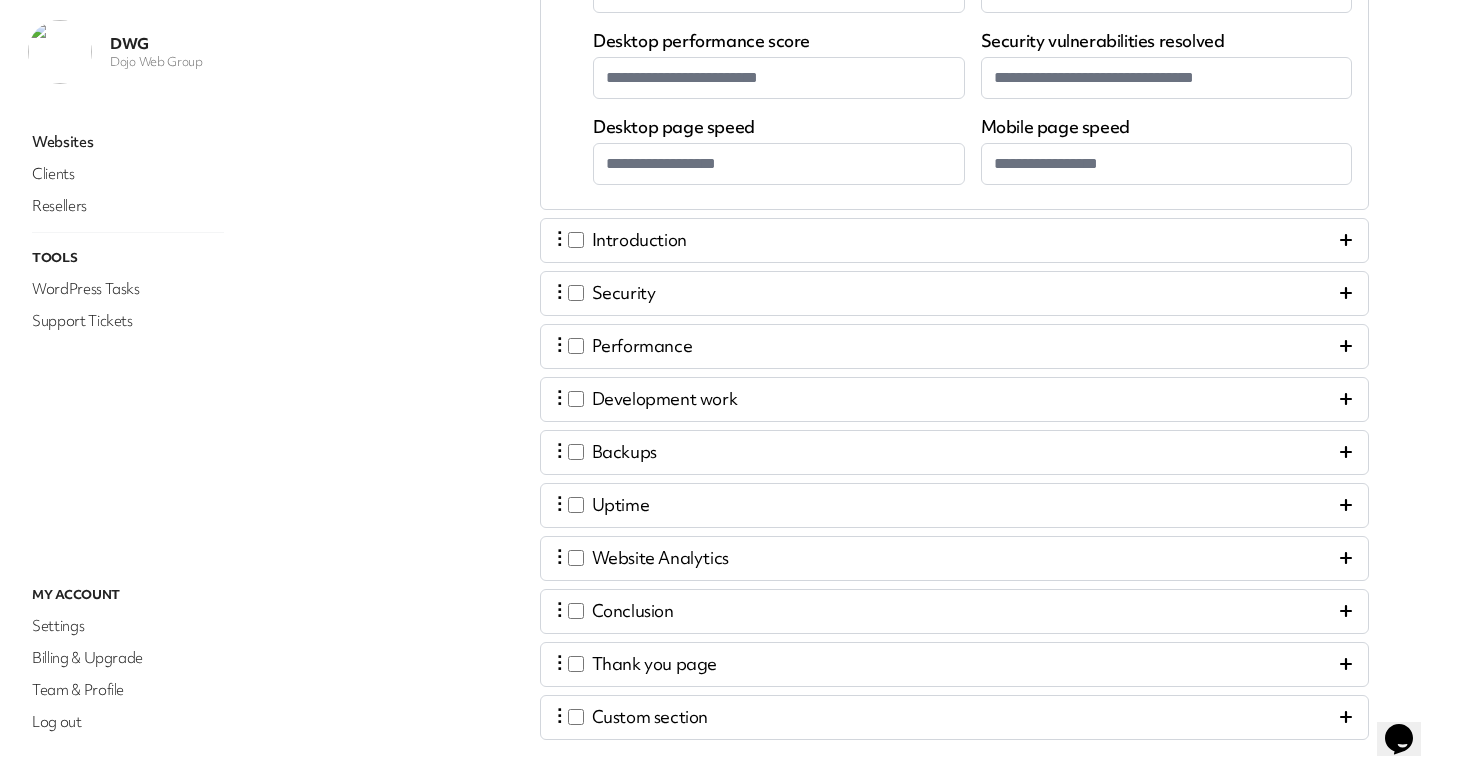 click on "⋮     Uptime" at bounding box center (603, 505) 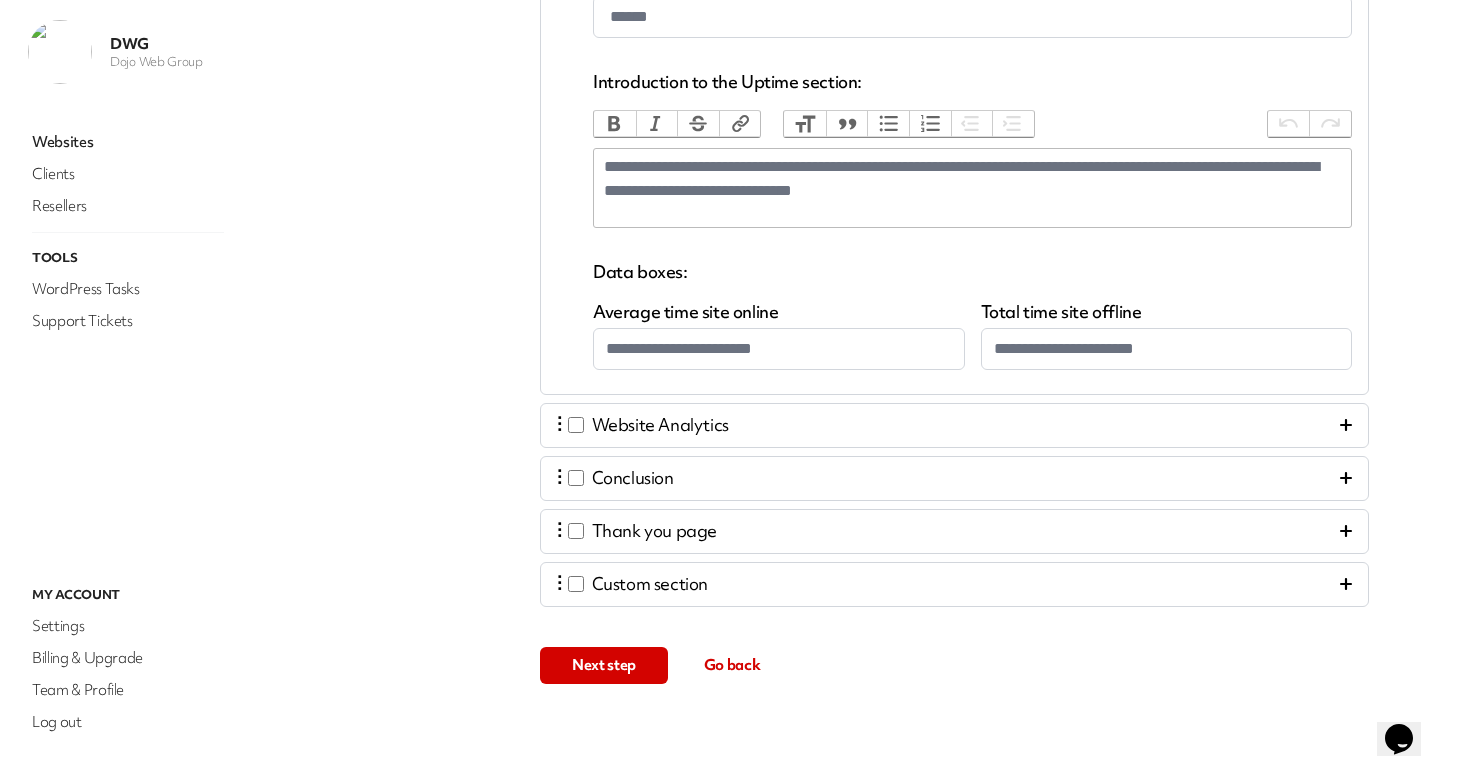 scroll, scrollTop: 826, scrollLeft: 0, axis: vertical 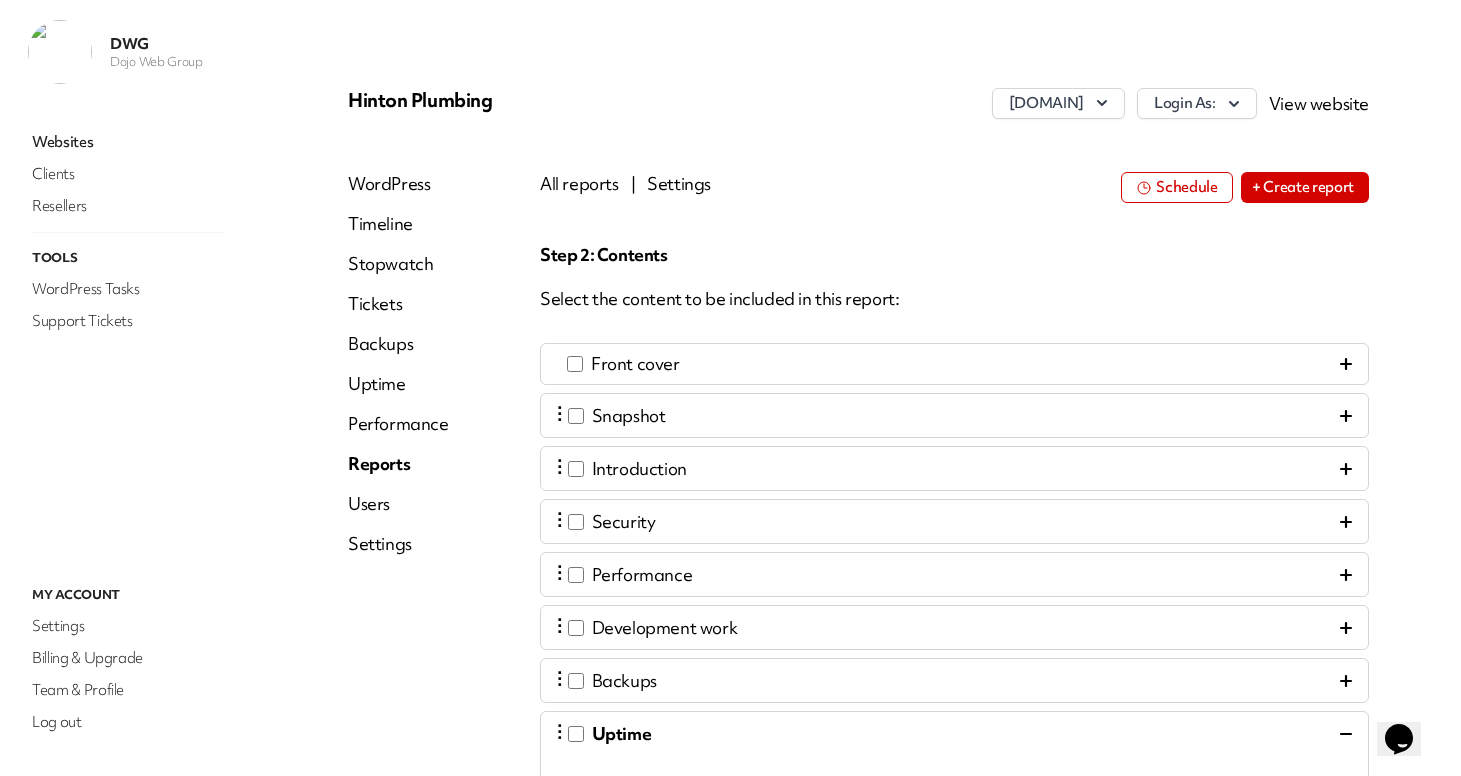 click on "Front cover" at bounding box center (954, 364) 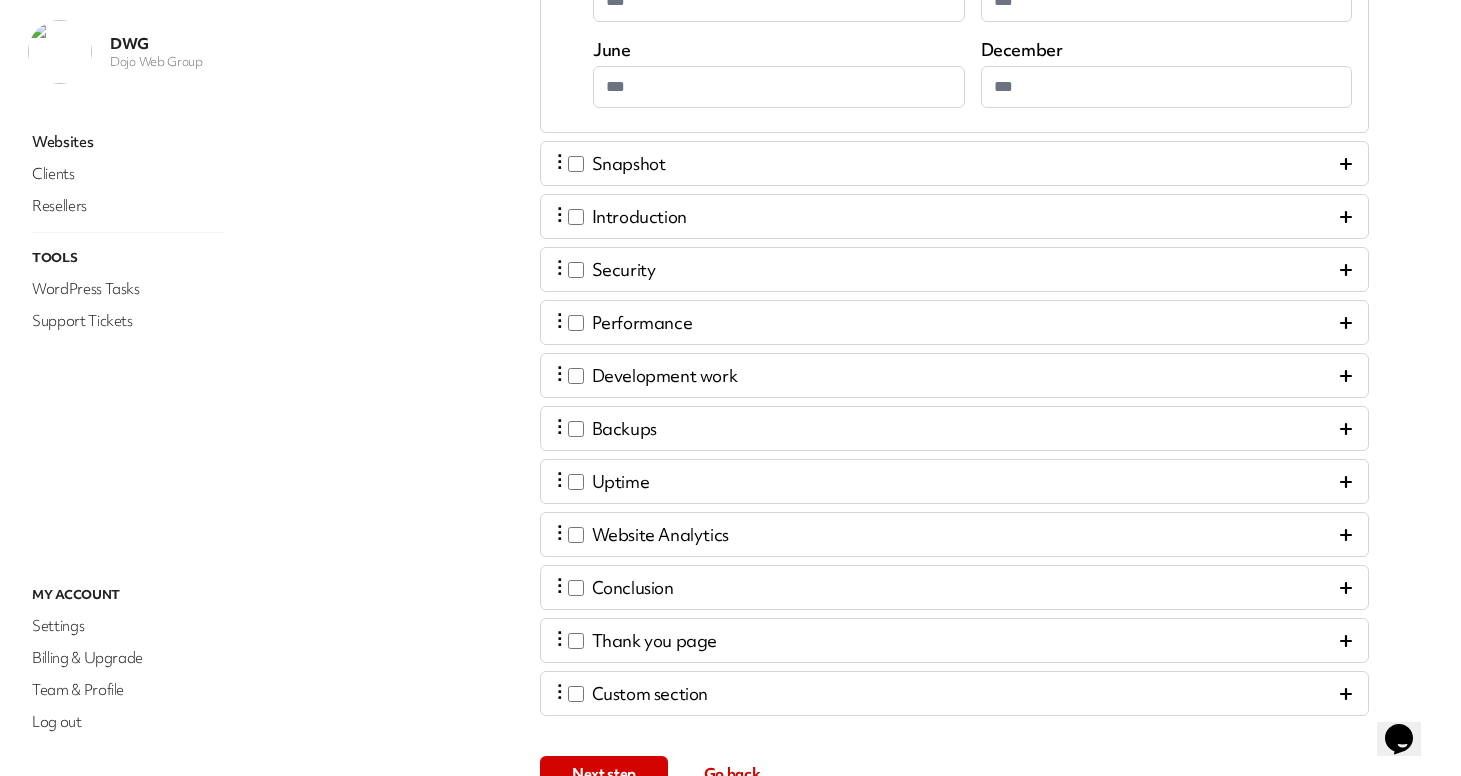scroll, scrollTop: 1067, scrollLeft: 0, axis: vertical 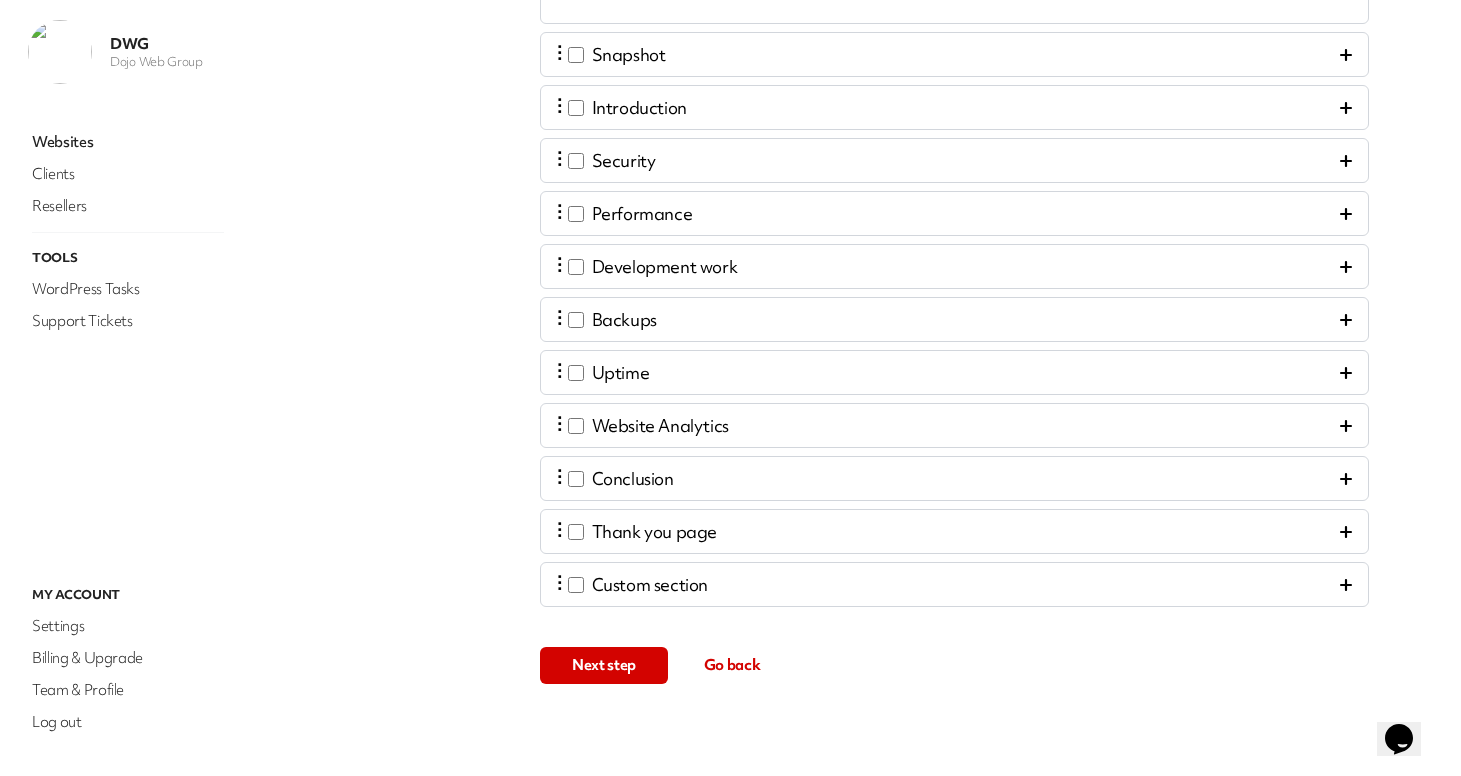 click on "Next step" at bounding box center (604, 665) 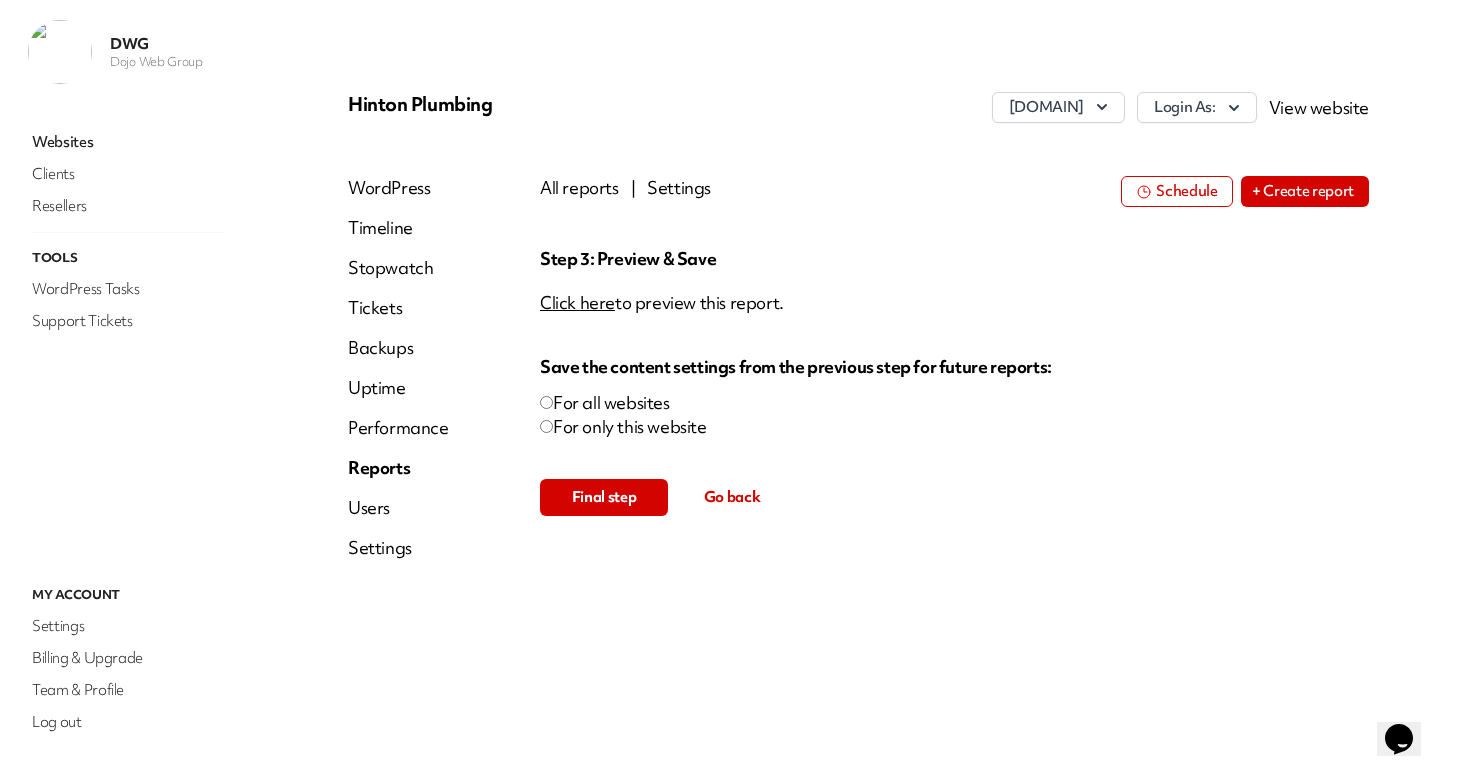 scroll, scrollTop: 0, scrollLeft: 0, axis: both 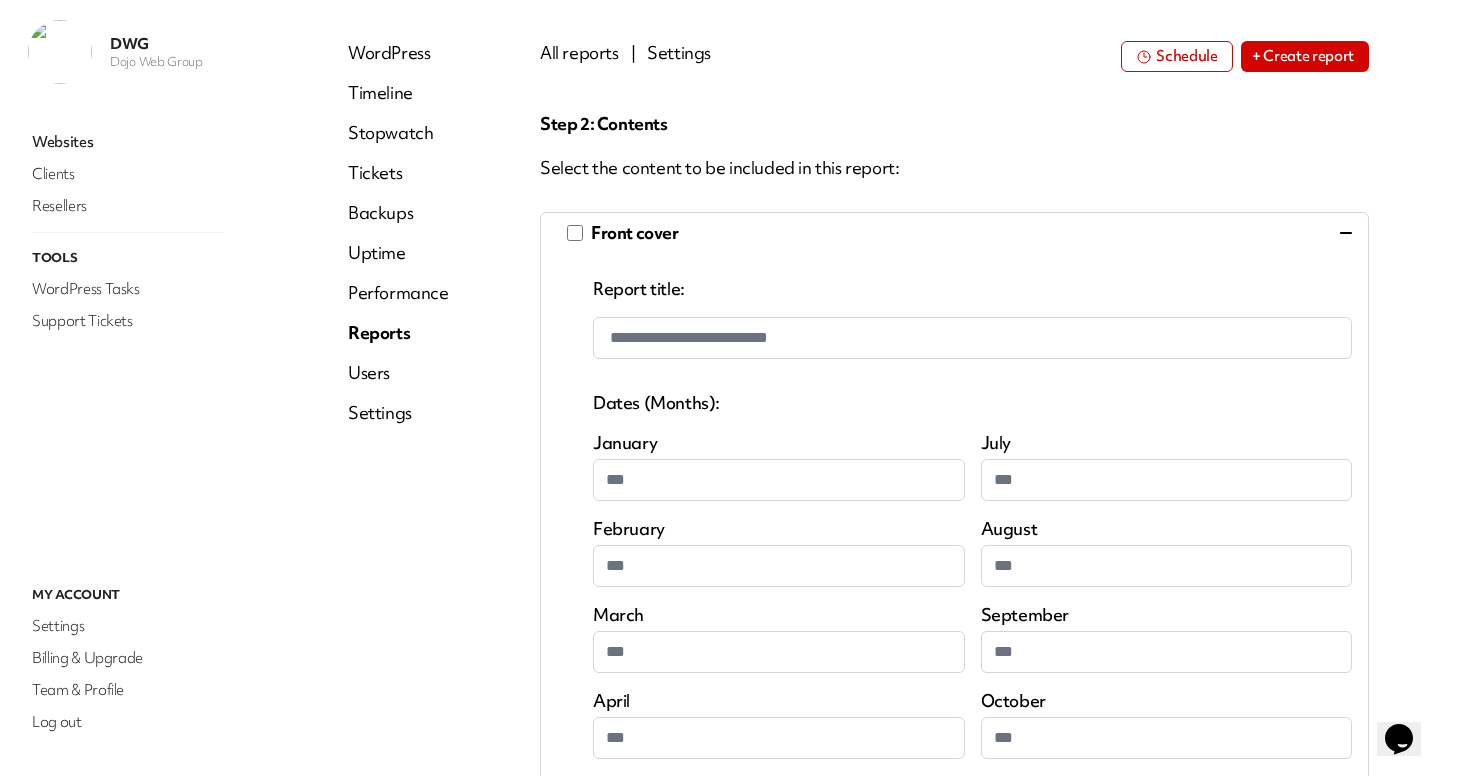 click on "**********" at bounding box center [972, 338] 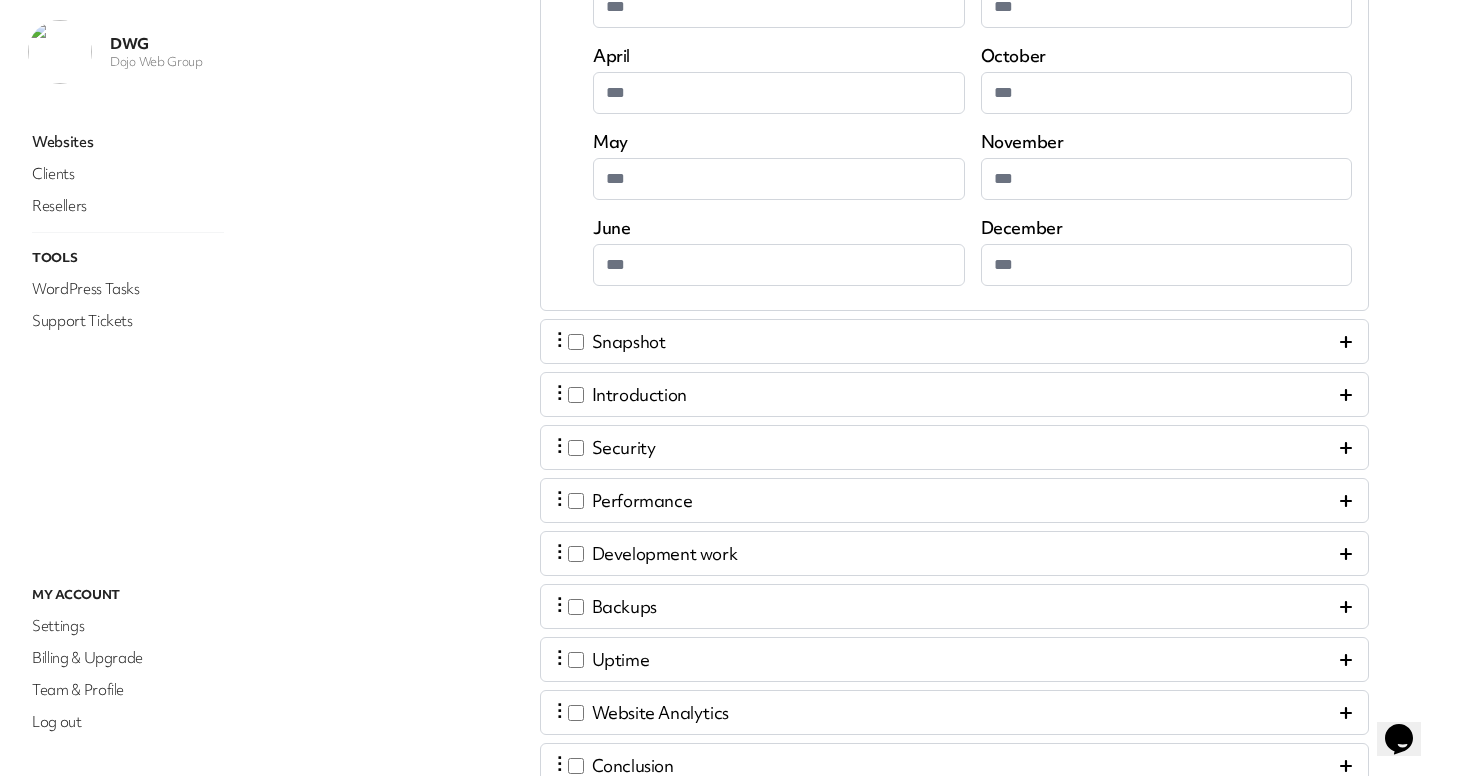 scroll, scrollTop: 398, scrollLeft: 0, axis: vertical 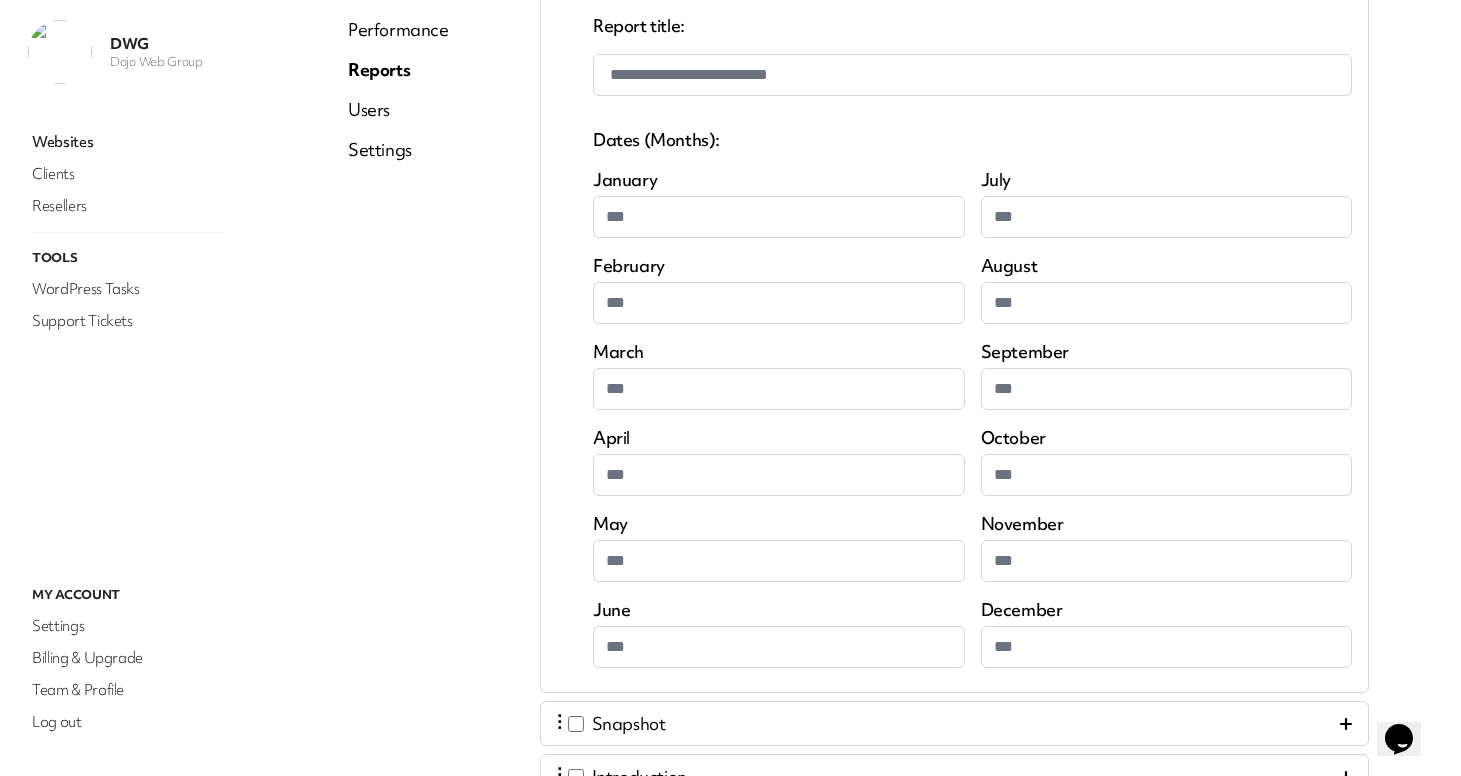 click on "***" at bounding box center [1167, 303] 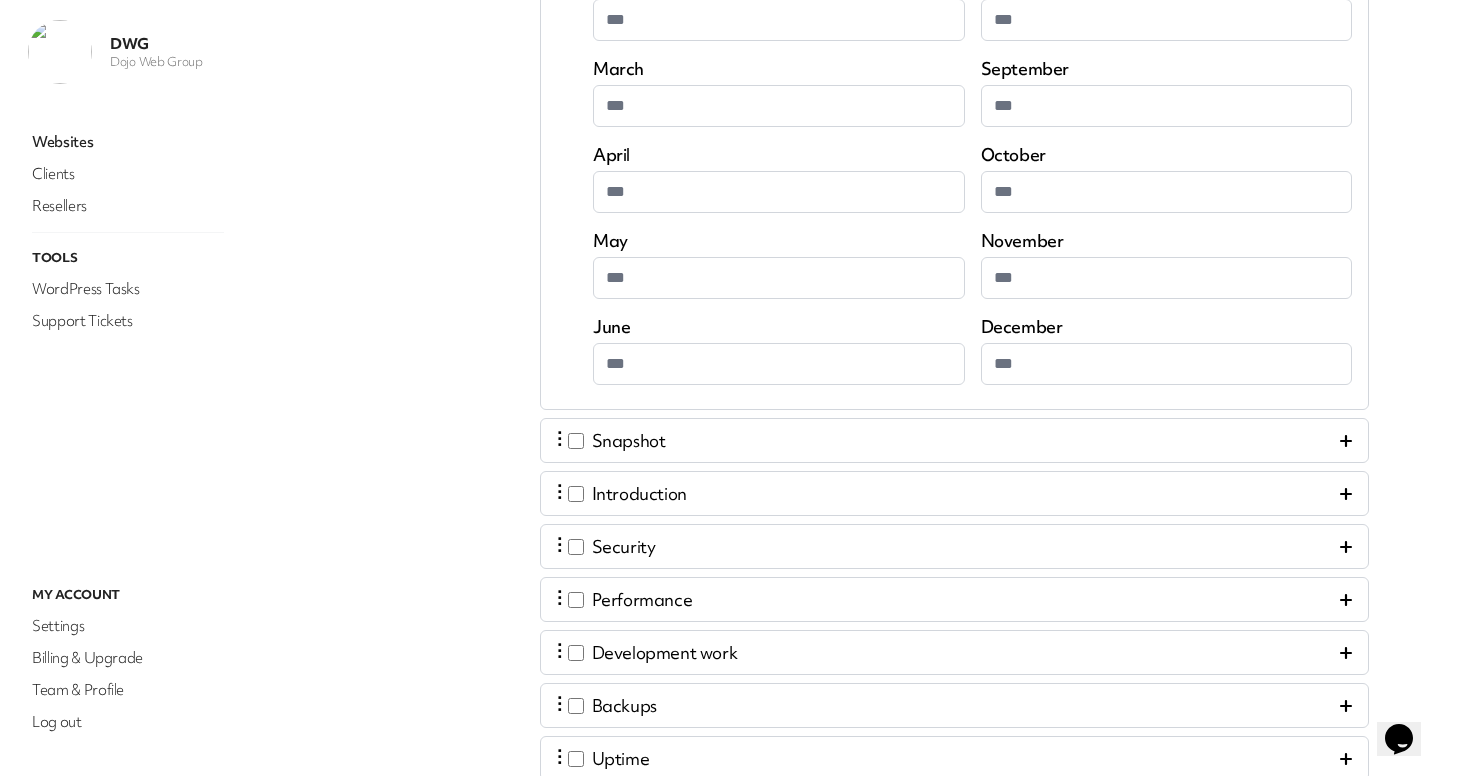 scroll, scrollTop: 683, scrollLeft: 0, axis: vertical 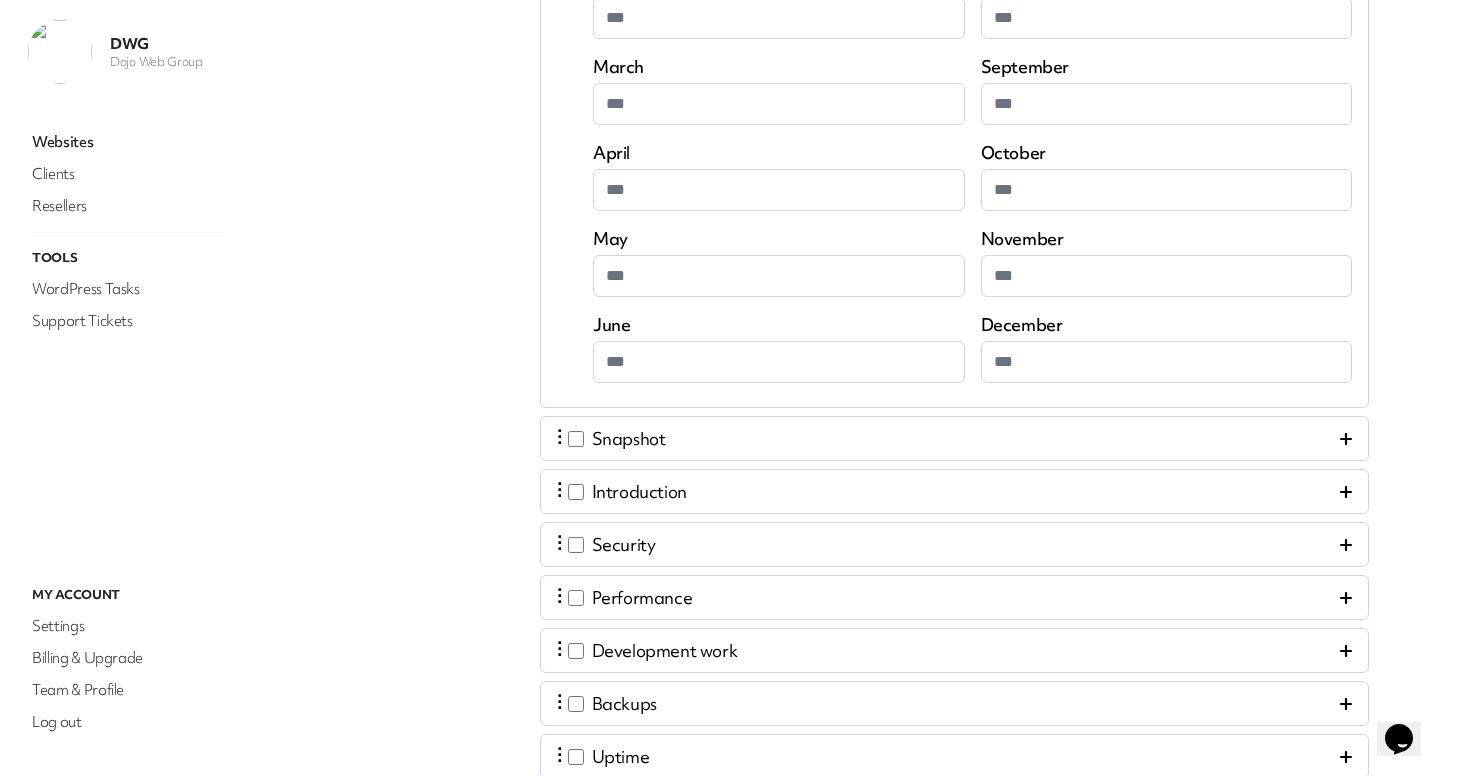click on "⋮     Snapshot" at bounding box center [954, 438] 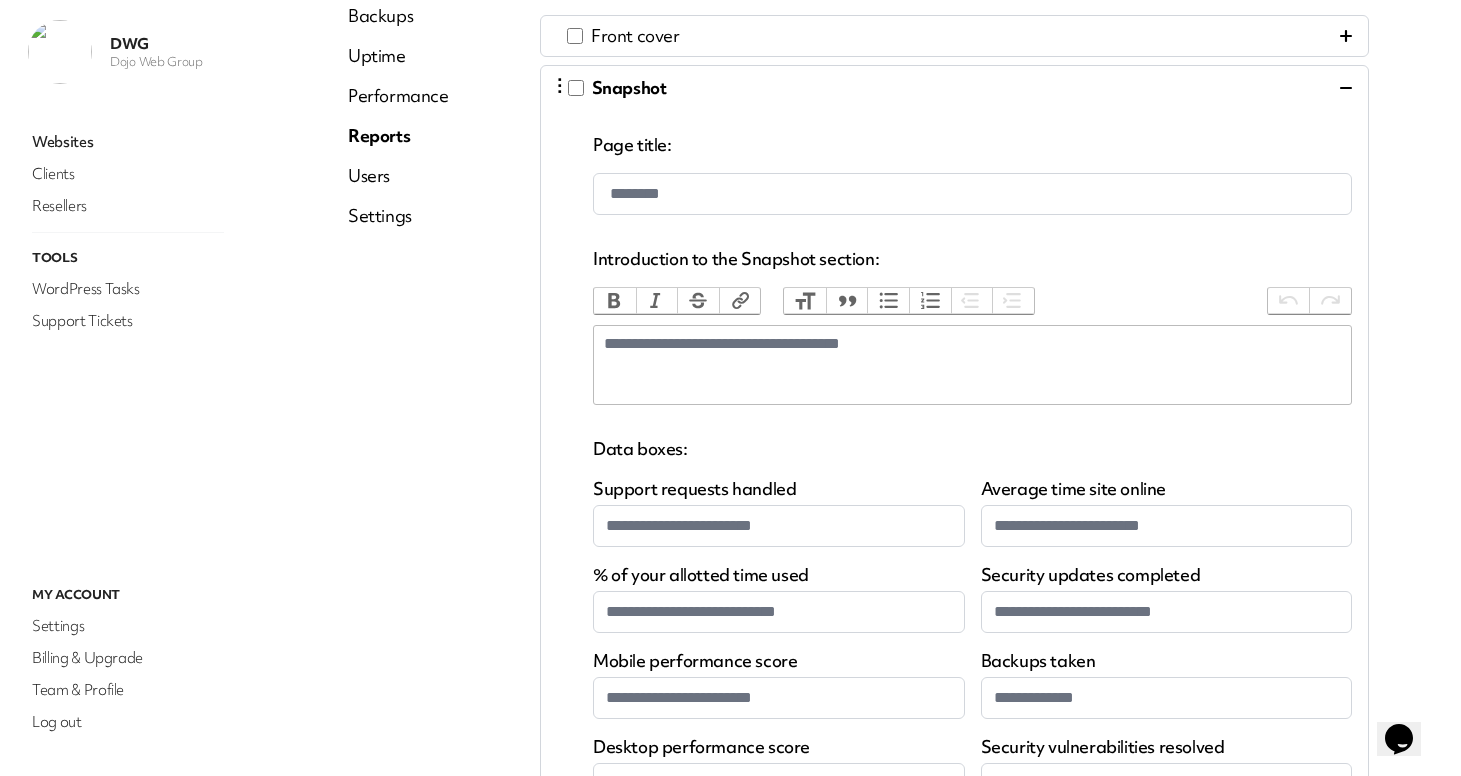 scroll, scrollTop: 273, scrollLeft: 0, axis: vertical 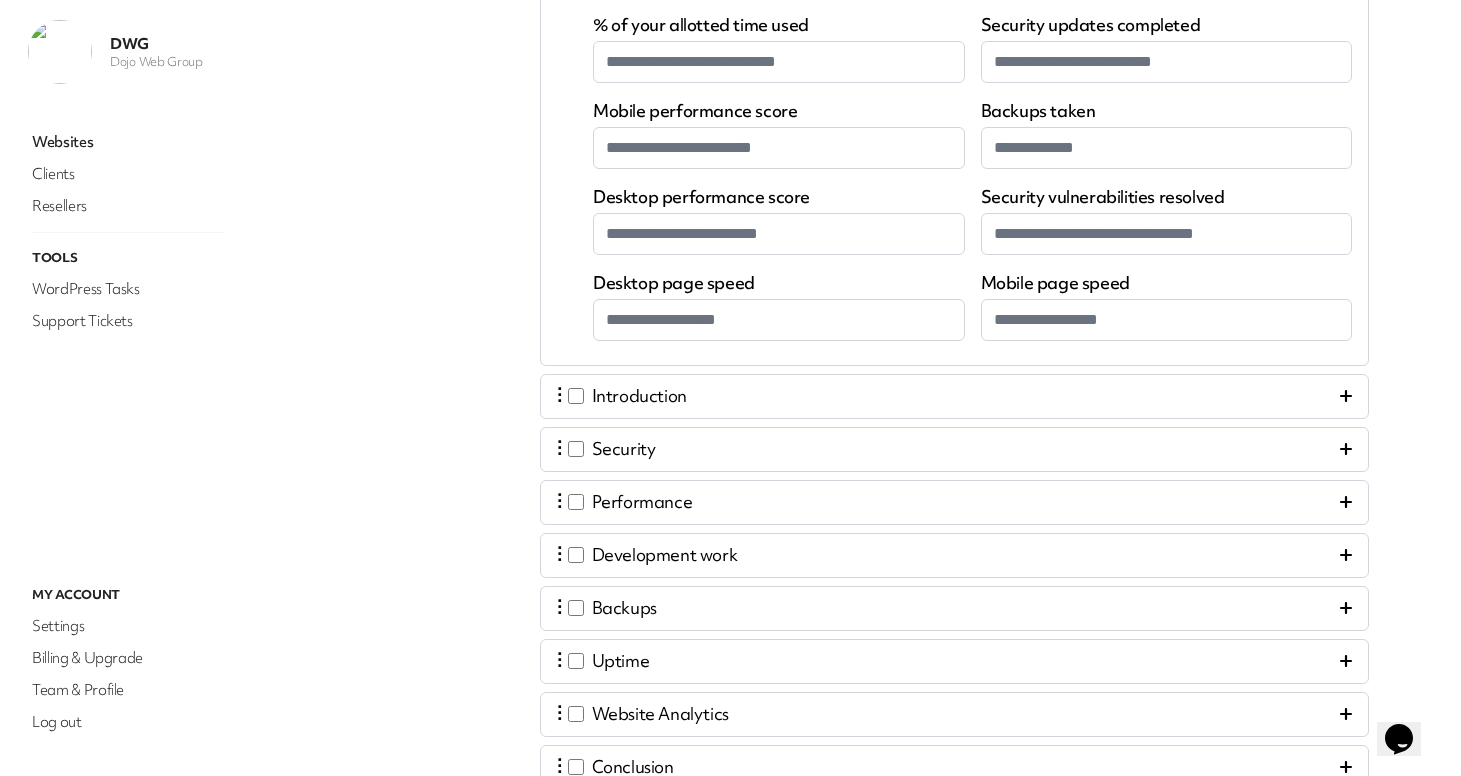click on "⋮     Introduction" at bounding box center (954, 396) 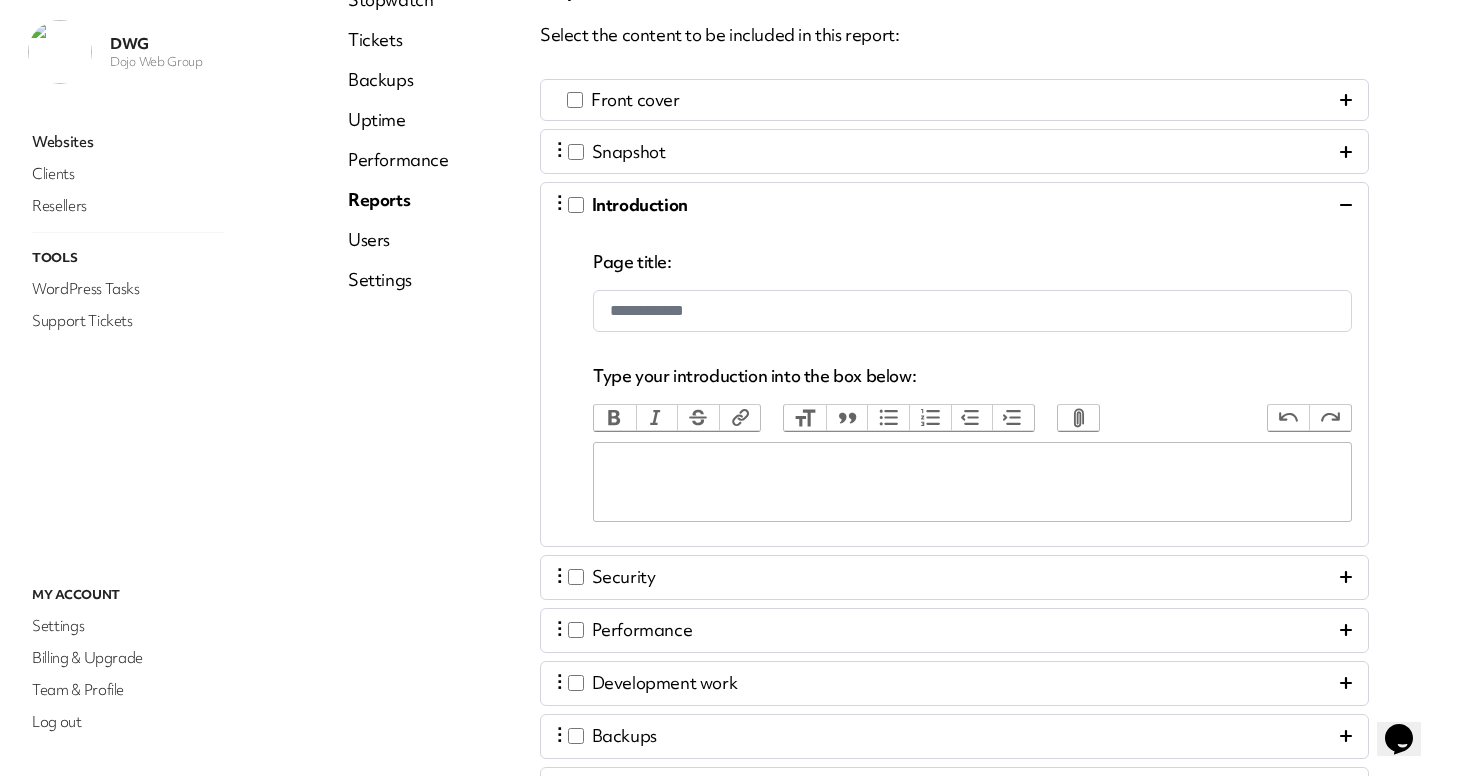 scroll, scrollTop: 252, scrollLeft: 0, axis: vertical 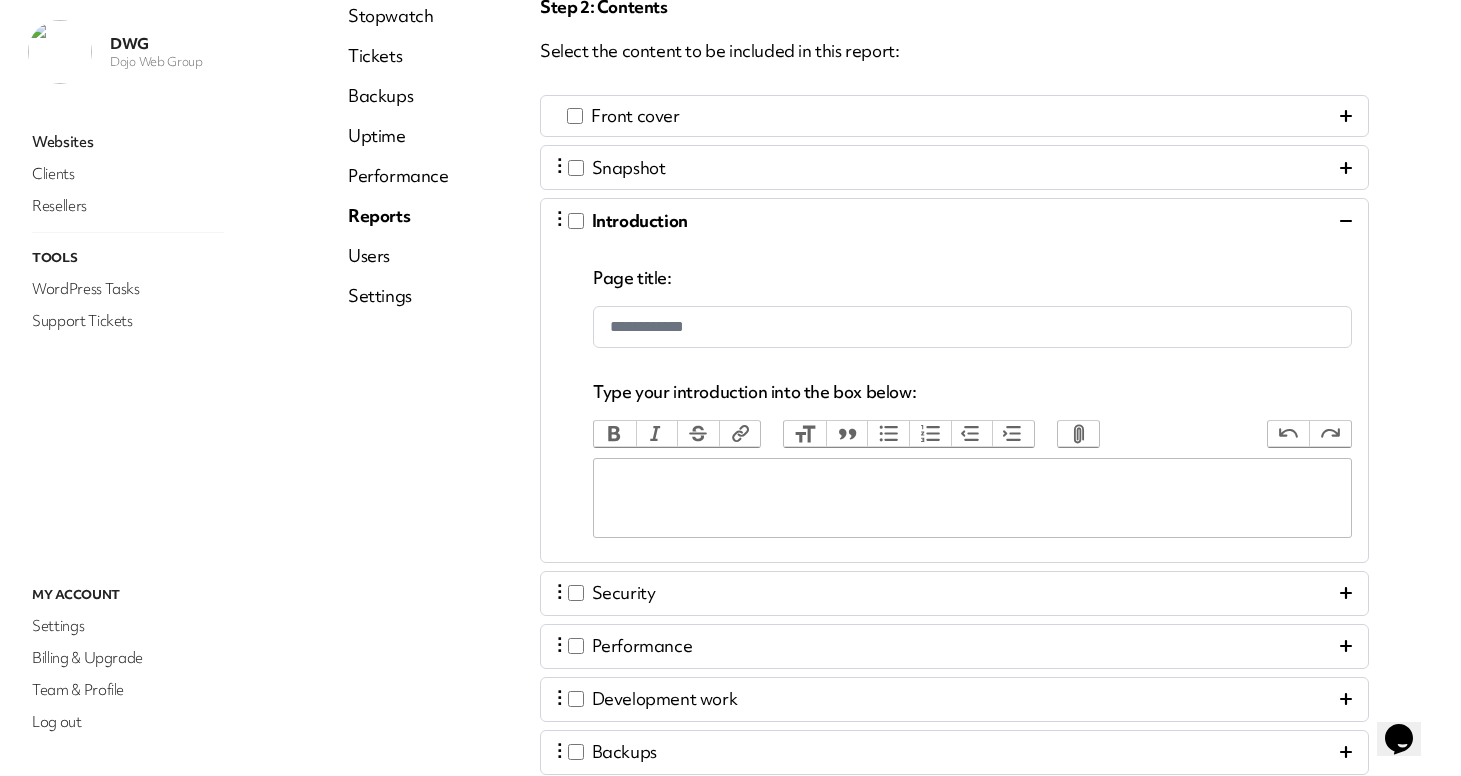 click on "Front cover" at bounding box center (954, 116) 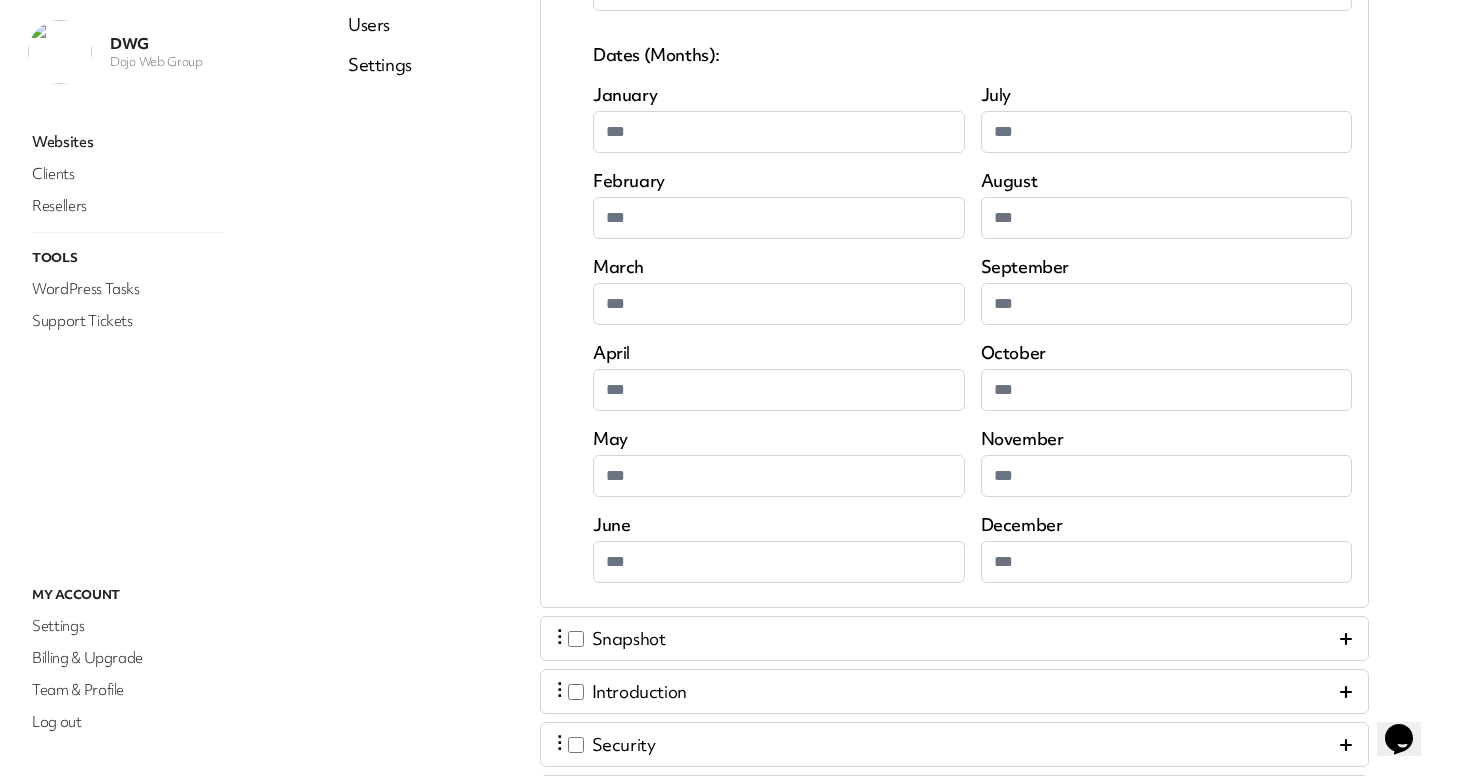 scroll, scrollTop: 712, scrollLeft: 0, axis: vertical 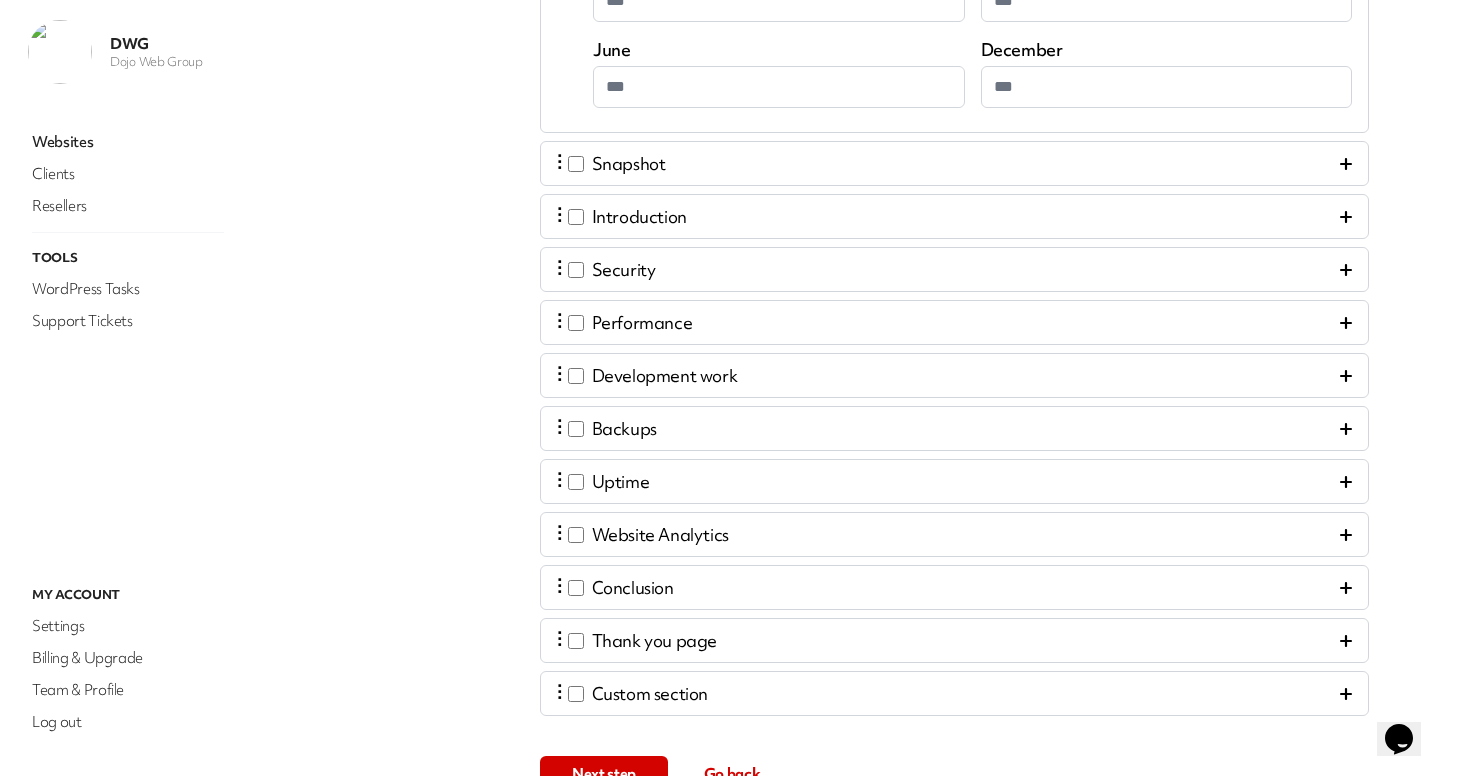 click on "⋮     Introduction" at bounding box center [954, 216] 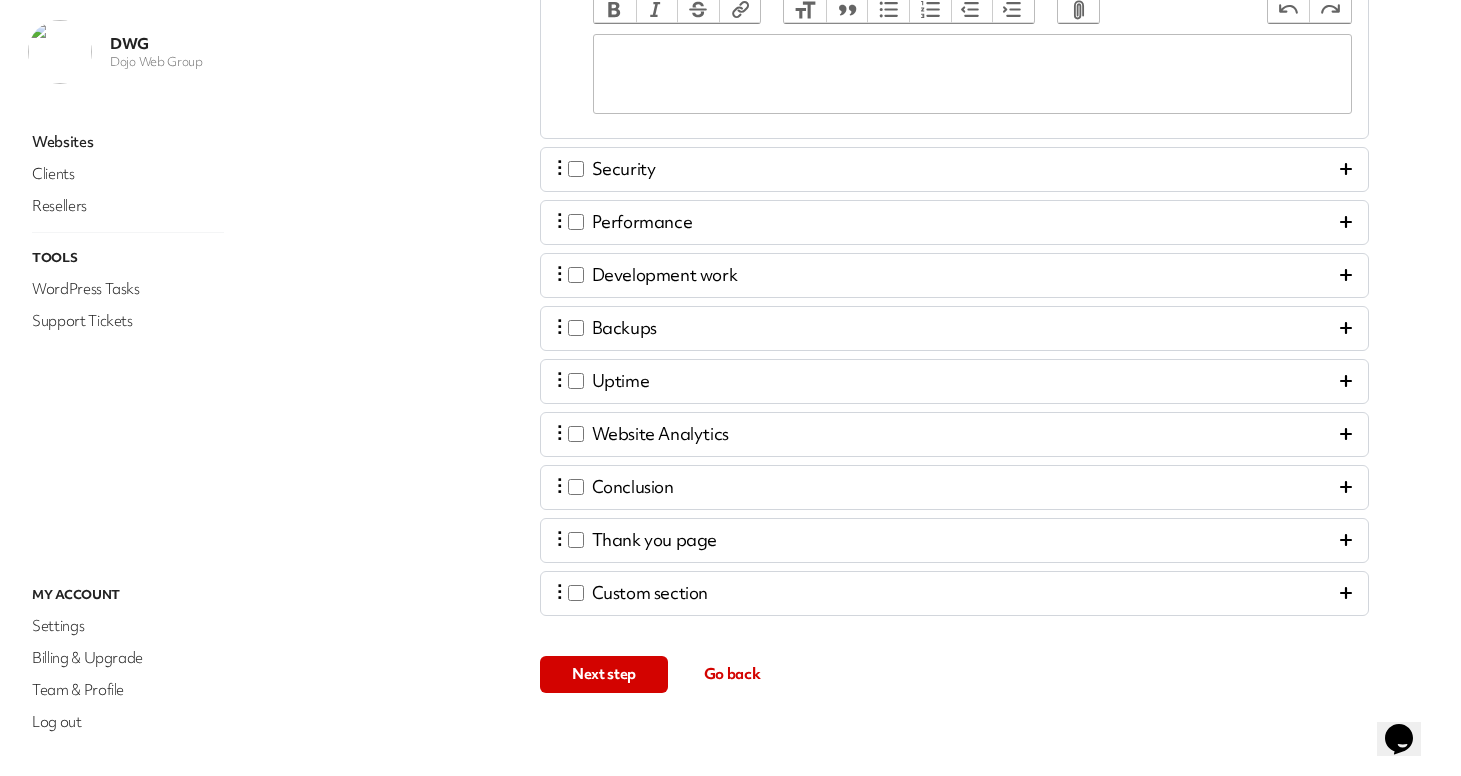 scroll, scrollTop: 684, scrollLeft: 0, axis: vertical 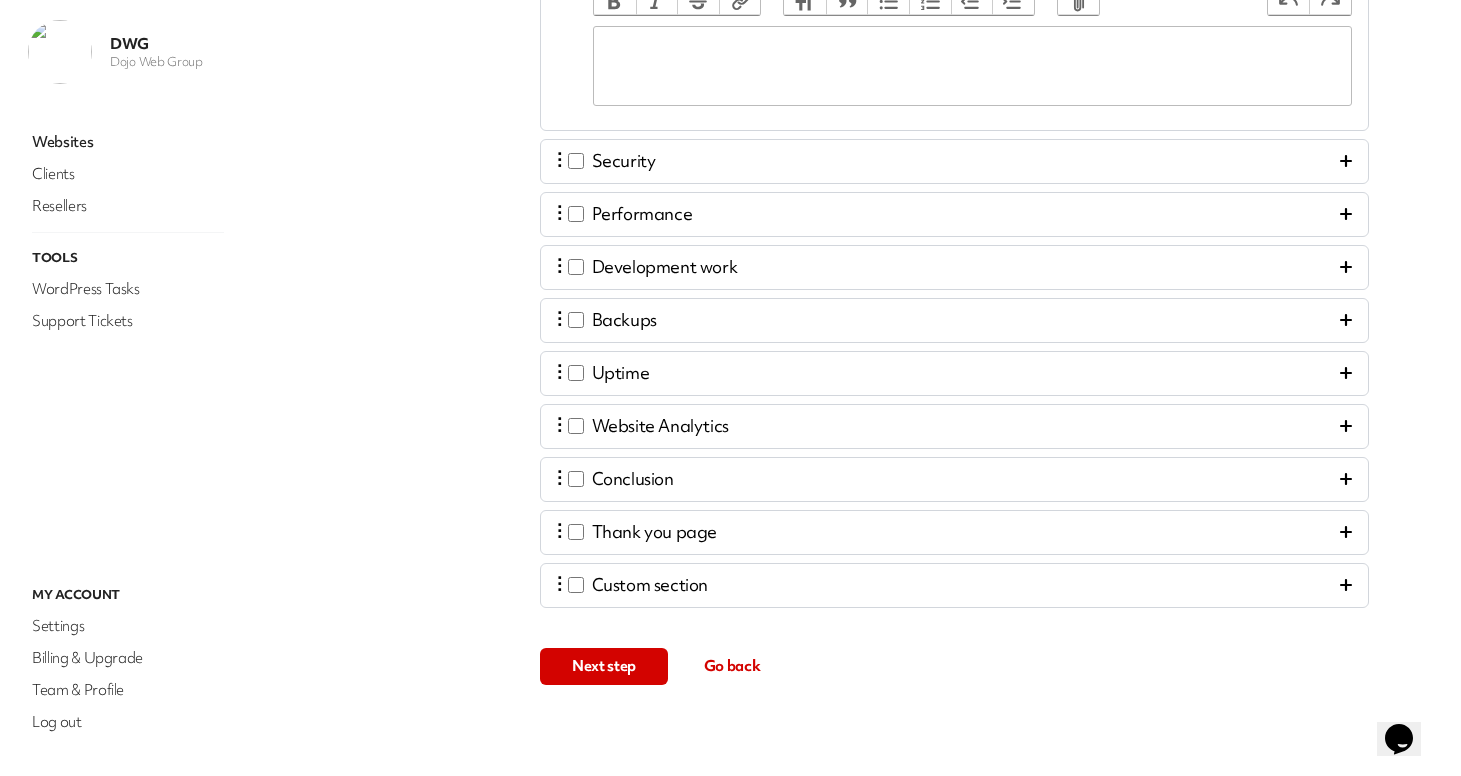 click on "⋮     Website Analytics" at bounding box center (954, 426) 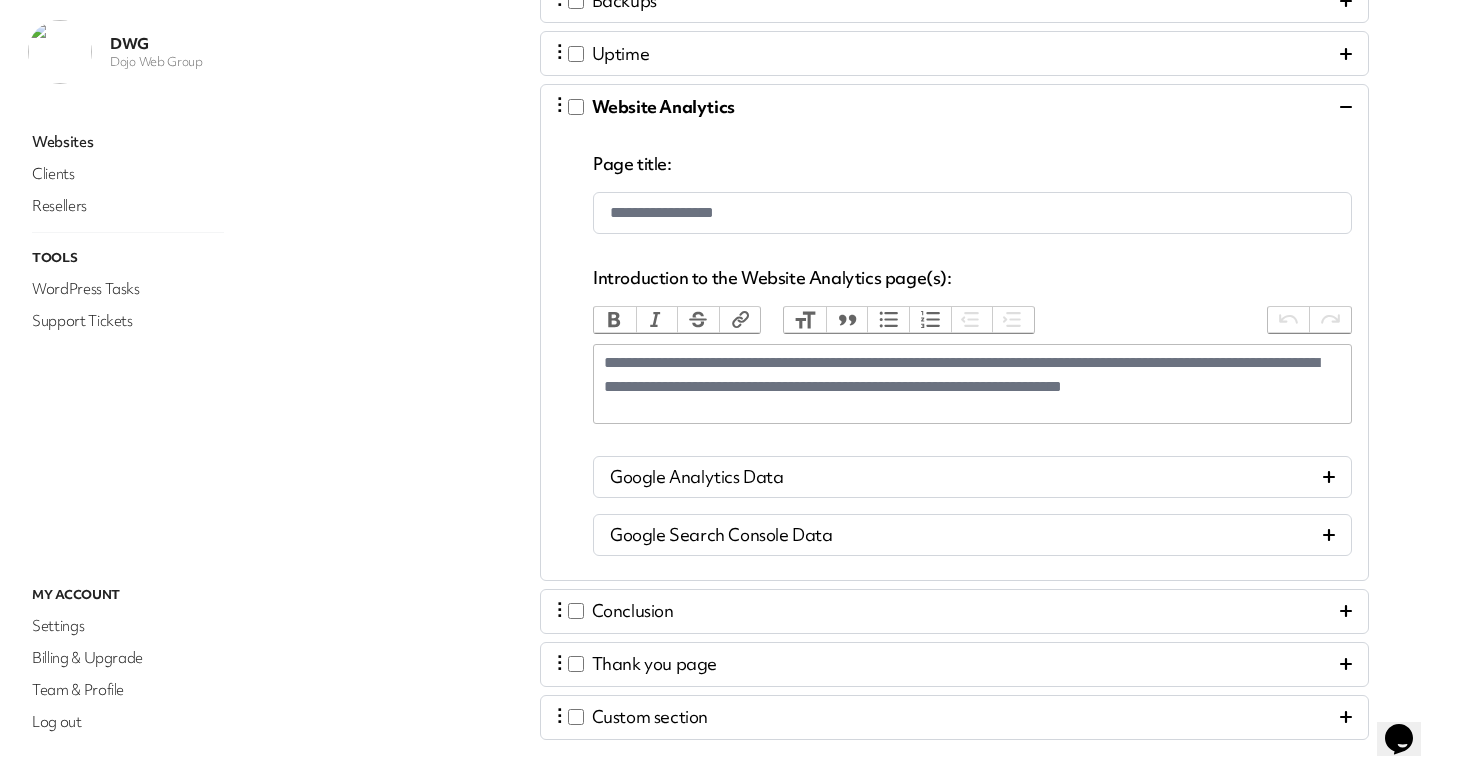 click on "Google Analytics Data" at bounding box center (972, 477) 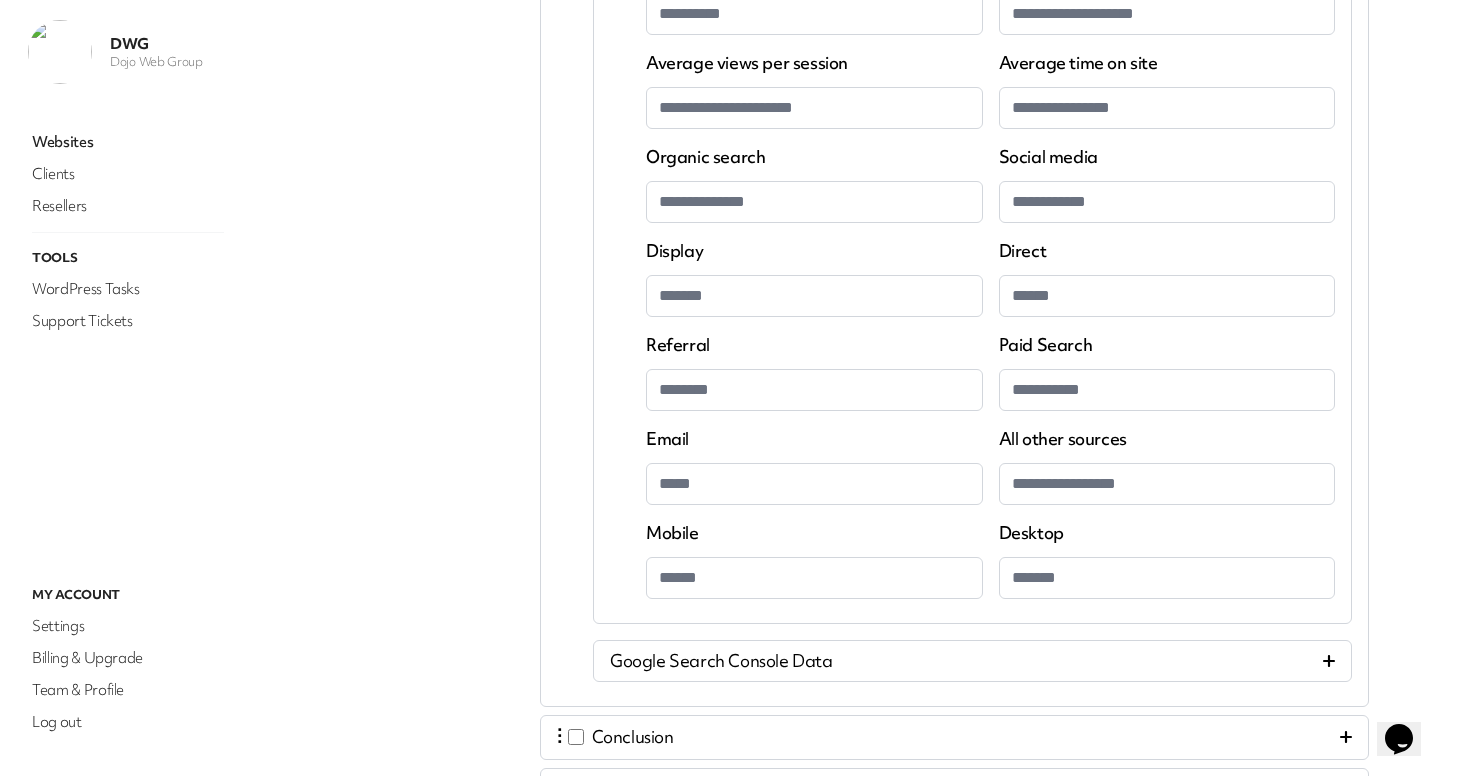 scroll, scrollTop: 2969, scrollLeft: 0, axis: vertical 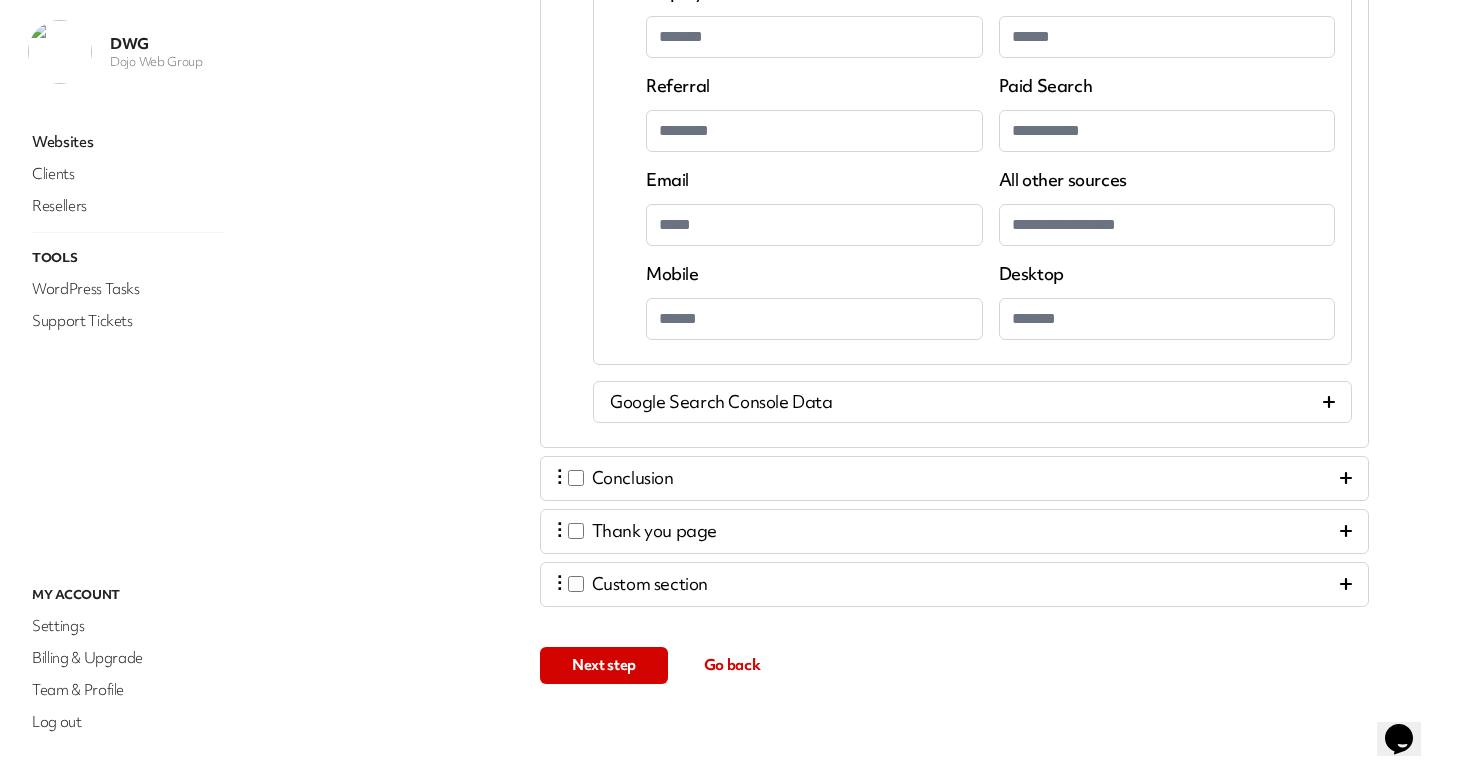 click on "⋮     Thank you page" at bounding box center (954, 531) 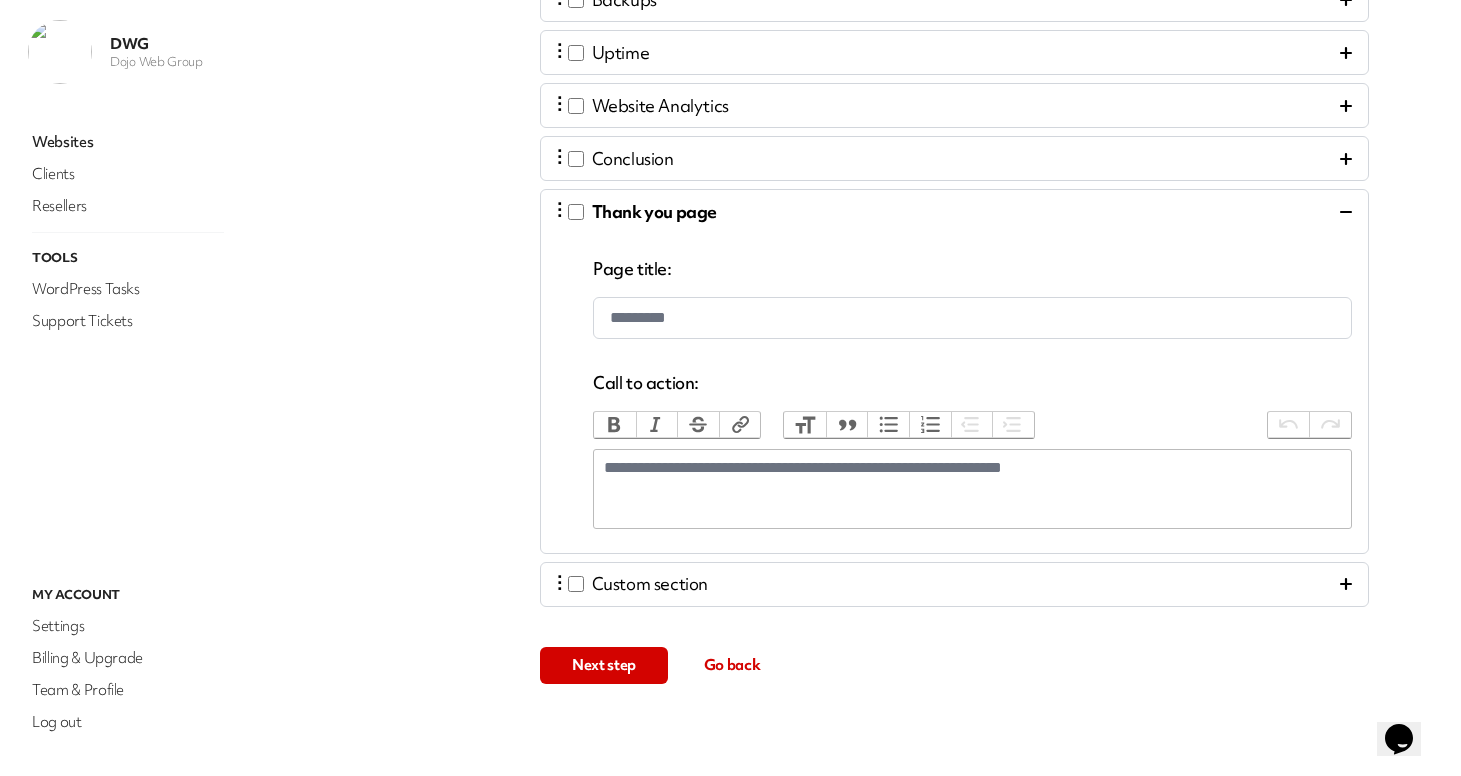 scroll, scrollTop: 684, scrollLeft: 0, axis: vertical 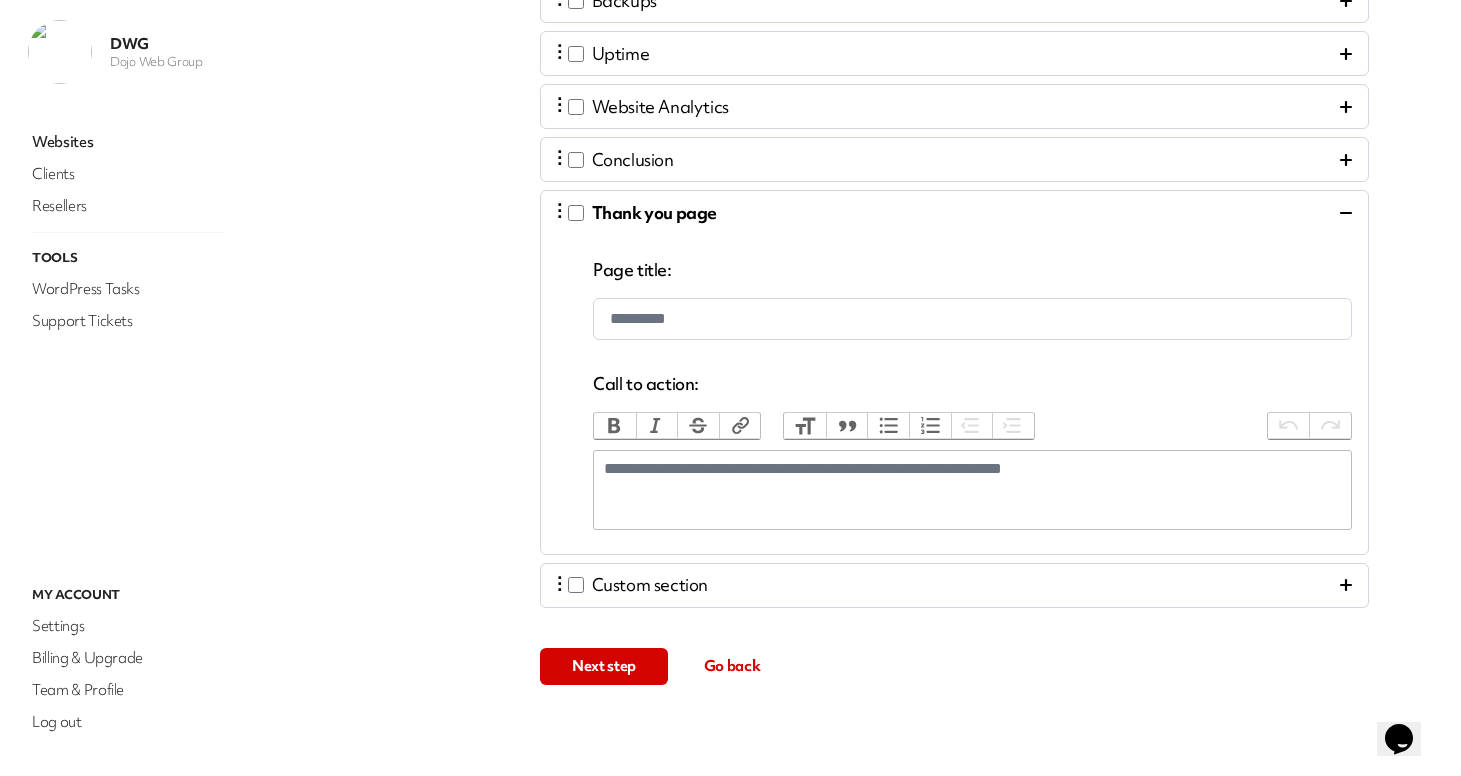 click on "⋮     Custom section" at bounding box center (954, 585) 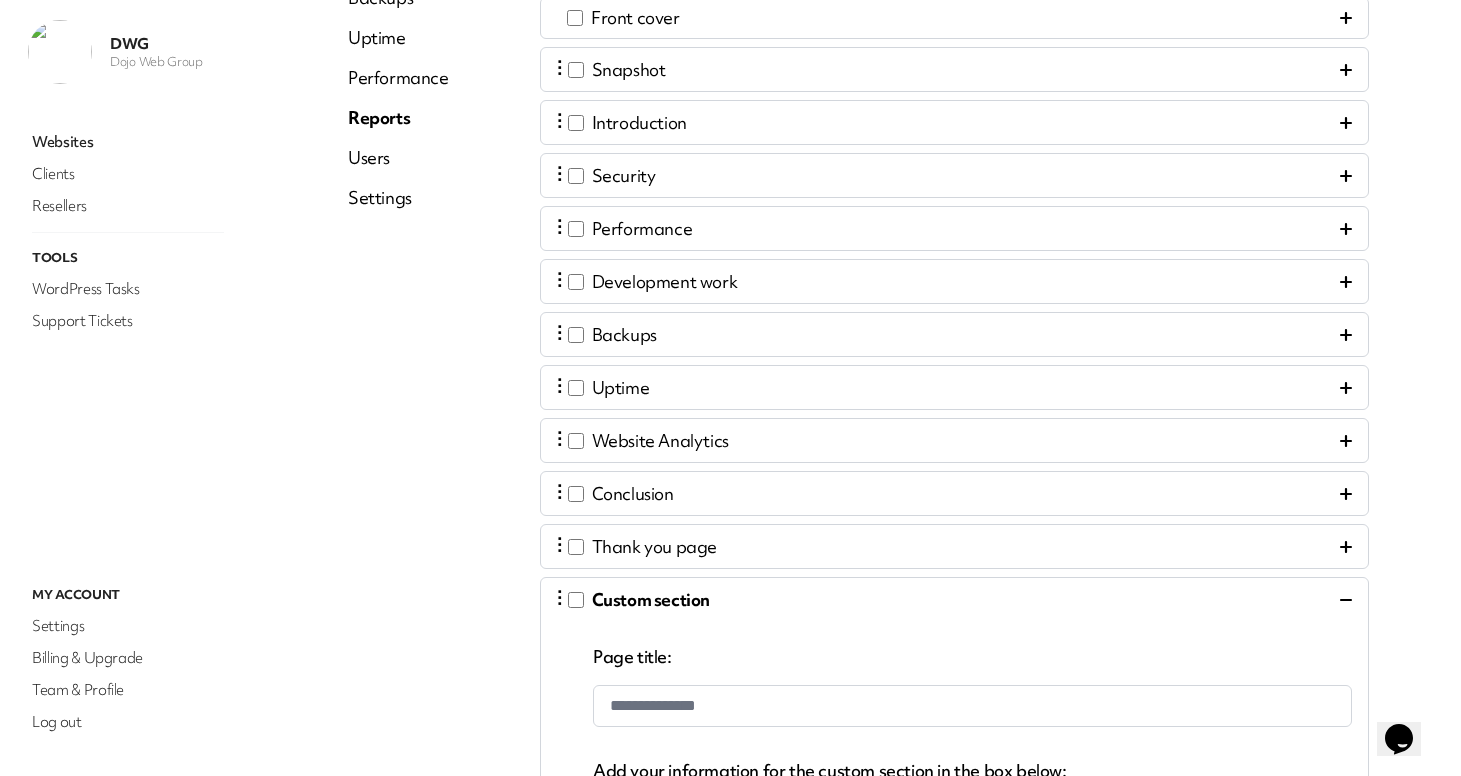 scroll, scrollTop: 0, scrollLeft: 0, axis: both 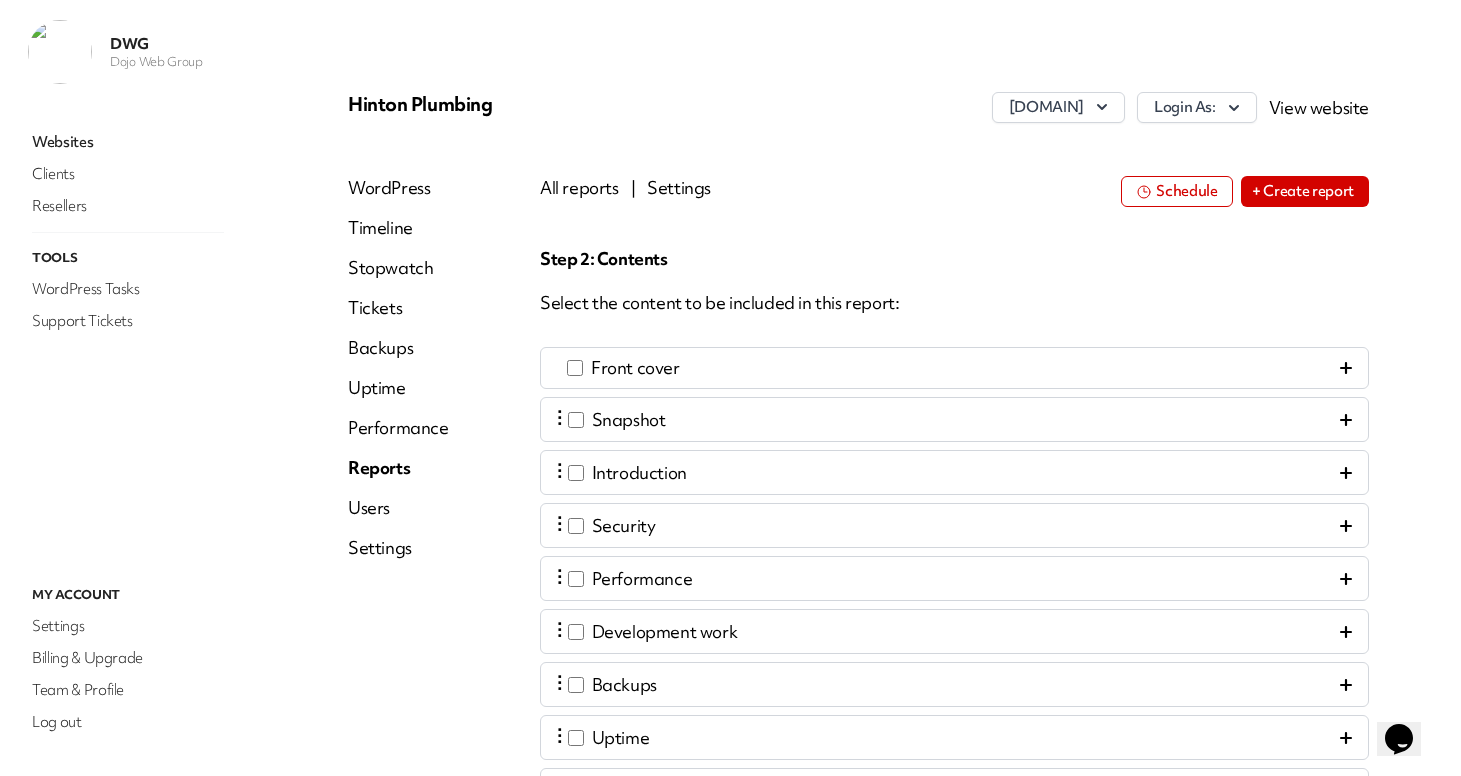 click on "Reports" at bounding box center [398, 468] 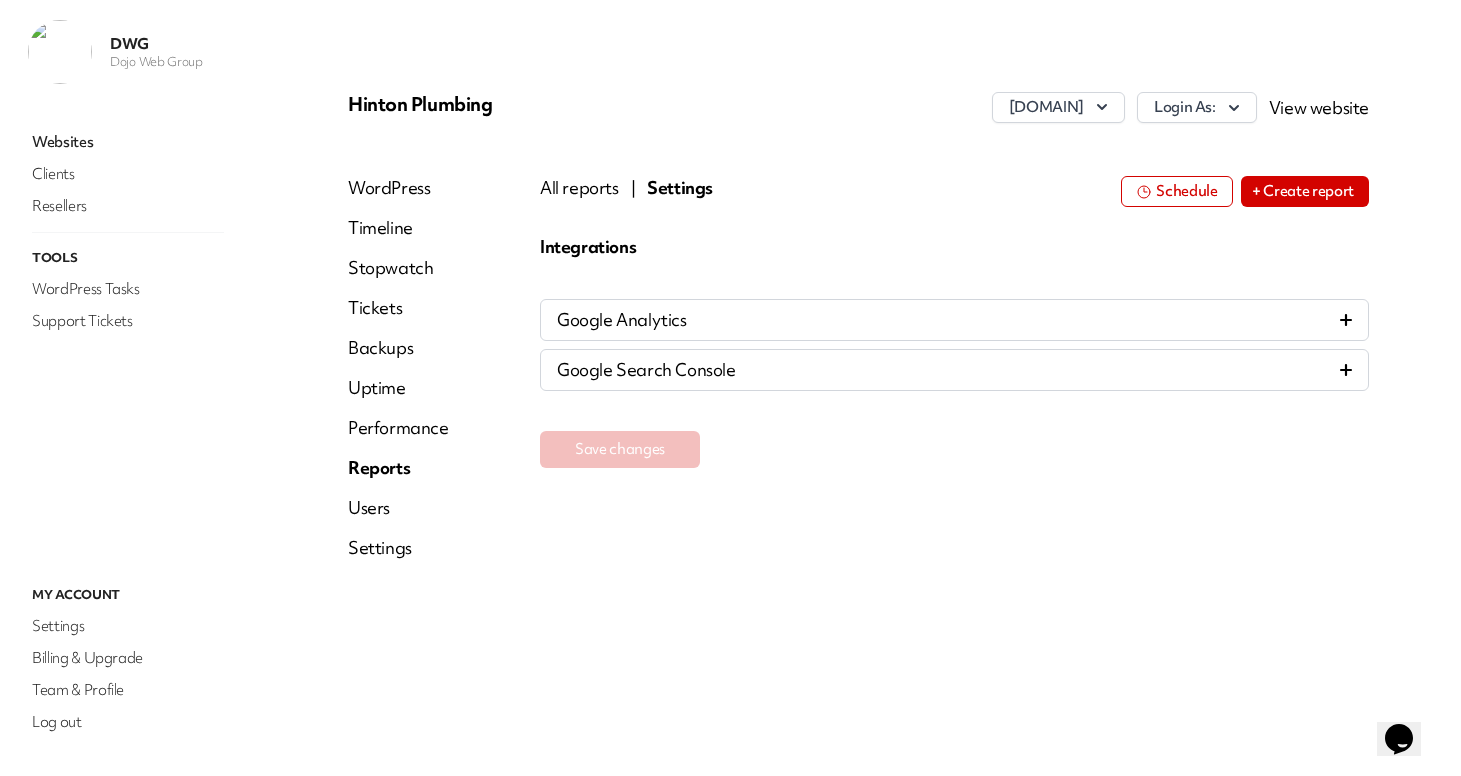 click on "Google Analytics" at bounding box center [954, 320] 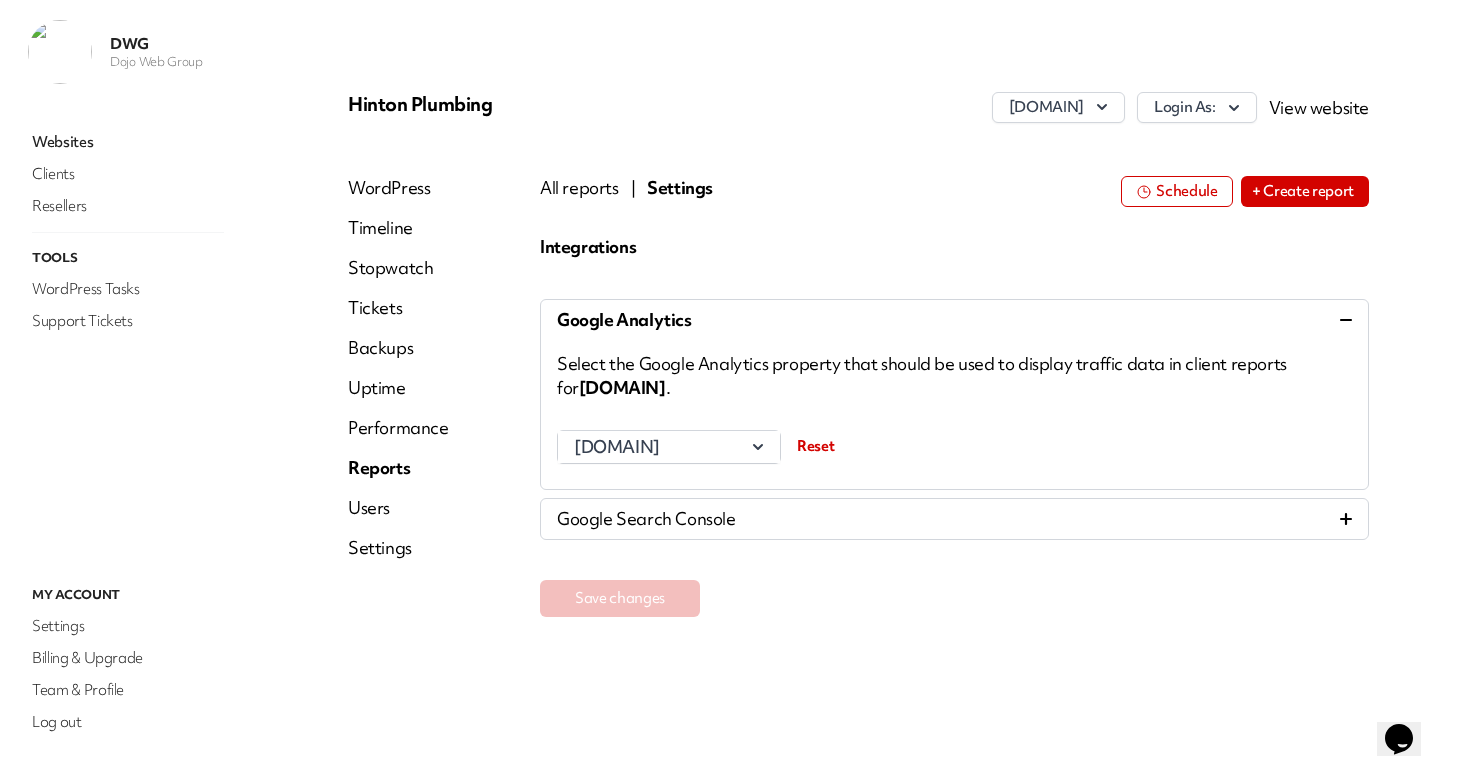 click on "Google Search Console" at bounding box center [954, 519] 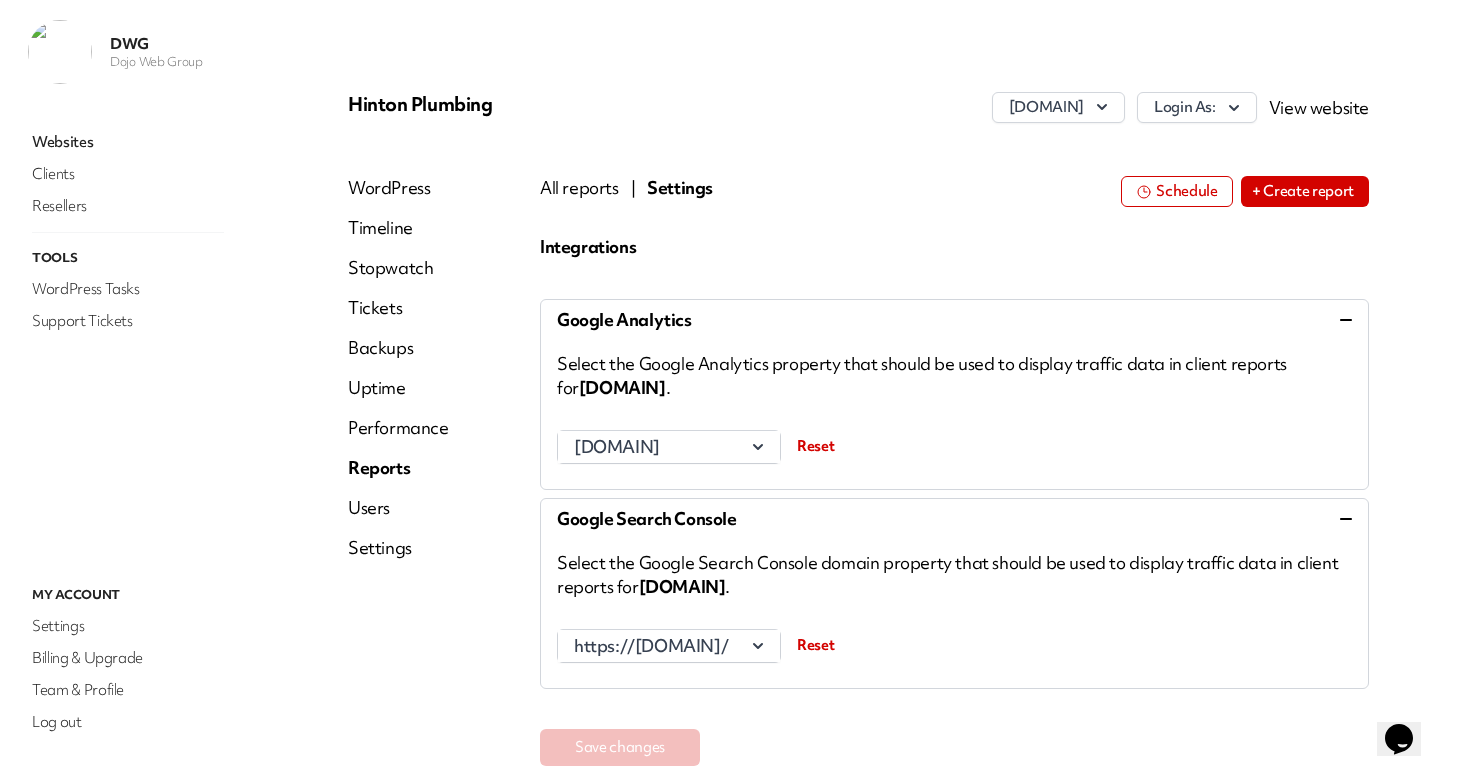 click on "Settings" at bounding box center [398, 548] 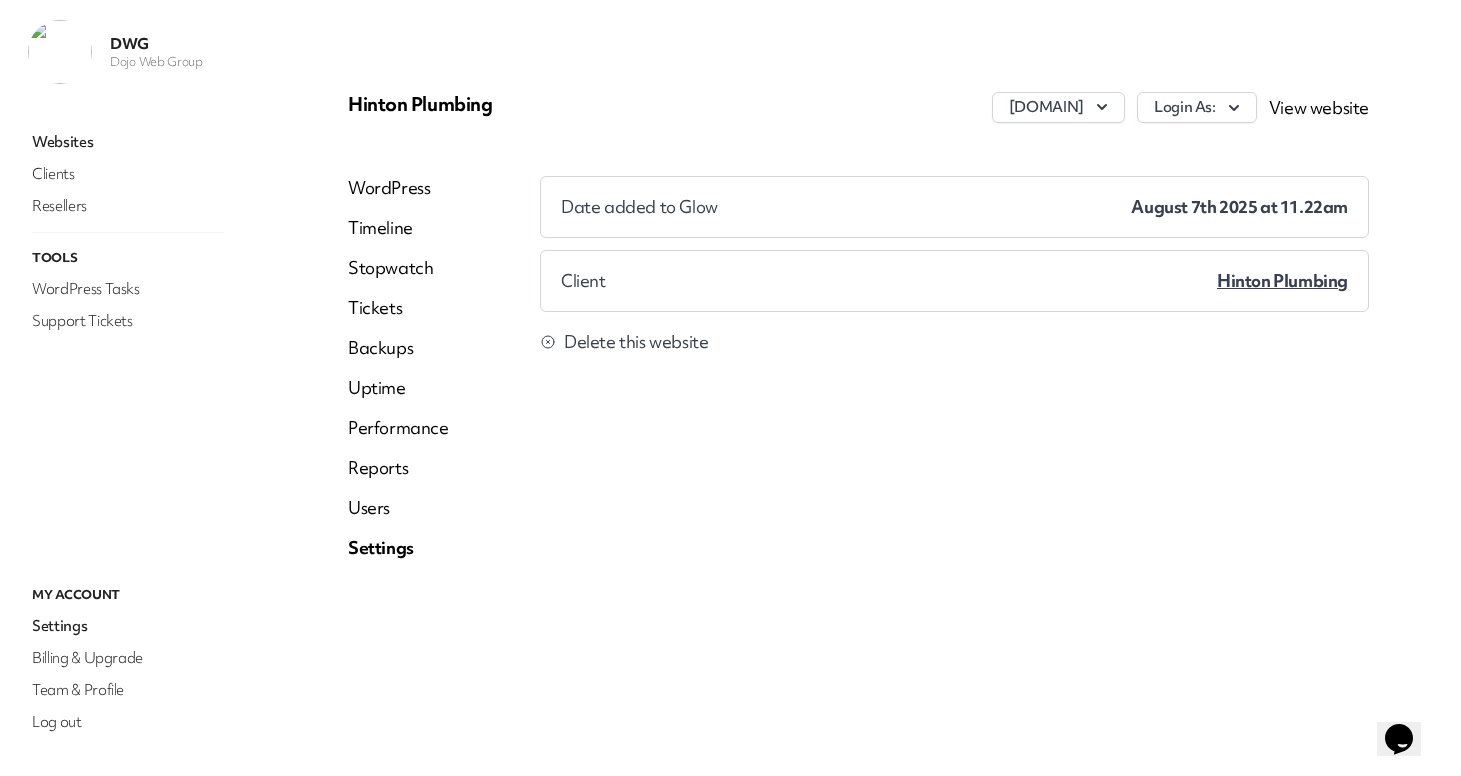 click on "Timeline" at bounding box center [398, 228] 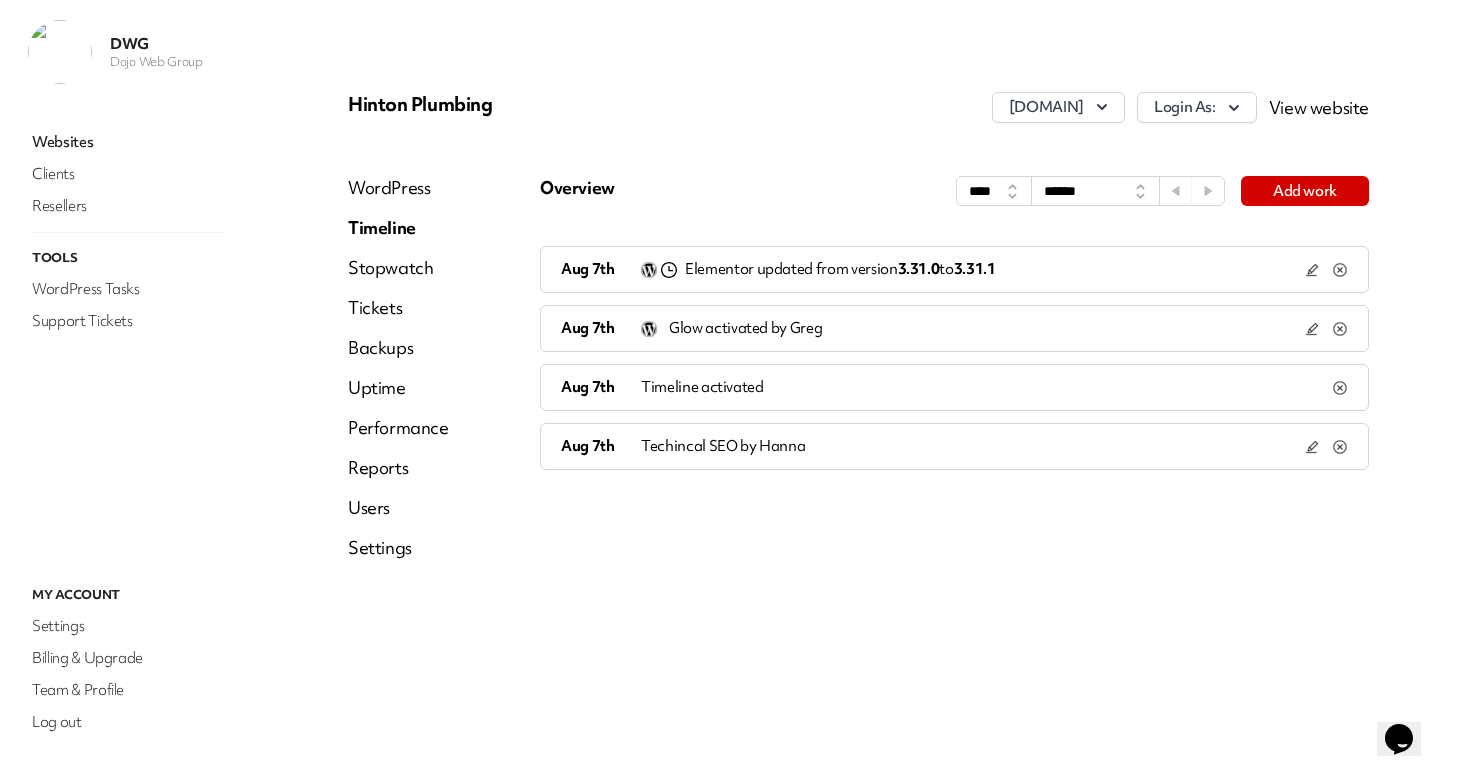 click 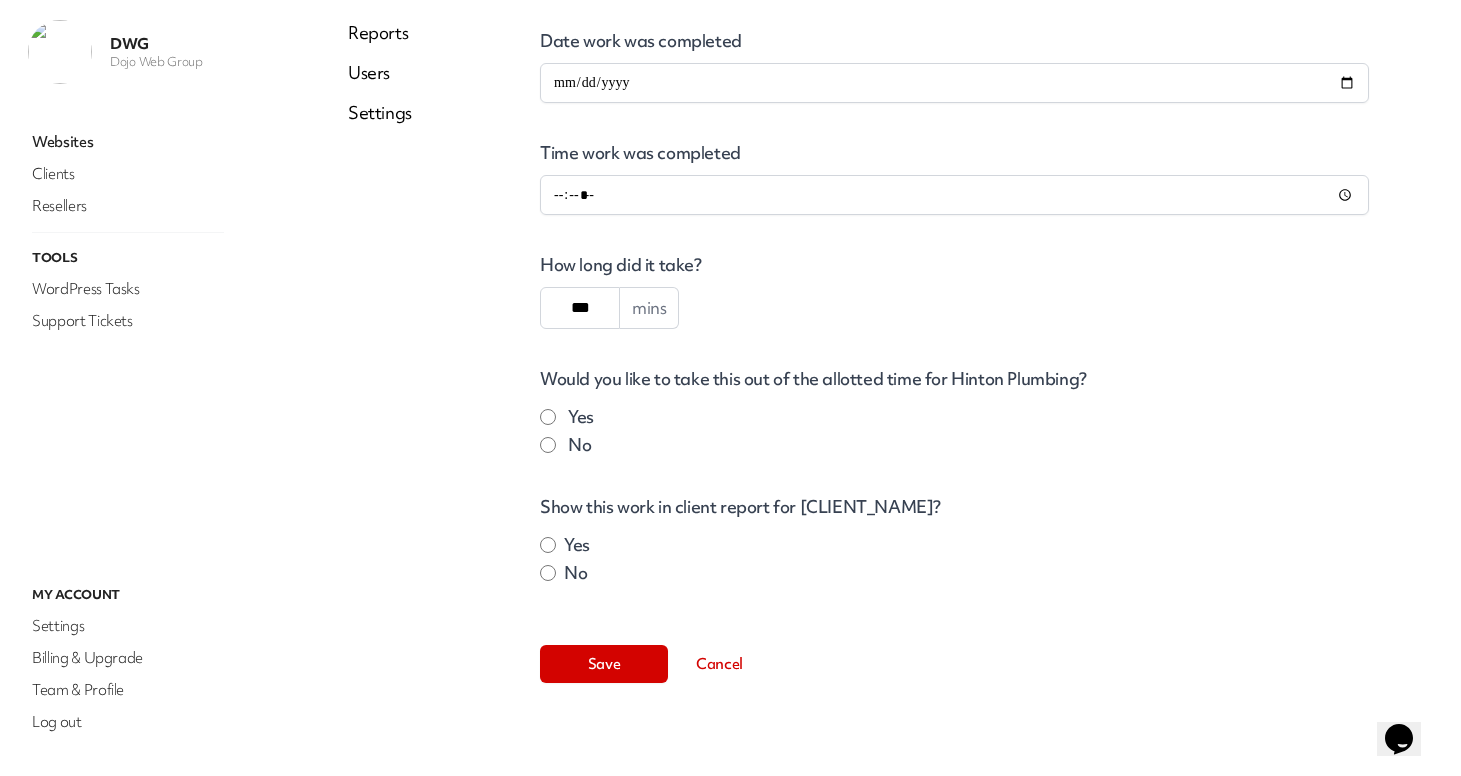 scroll, scrollTop: 446, scrollLeft: 0, axis: vertical 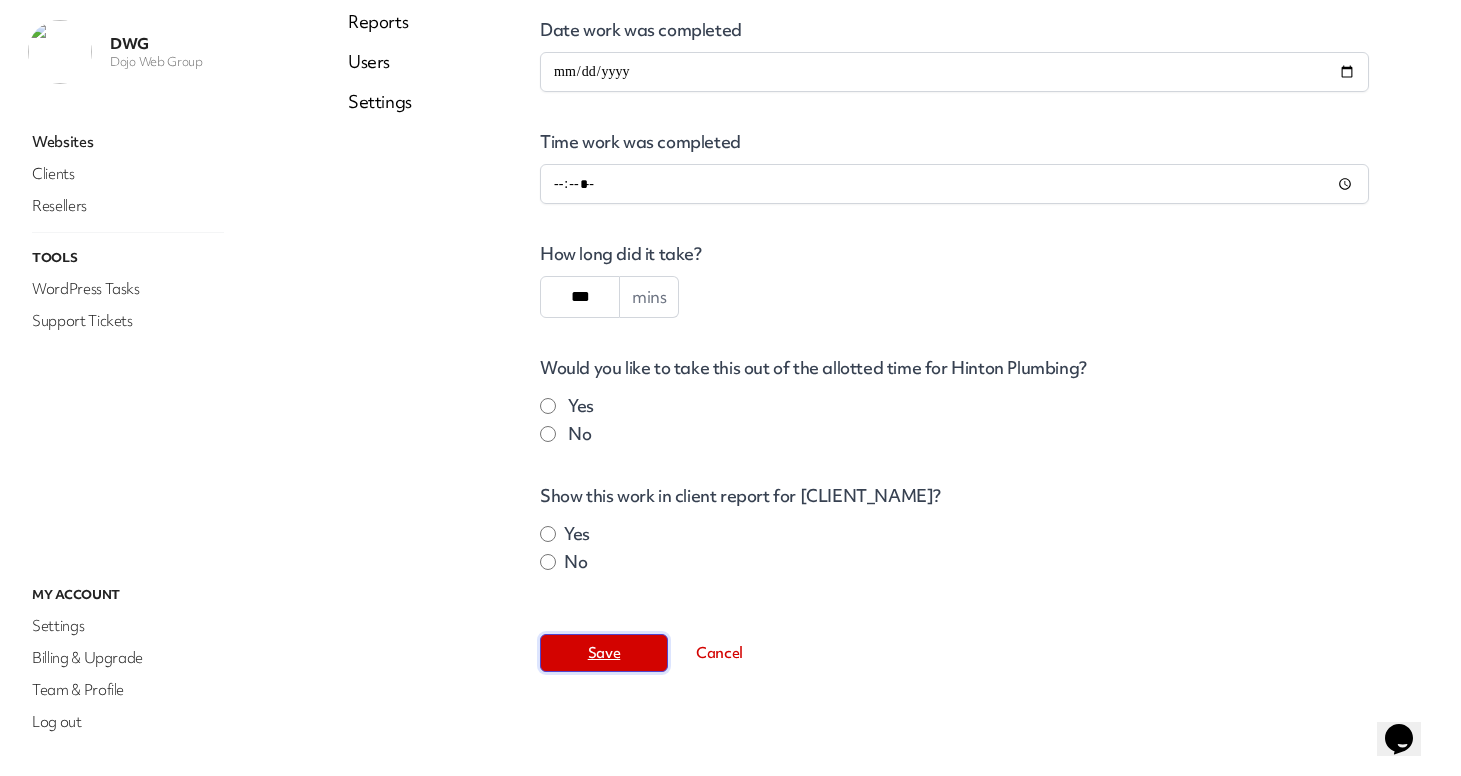 click on "Save" at bounding box center [604, 653] 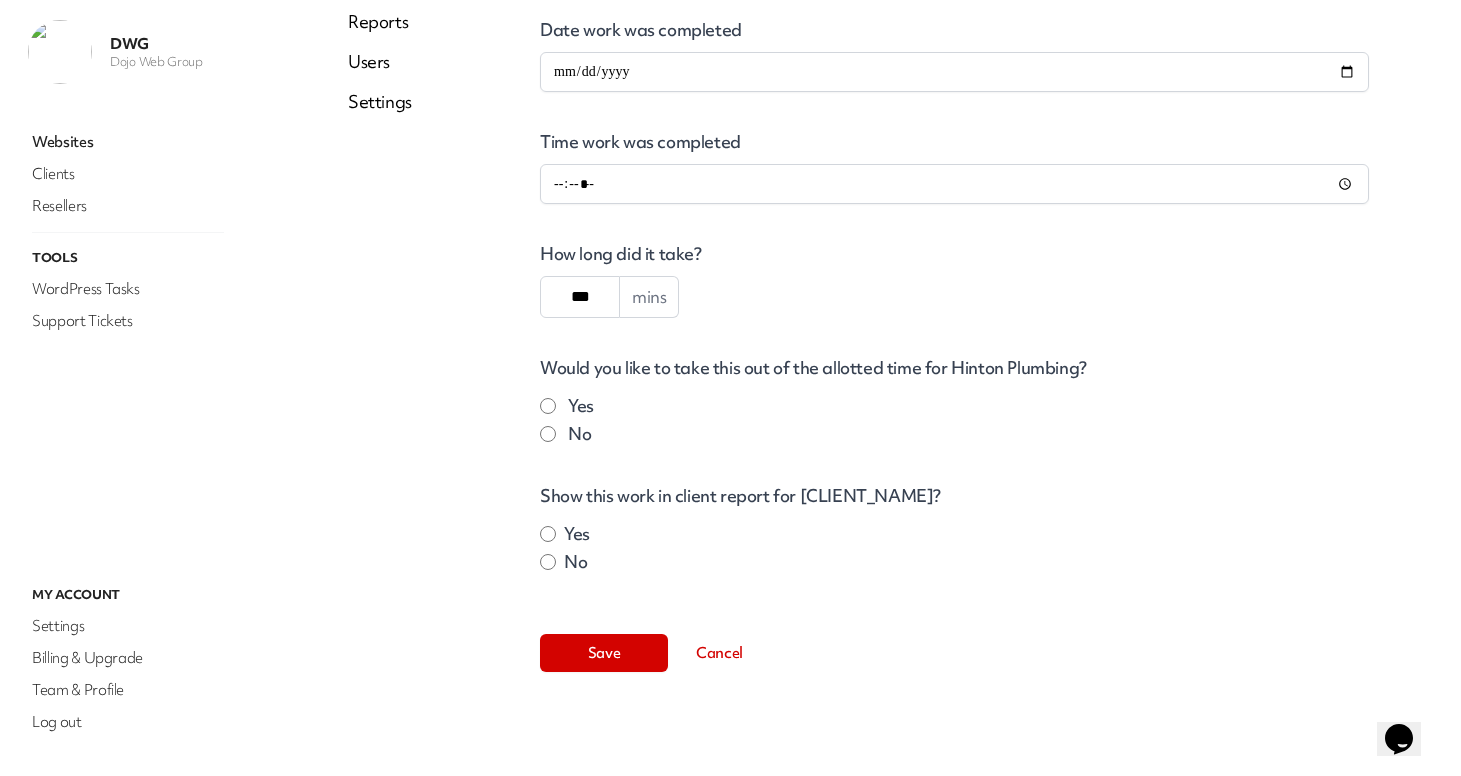 scroll, scrollTop: 0, scrollLeft: 0, axis: both 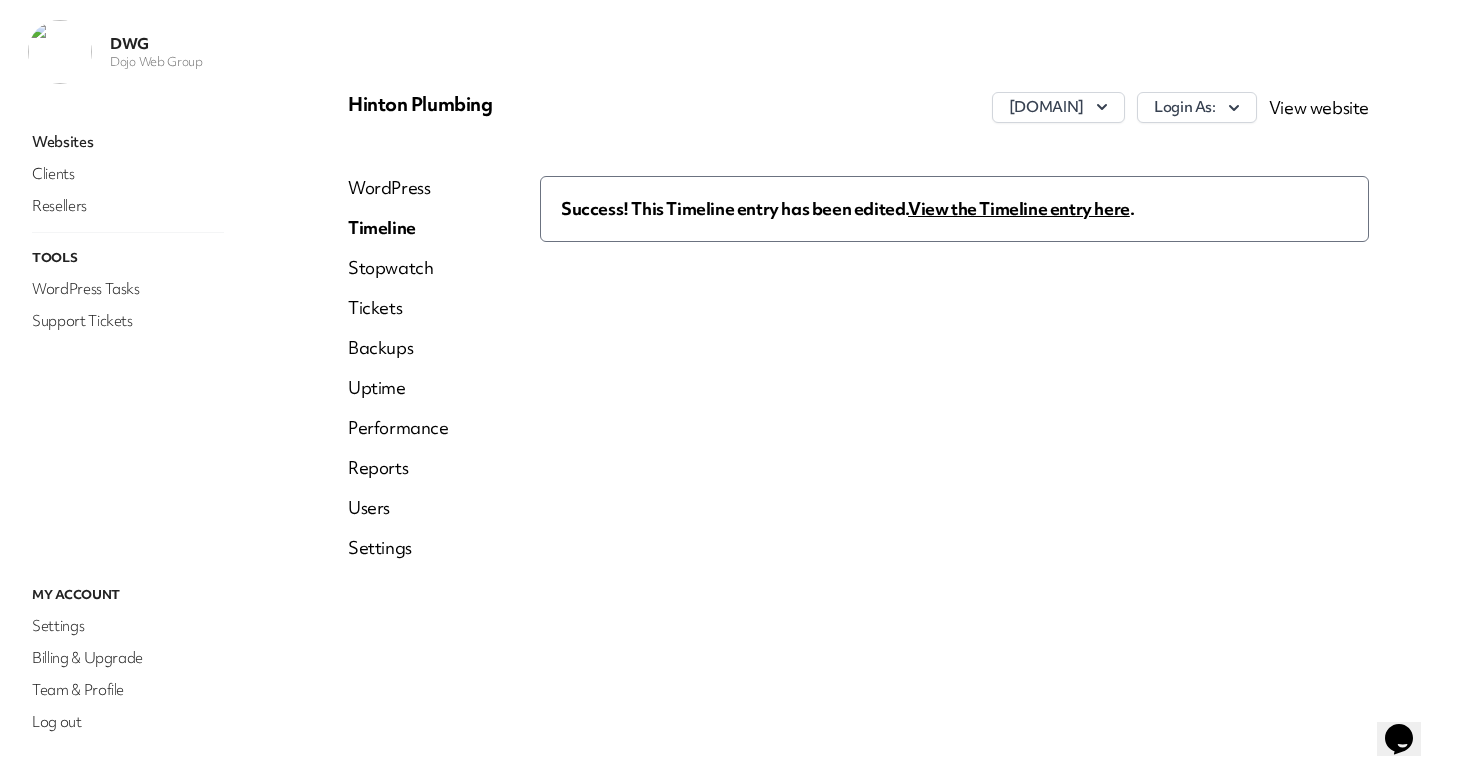 click on "WordPress" at bounding box center [398, 188] 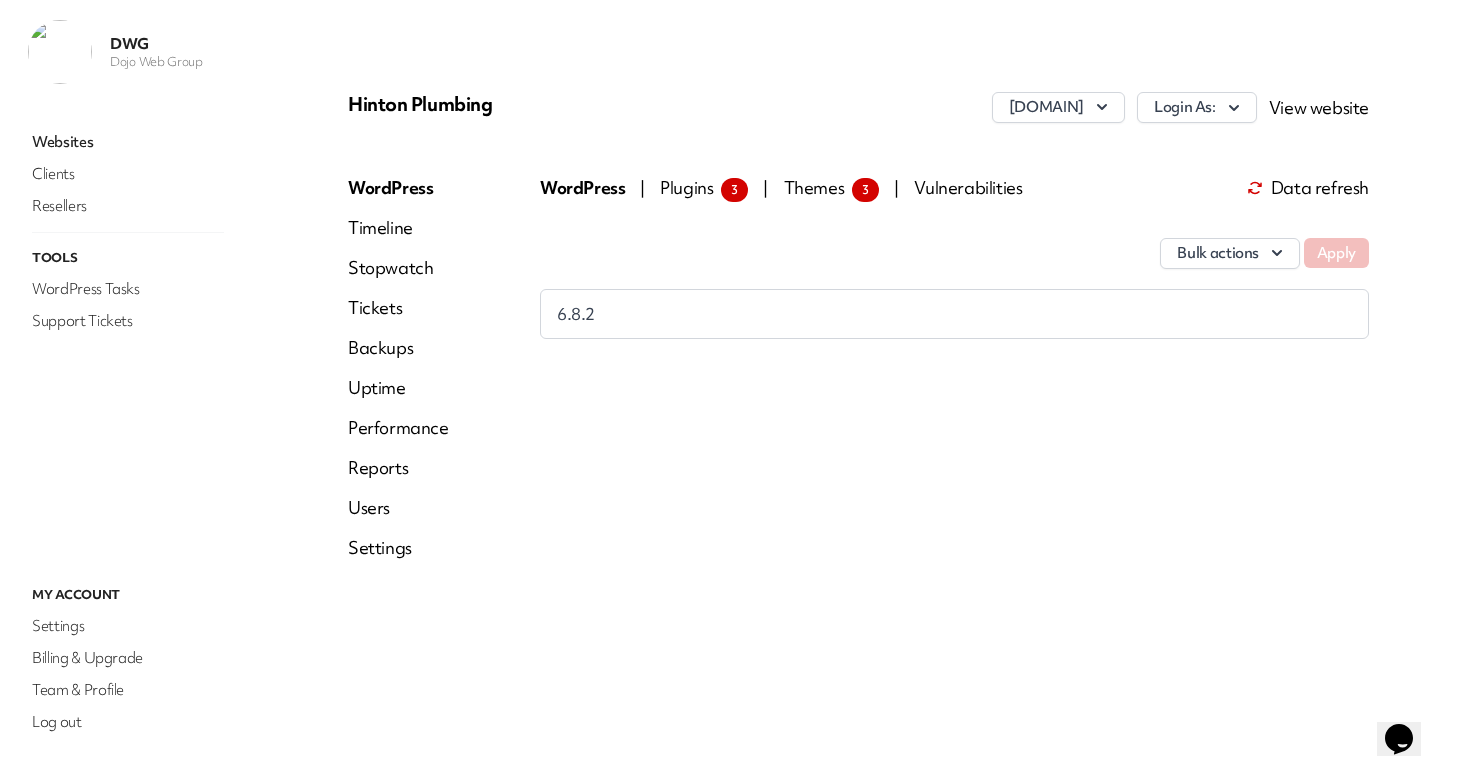 click 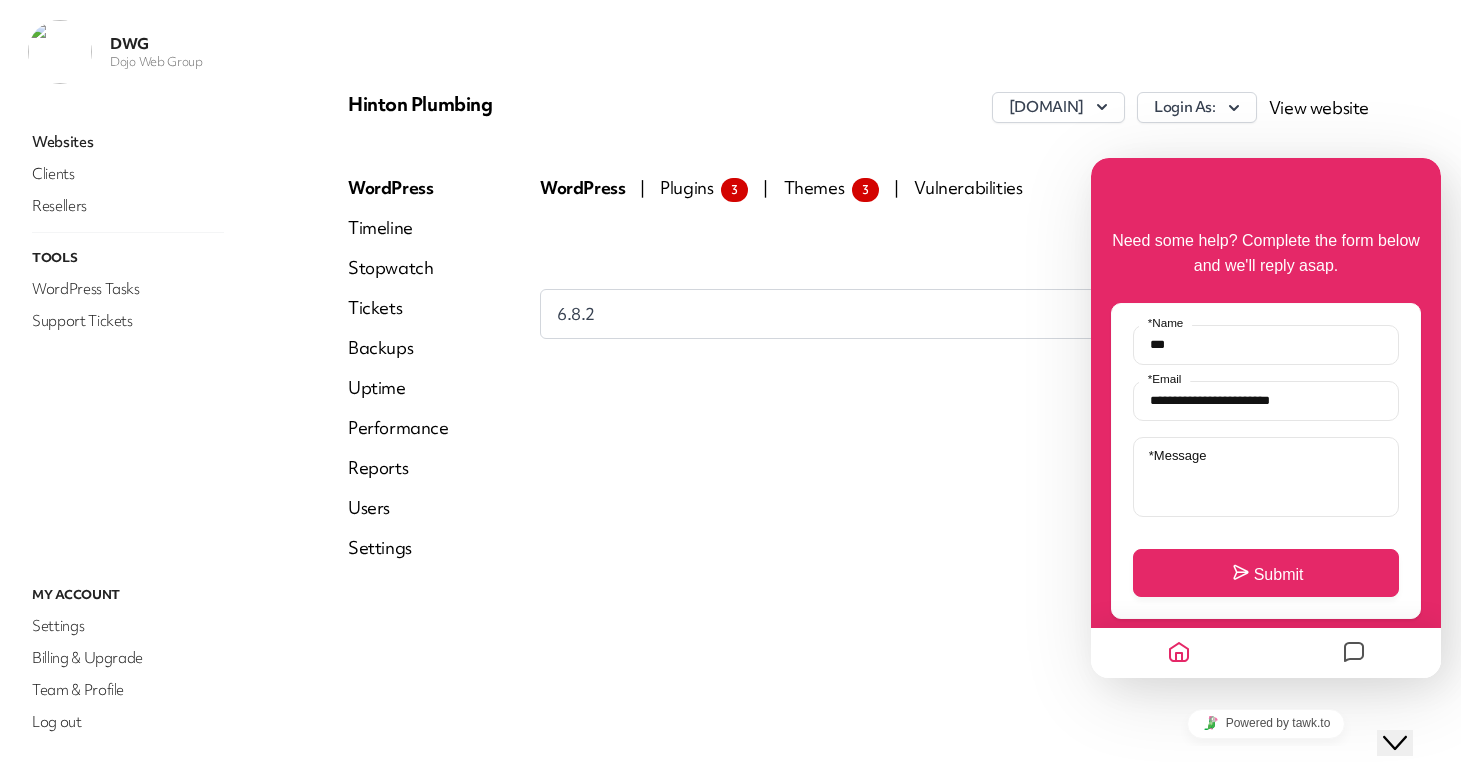 click at bounding box center (1354, 653) 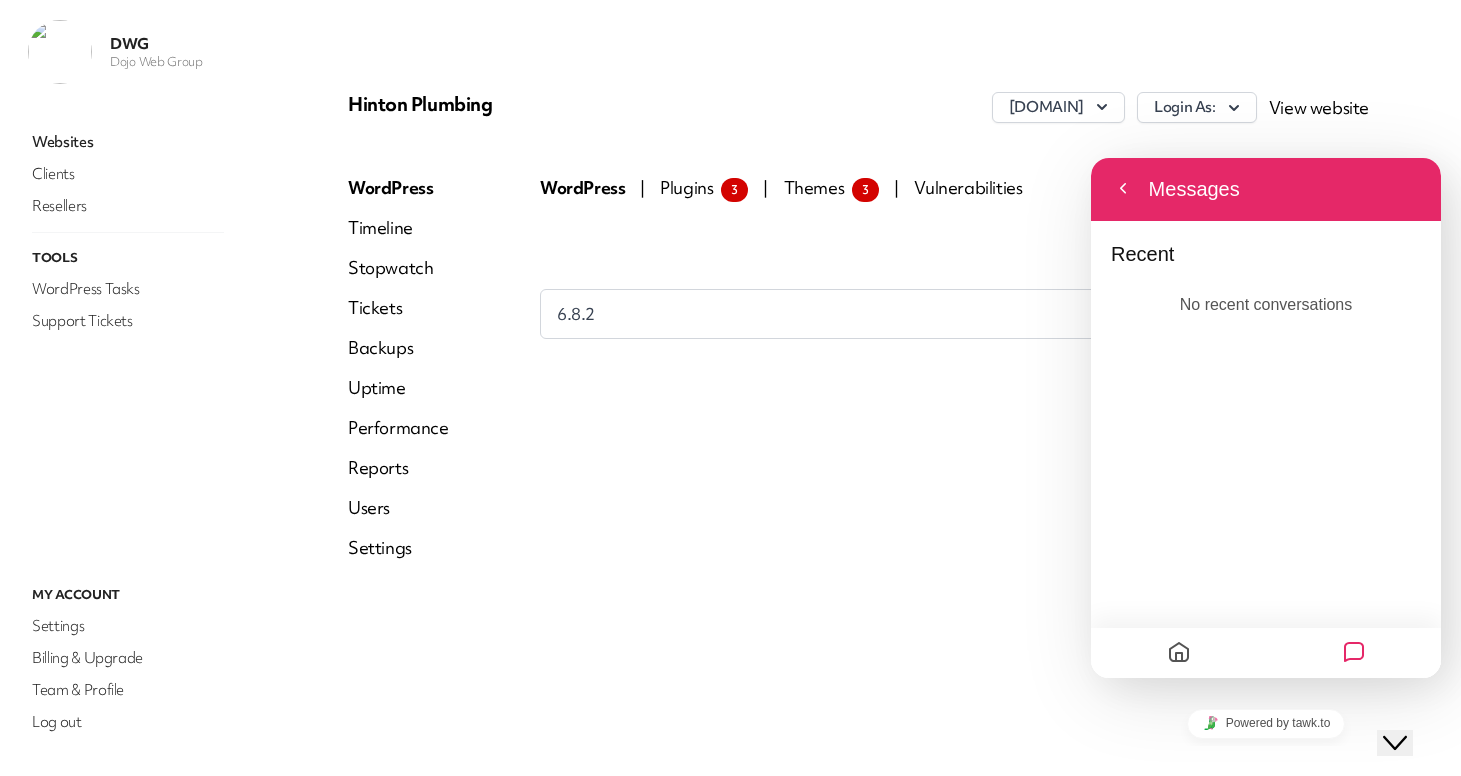 click at bounding box center [1354, 653] 